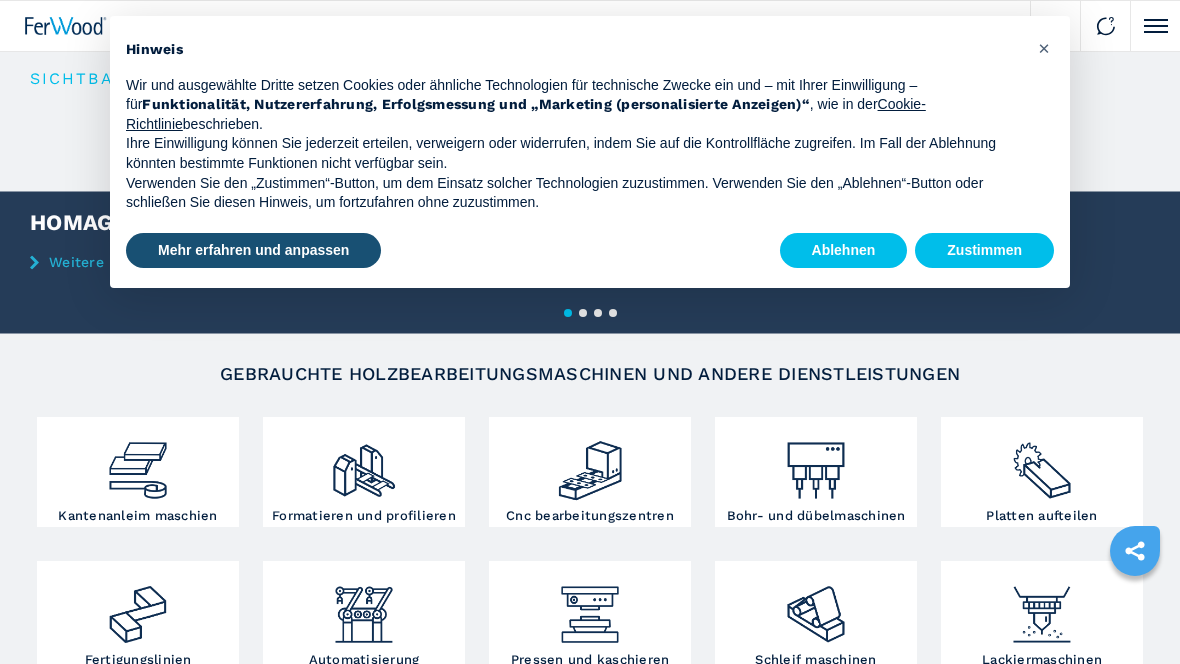 scroll, scrollTop: 0, scrollLeft: 0, axis: both 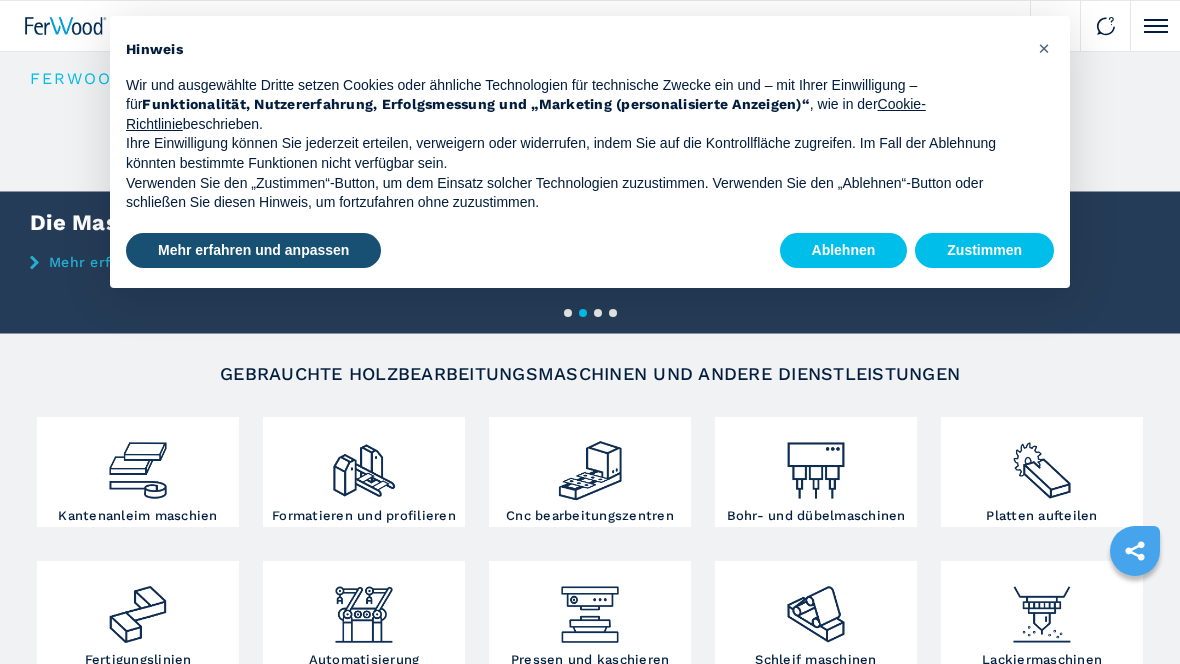 click on "Ablehnen" at bounding box center [844, 251] 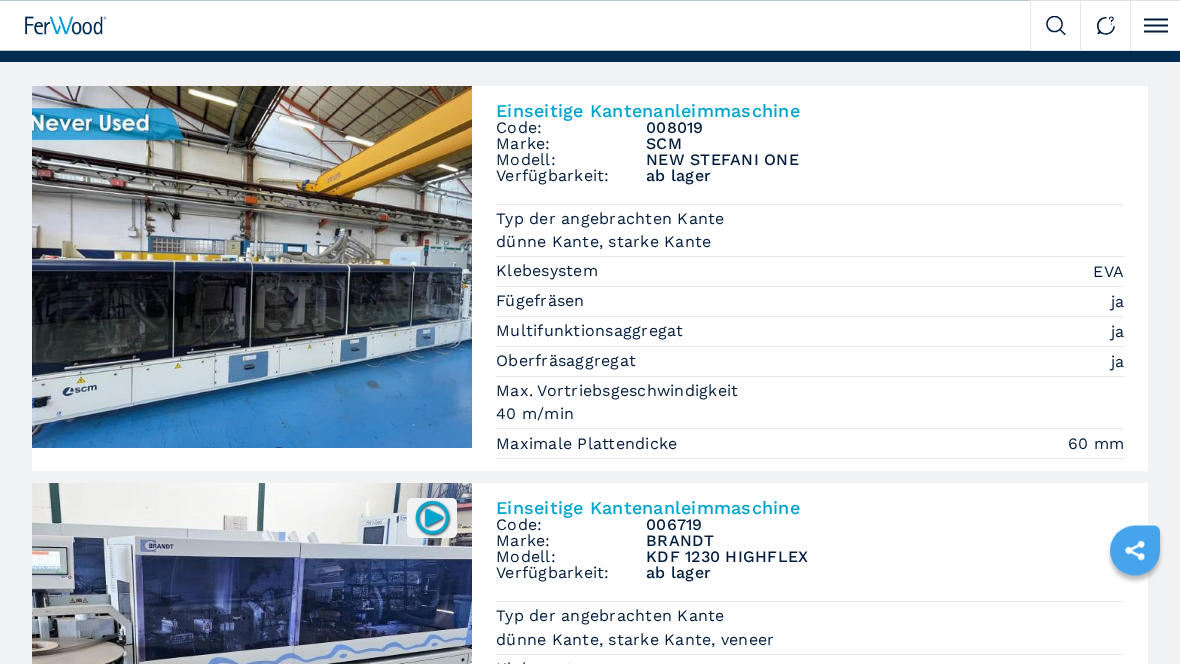 scroll, scrollTop: 0, scrollLeft: 0, axis: both 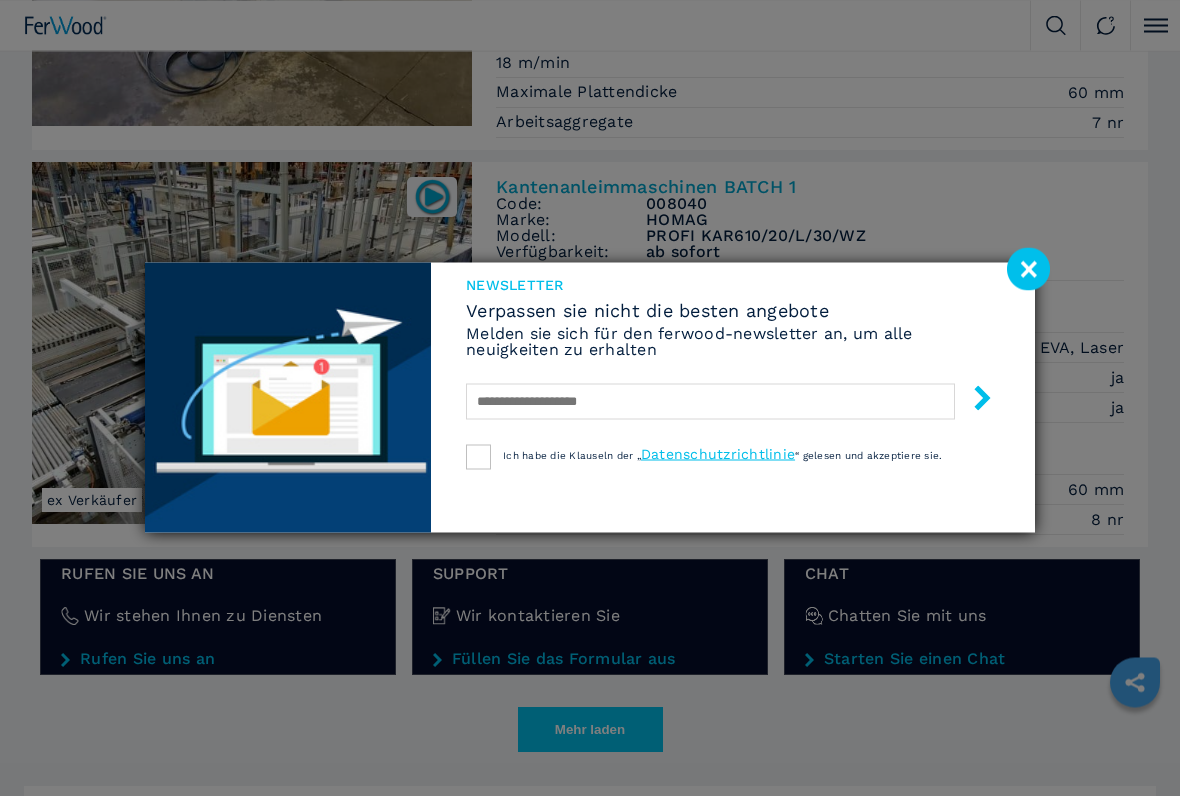 click 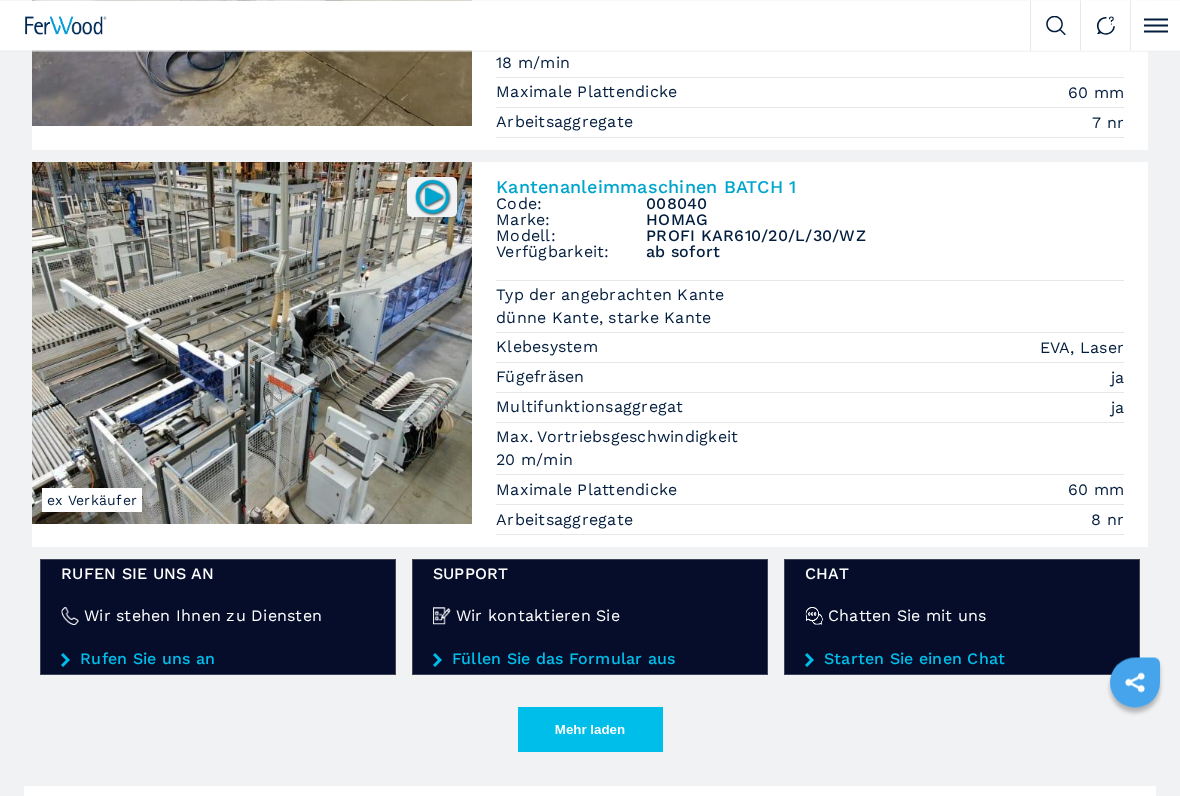 scroll, scrollTop: 2910, scrollLeft: 0, axis: vertical 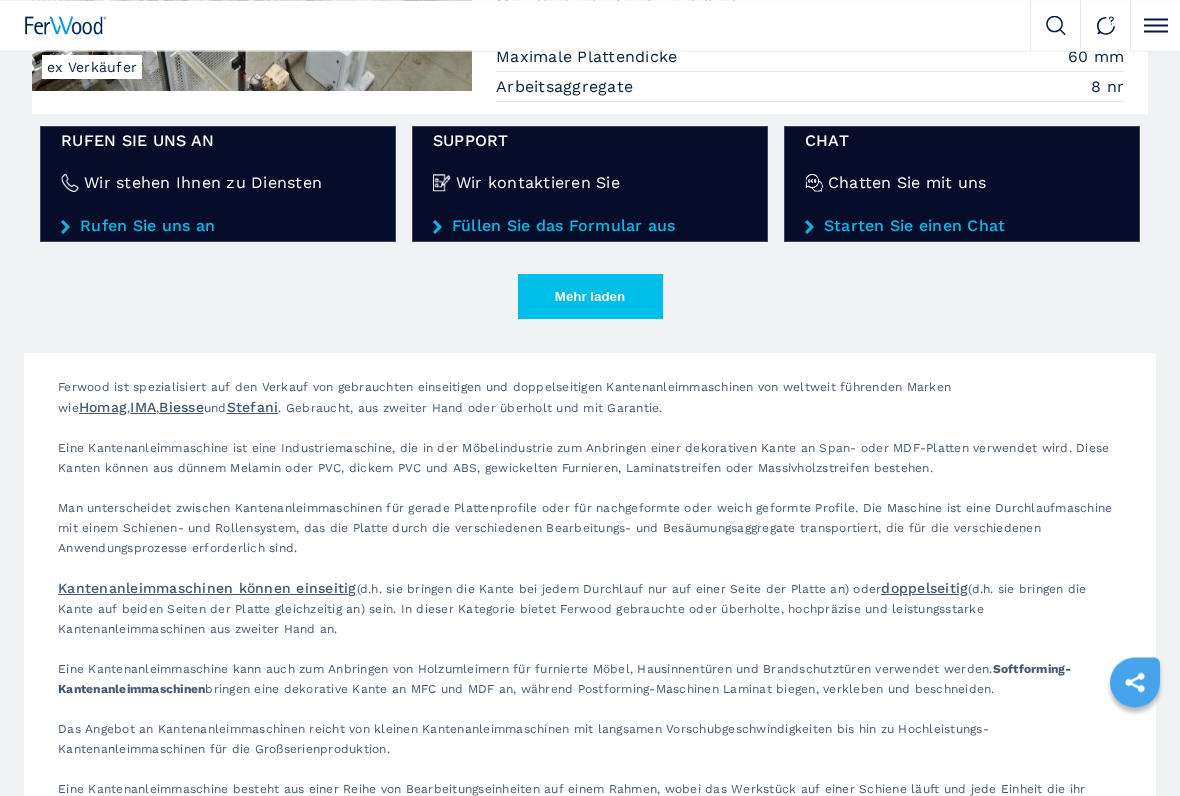 click on "Mehr laden" at bounding box center (590, 297) 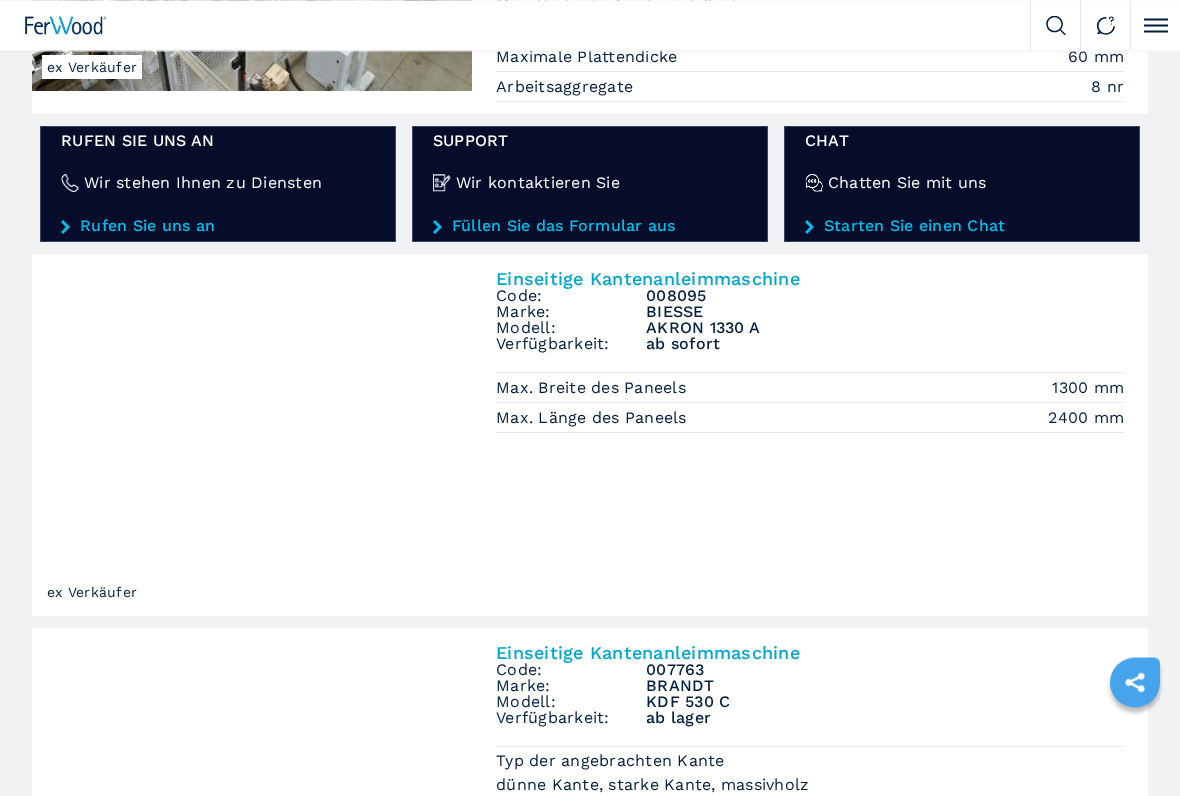 scroll, scrollTop: 3343, scrollLeft: 0, axis: vertical 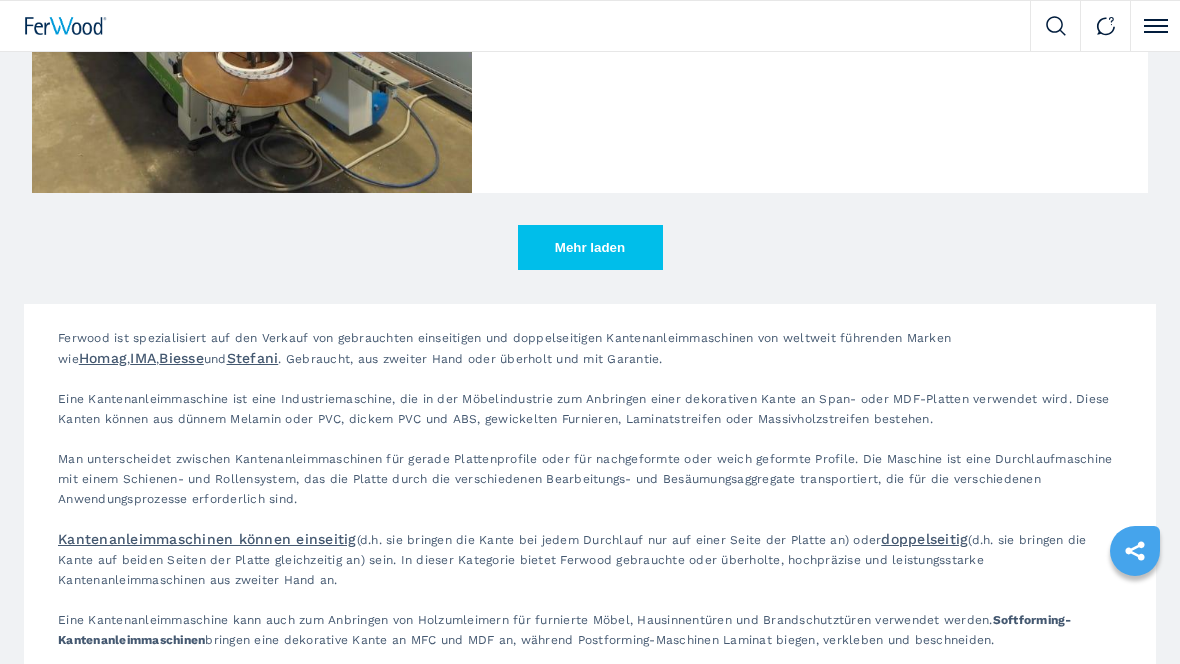 click on "Mehr laden" at bounding box center (590, 247) 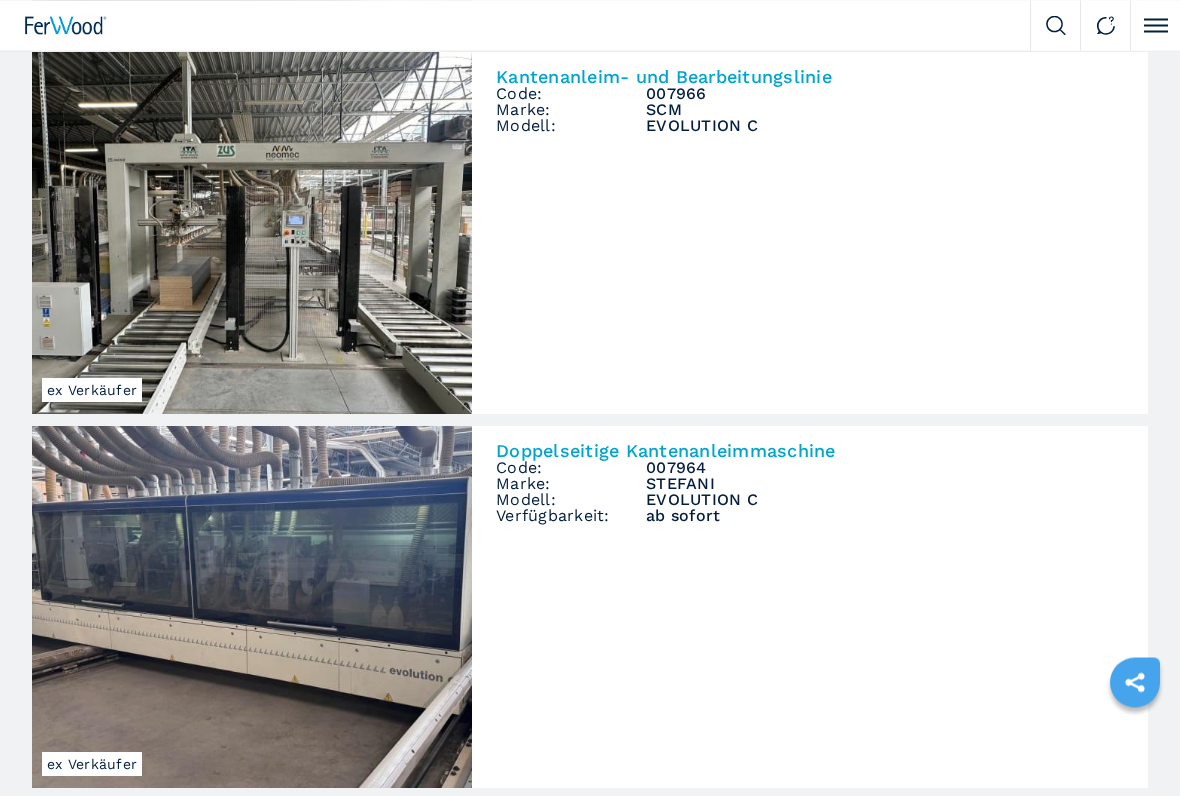 scroll, scrollTop: 6959, scrollLeft: 0, axis: vertical 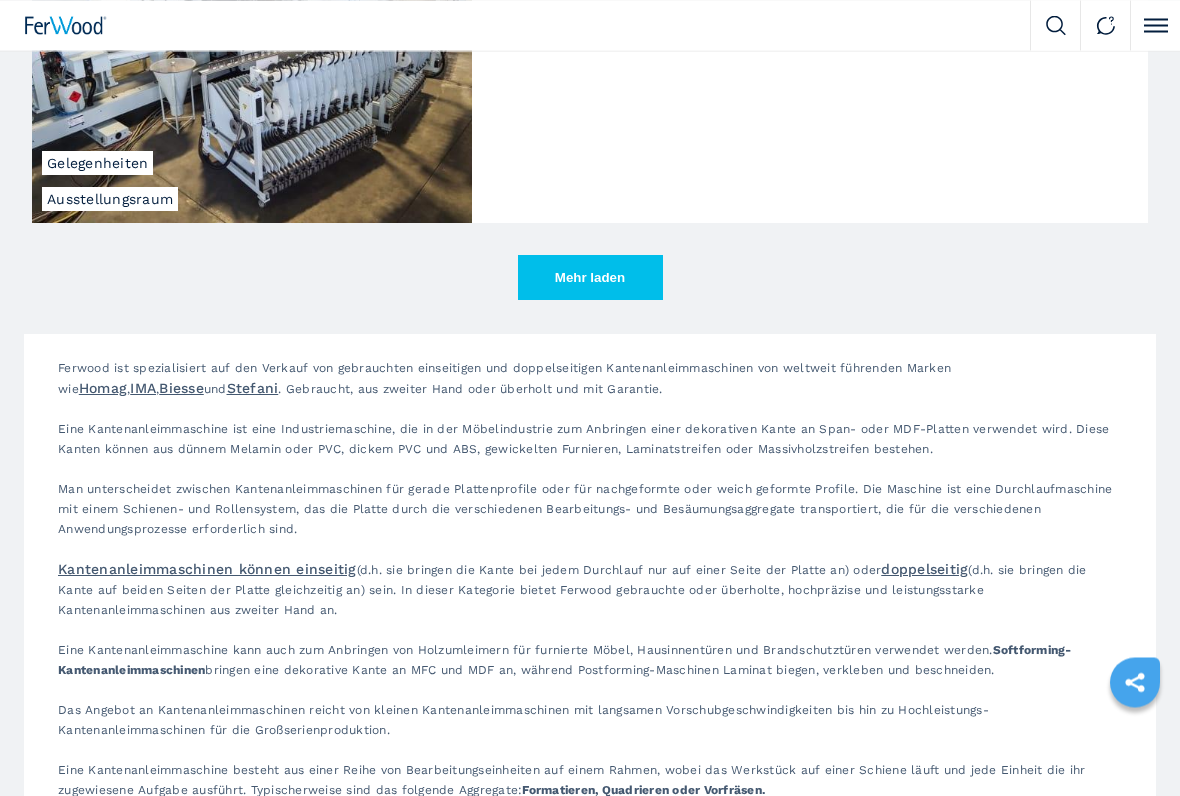 click on "Mehr laden" at bounding box center (590, 278) 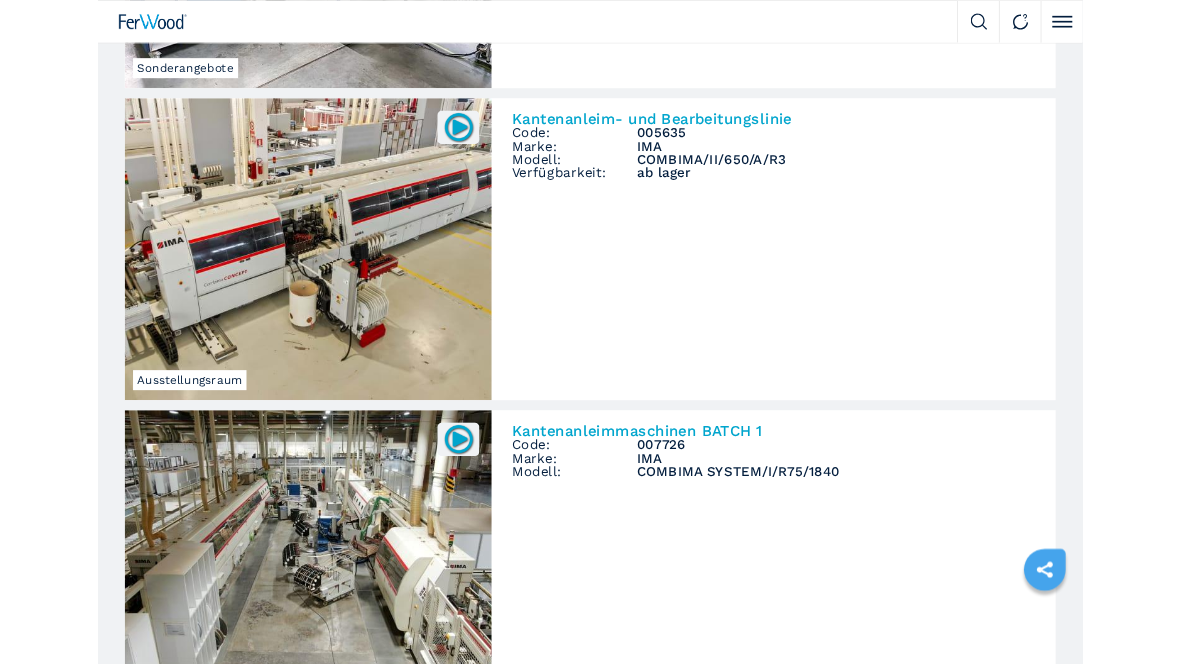 scroll, scrollTop: 10253, scrollLeft: 0, axis: vertical 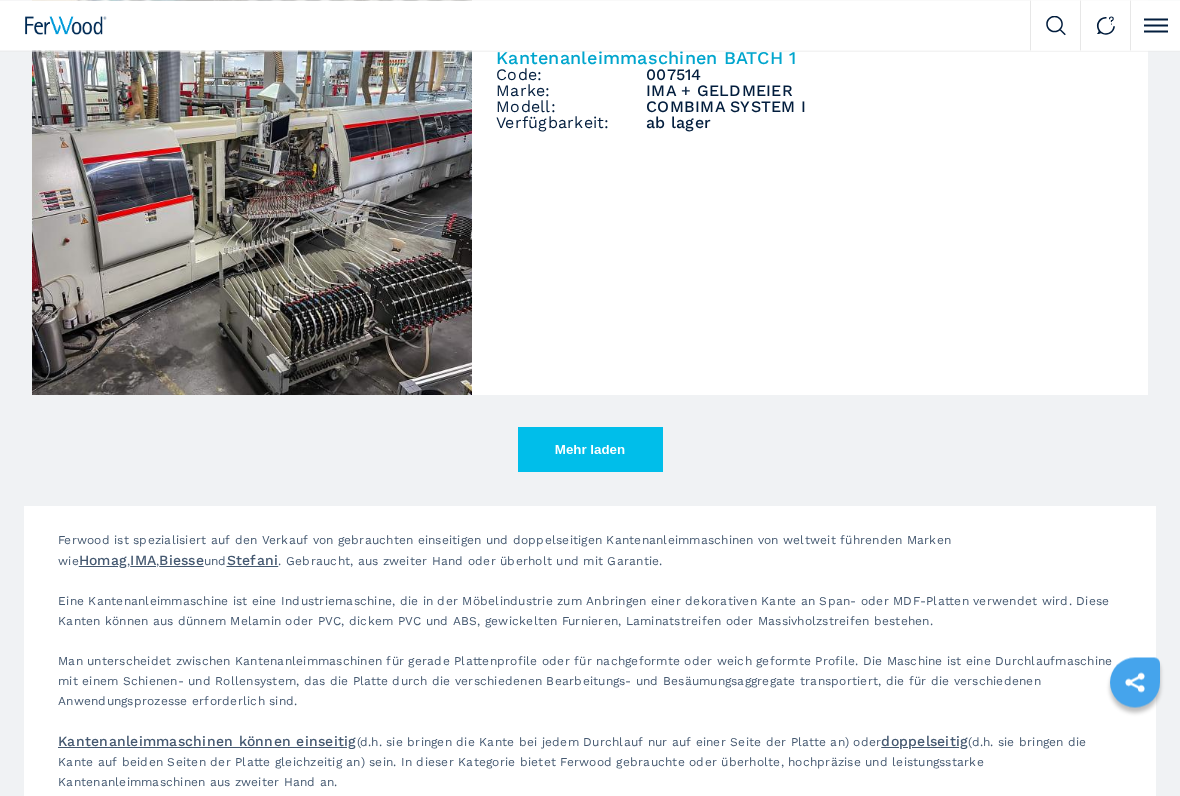 click on "Mehr laden" at bounding box center [590, 450] 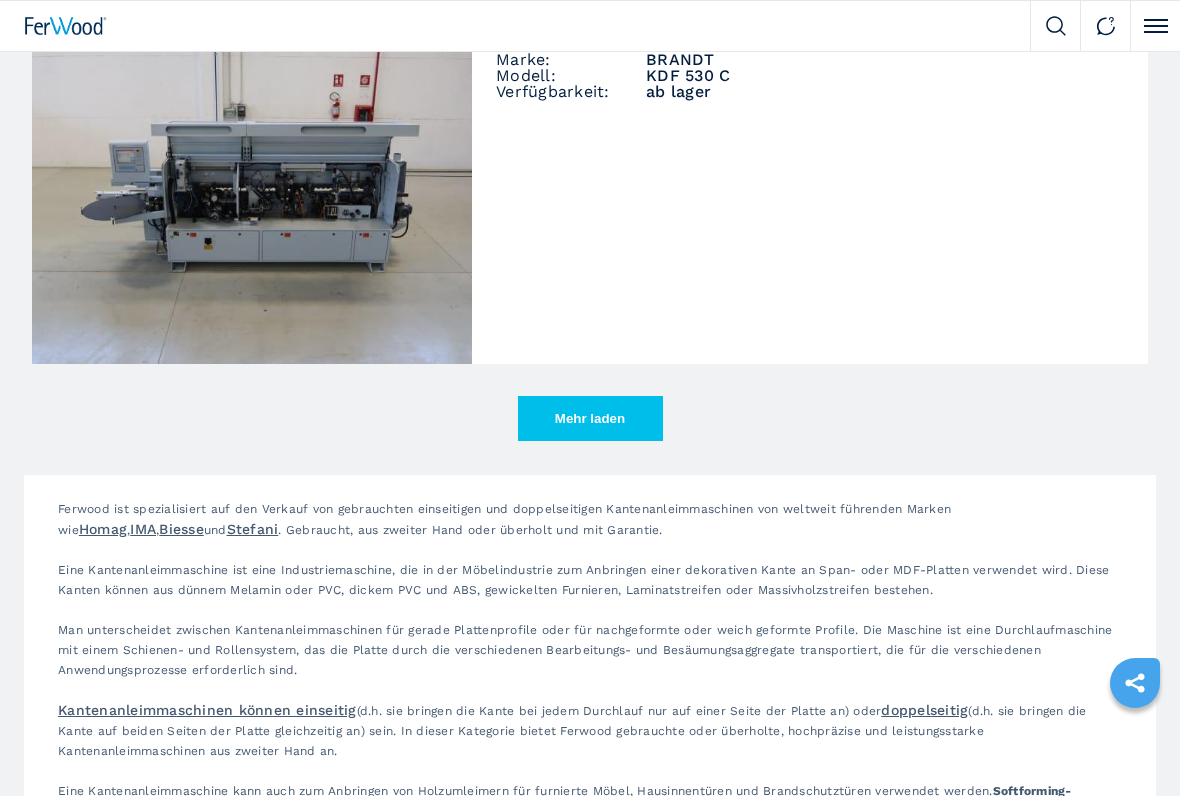 scroll, scrollTop: 15254, scrollLeft: 0, axis: vertical 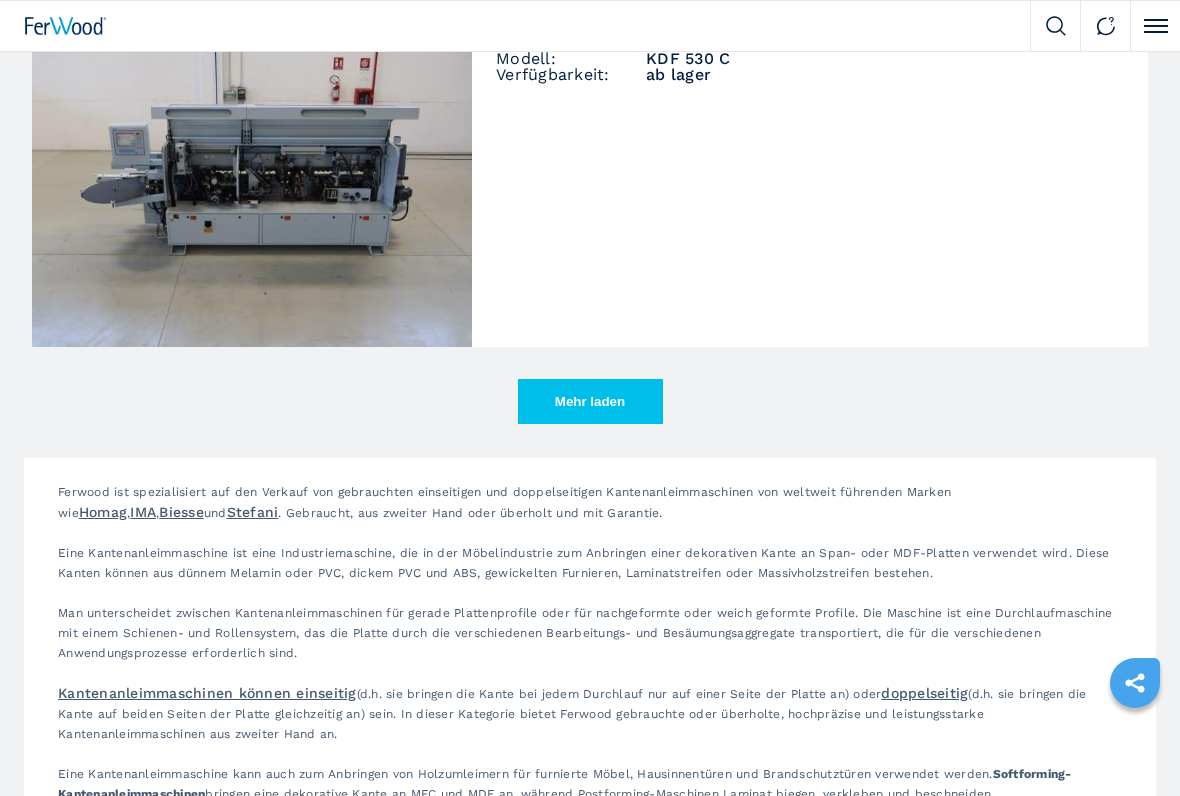 click on "Einseitige Kantenanleimmaschine Code:  008019 Marke:  SCM Modell:  NEW STEFANI ONE Verfügbarkeit:  ab lager Typ der angebrachten Kante   dünne Kante, starke Kante Klebesystem   EVA Fügefräsen   ja Multifunktionsaggregat   ja Oberfräsaggregat   ja Max. Vortriebsgeschwindigkeit   40 m/min Maximale Plattendicke   60 mm Einseitige Kantenanleimmaschine Code:  006719 Marke:  BRANDT Modell:  KDF 1230 HIGHFLEX Verfügbarkeit:  ab lager Typ der angebrachten Kante   dünne Kante, starke Kante, veneer Klebesystem   EVA Fügefräsen   ja Multifunktionsaggregat   ja Max. Vortriebsgeschwindigkeit   11 m/min Einseitige Kantenanleimmaschine Code:  007834 Marke:  BRANDT Modell:  KDF 650 C AIRTEC Verfügbarkeit:  ab lager Typ der angebrachten Kante   dünne Kante, starke Kante, massivholz Klebesystem   EVA, Heissluft Fügefräsen   ja Multifunktionsaggregat   ja Max. Vortriebsgeschwindigkeit   18 m/min Maximale Plattendicke   60 mm Arbeitsaggregate   8 nr Ausstellungsraum Einseitige Kantenanleimmaschine" at bounding box center (590, -7313) 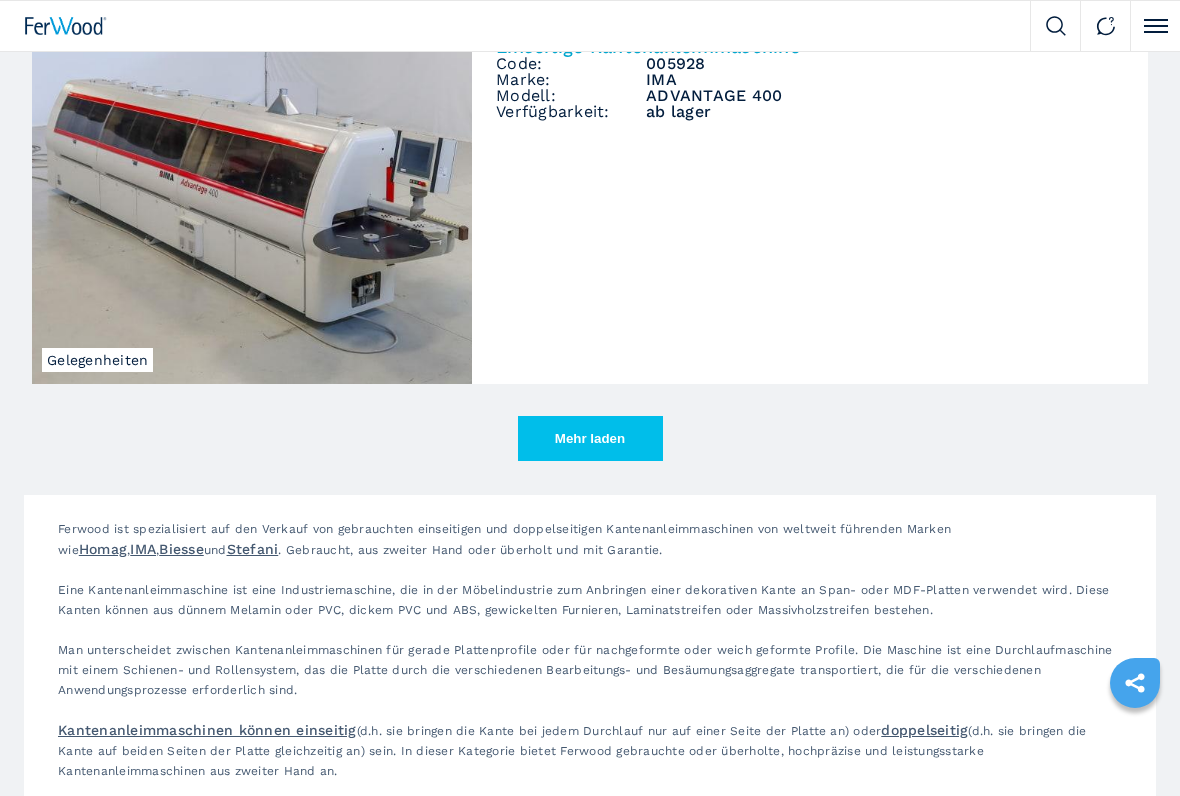 scroll, scrollTop: 18213, scrollLeft: 0, axis: vertical 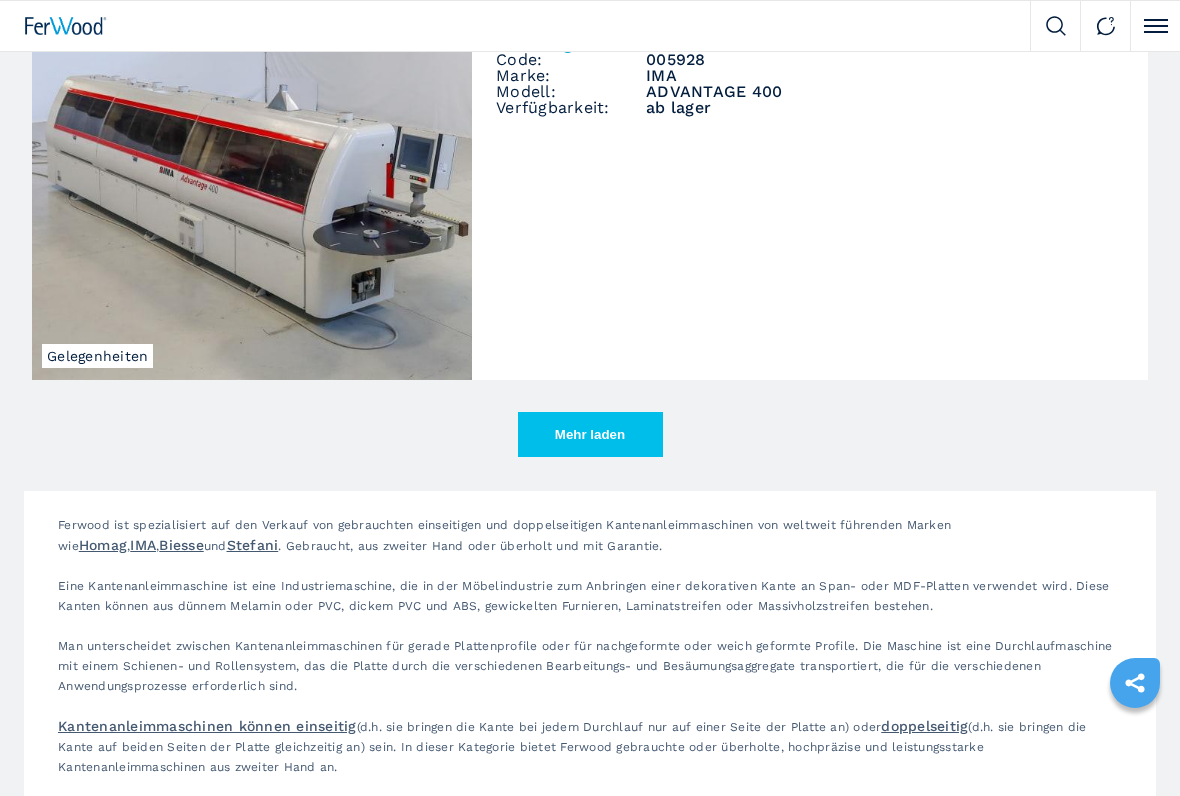 click on "Mehr laden" at bounding box center [590, 434] 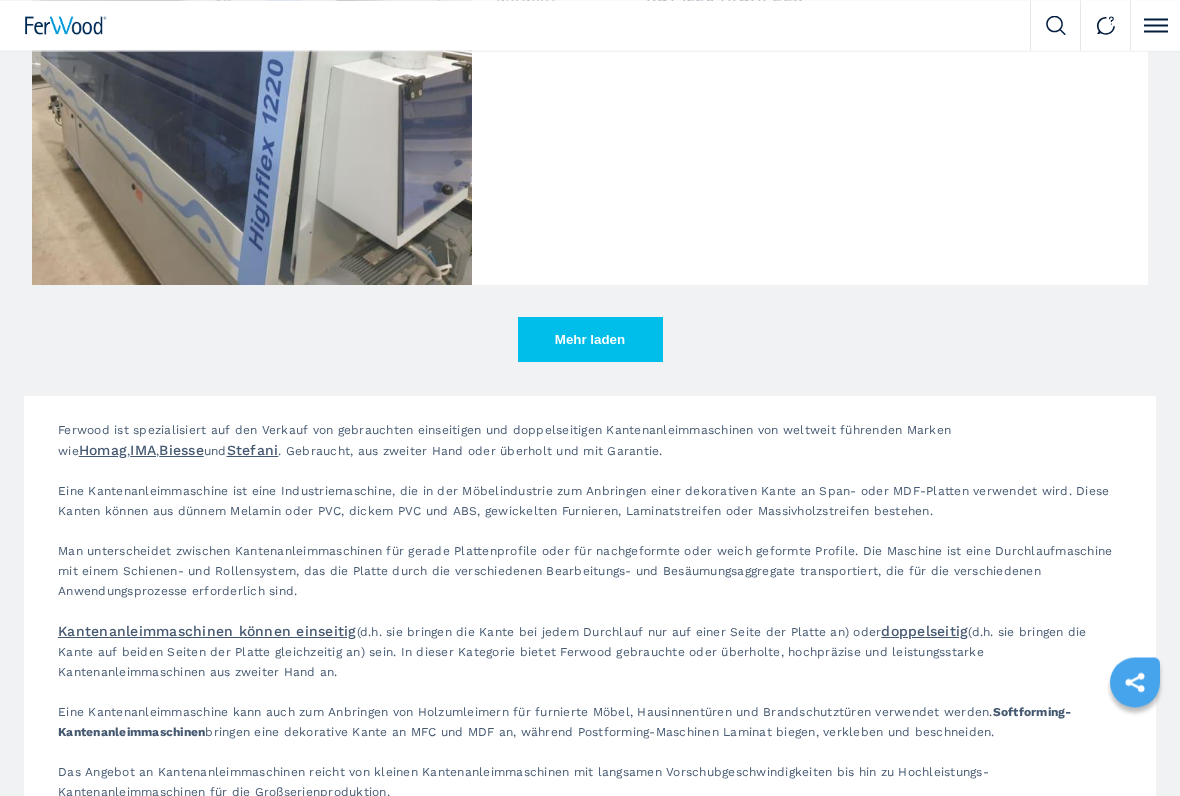 scroll, scrollTop: 21339, scrollLeft: 0, axis: vertical 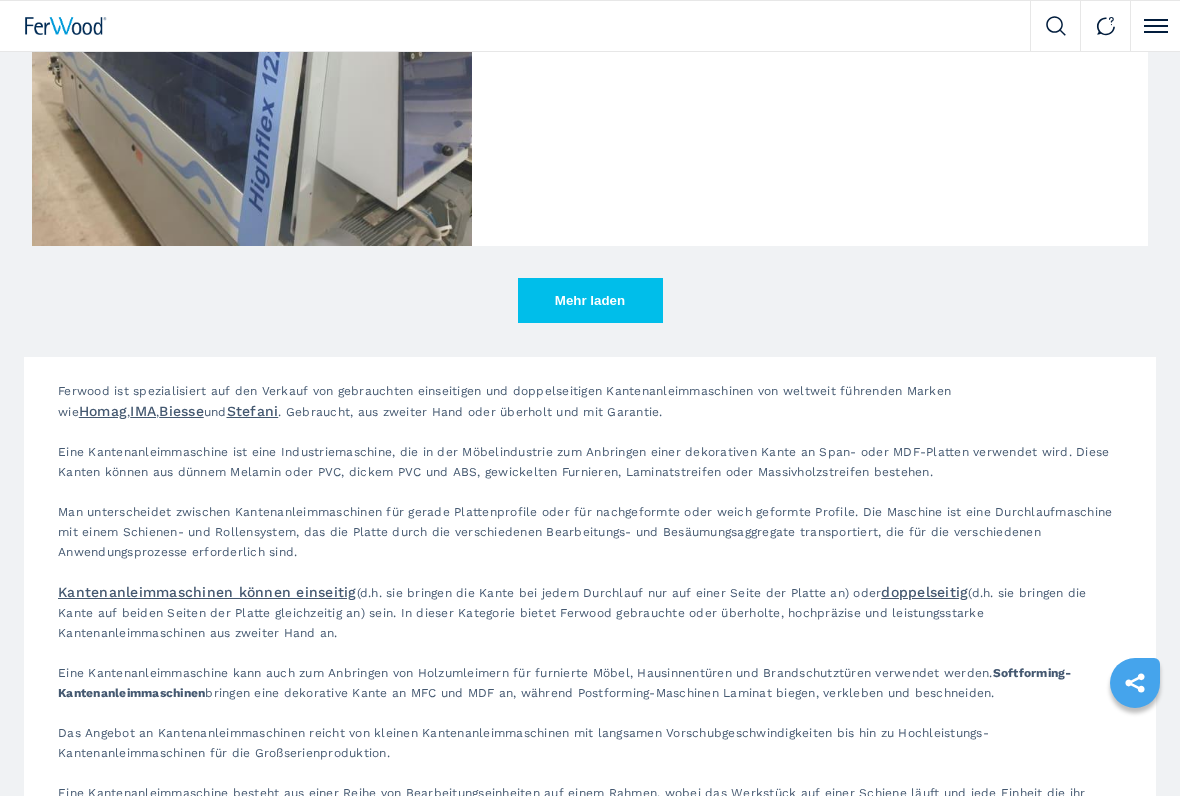 click on "Mehr laden" at bounding box center (590, 300) 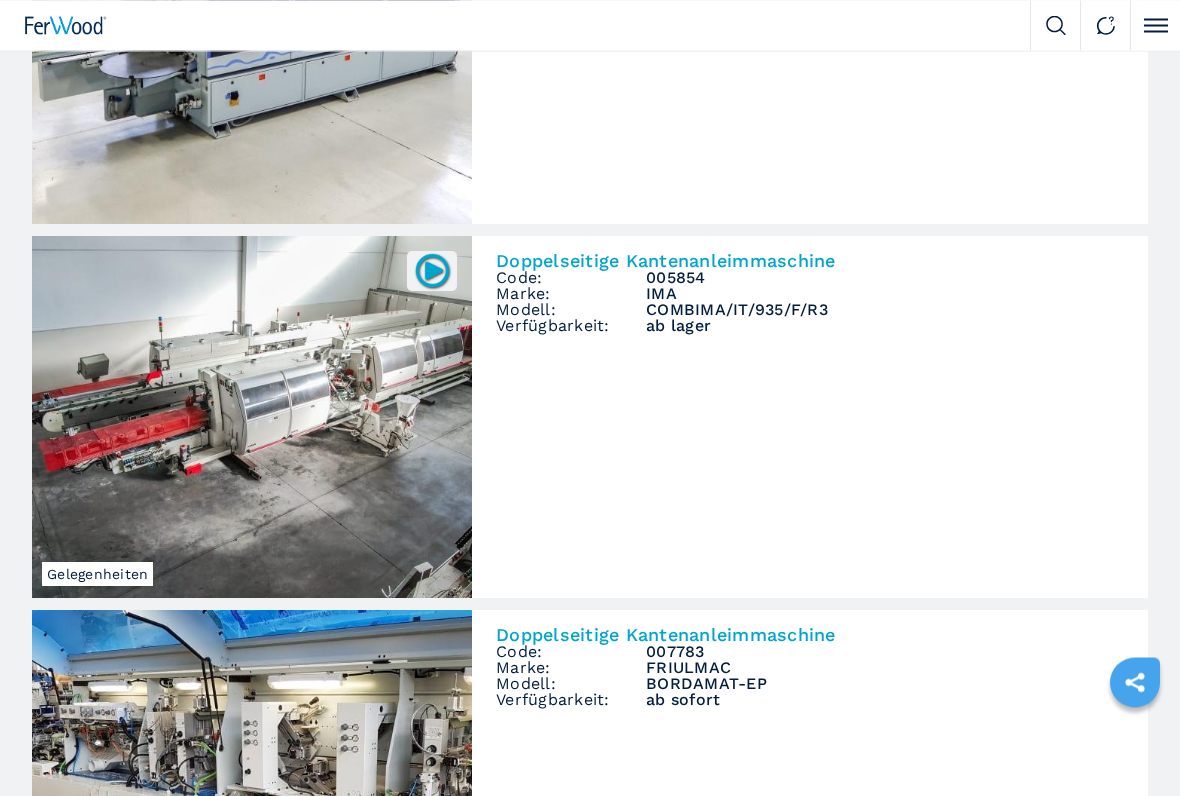 scroll, scrollTop: 21732, scrollLeft: 0, axis: vertical 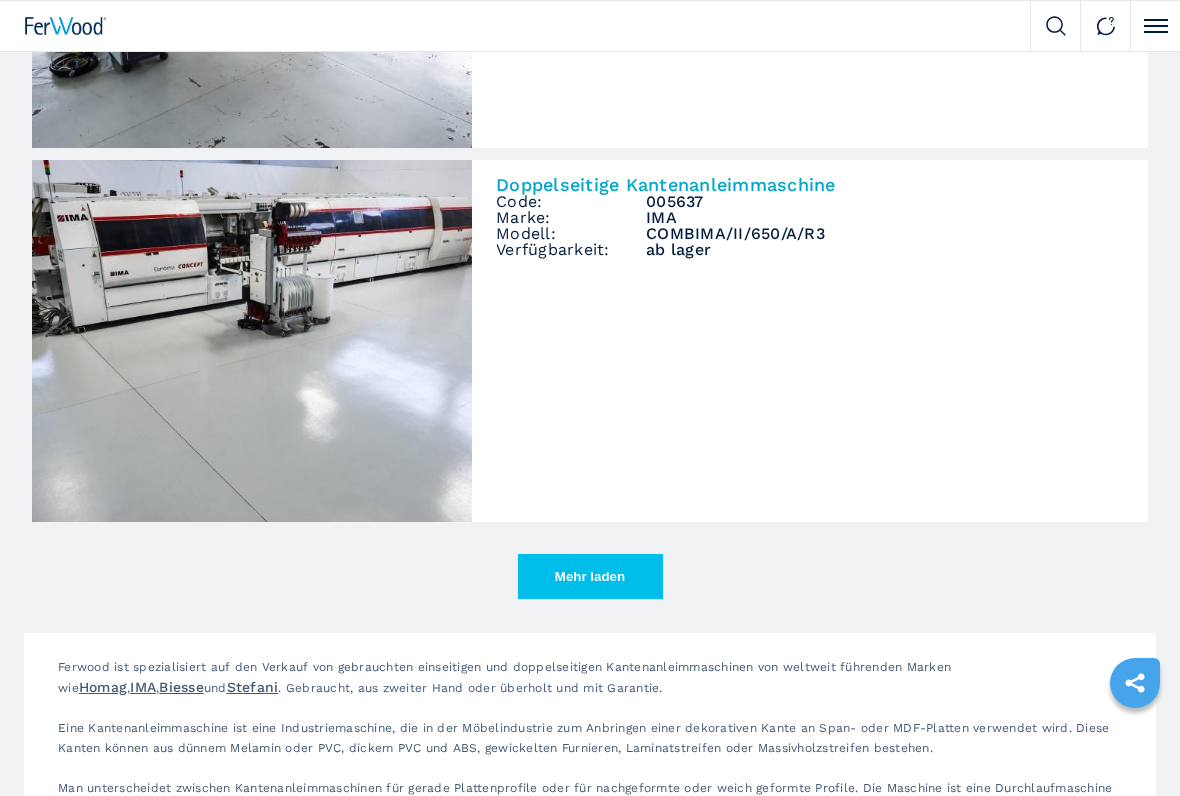 click on "Mehr laden" at bounding box center [590, 576] 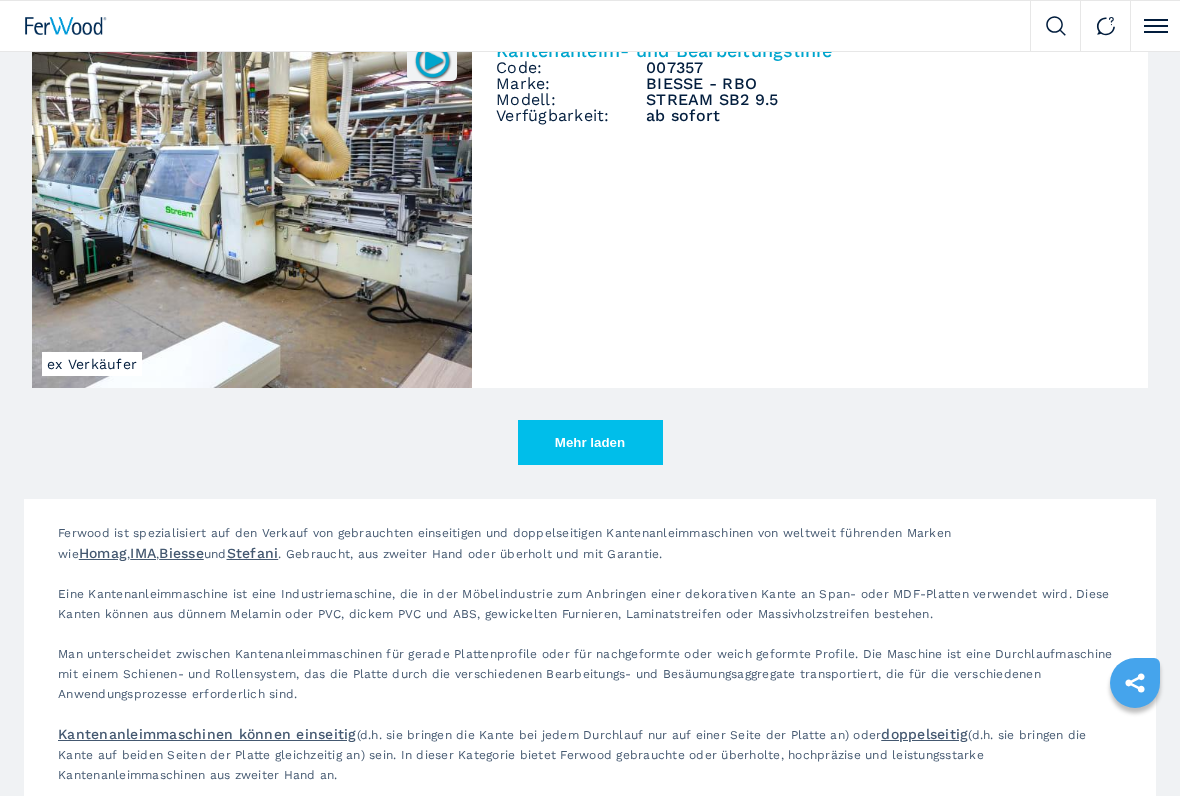 scroll, scrollTop: 27184, scrollLeft: 0, axis: vertical 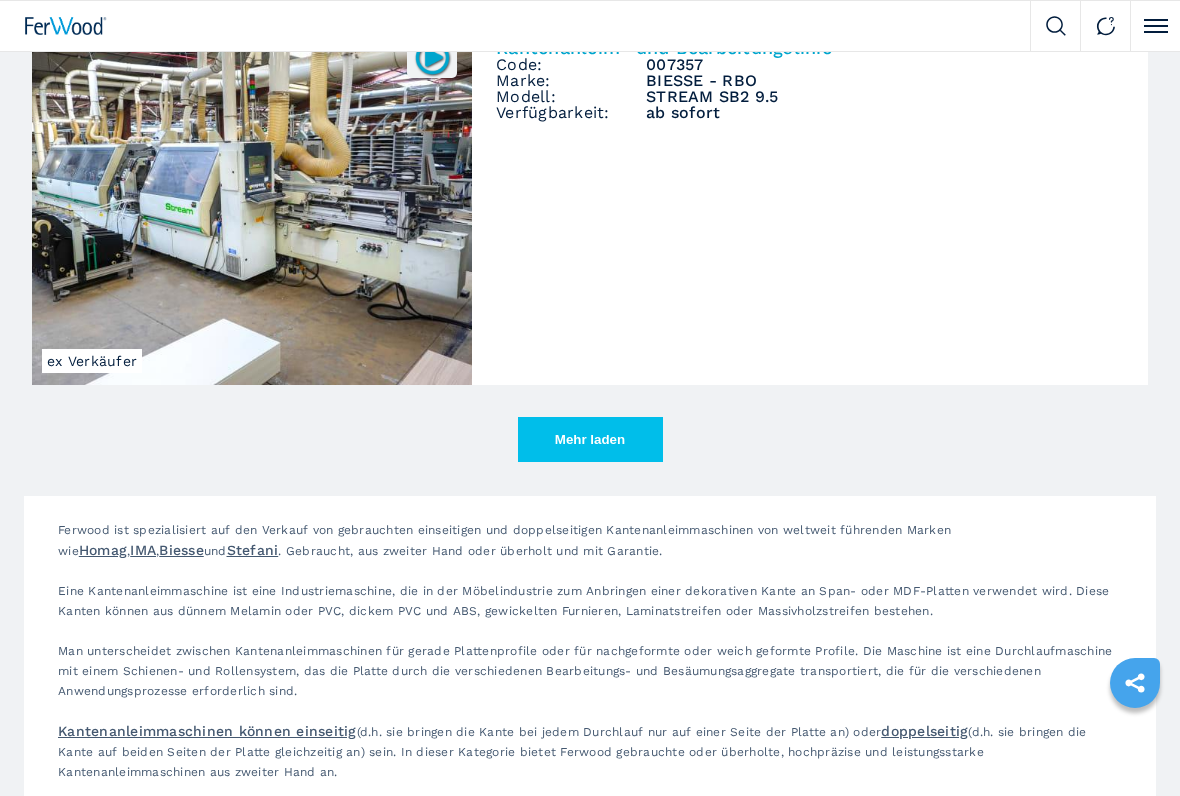 click on "Mehr laden" at bounding box center (590, 439) 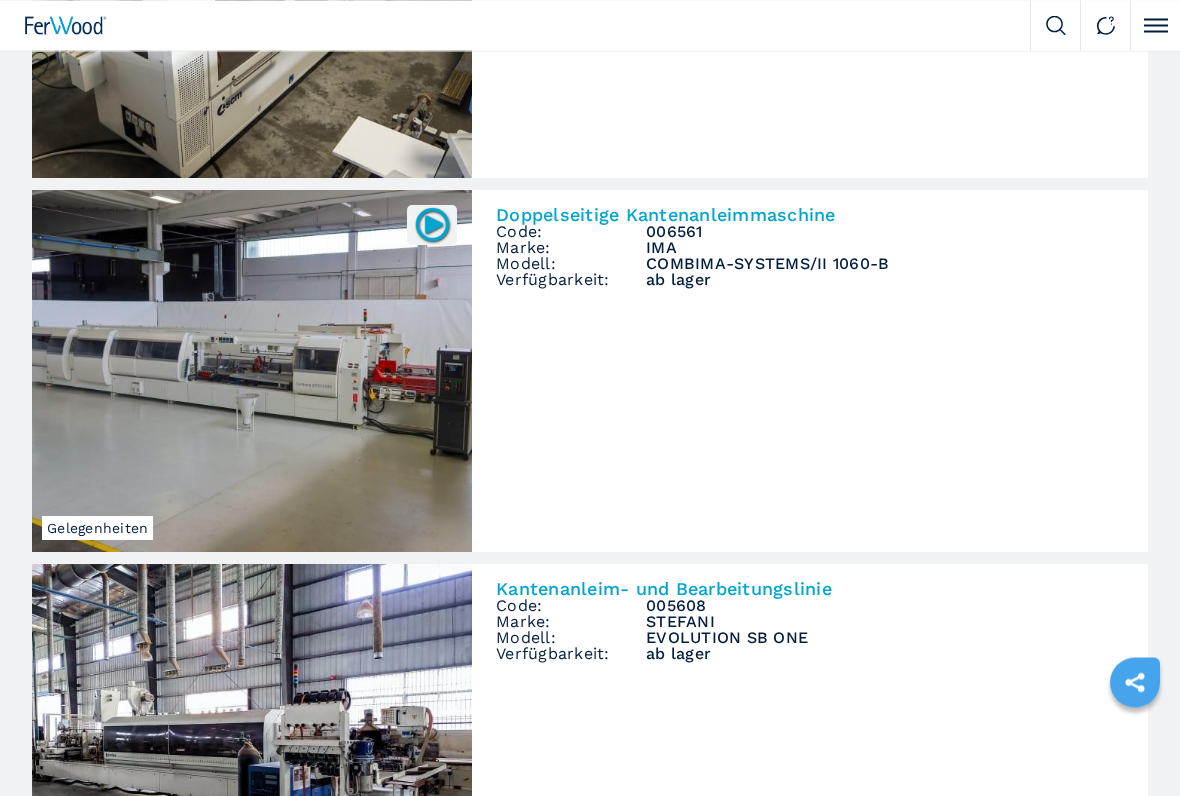scroll, scrollTop: 29275, scrollLeft: 0, axis: vertical 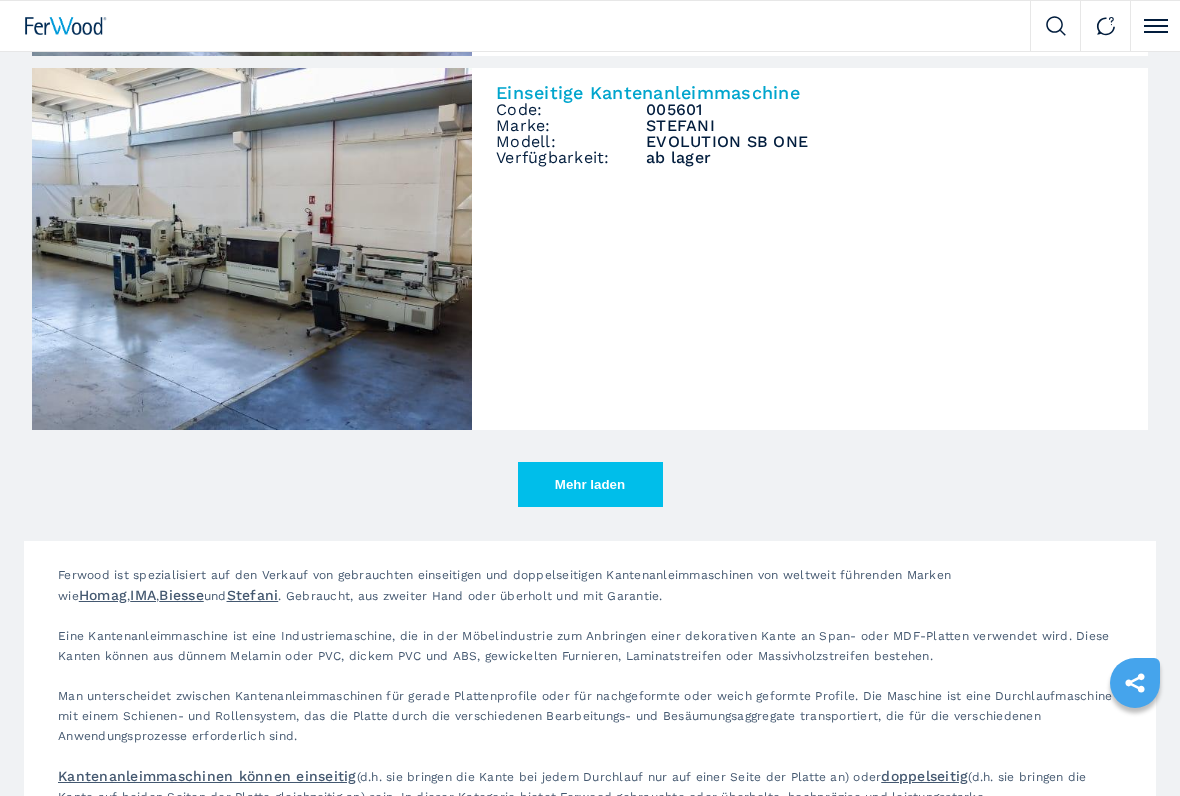 click on "Mehr laden" at bounding box center (590, 484) 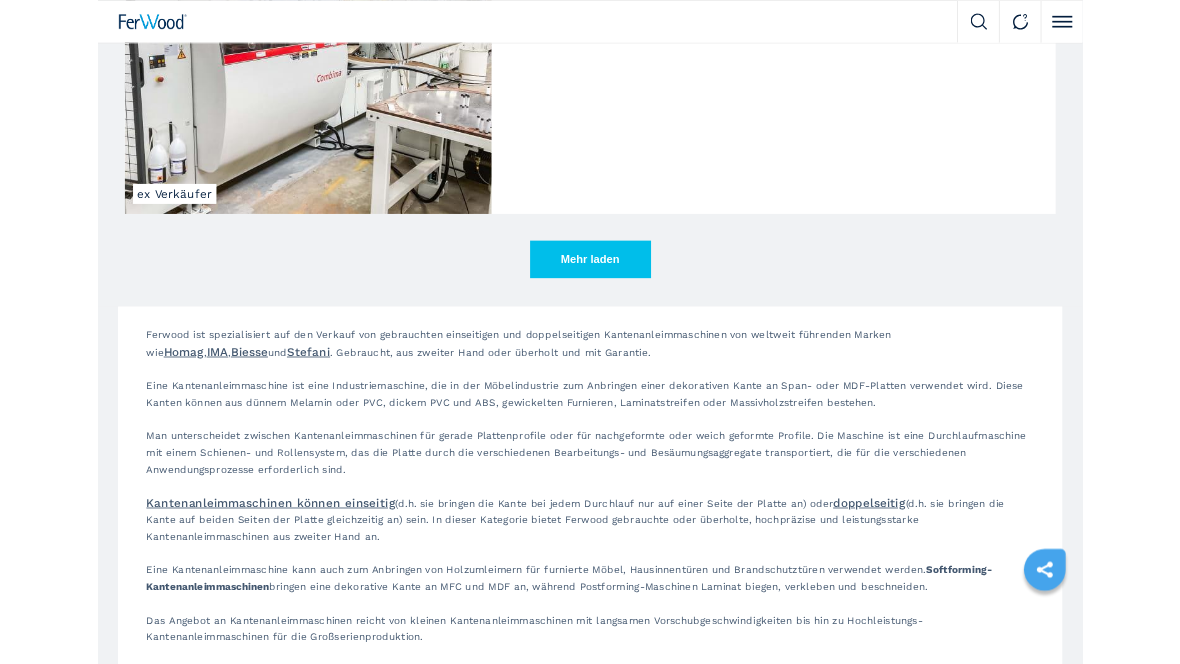 scroll, scrollTop: 33294, scrollLeft: 0, axis: vertical 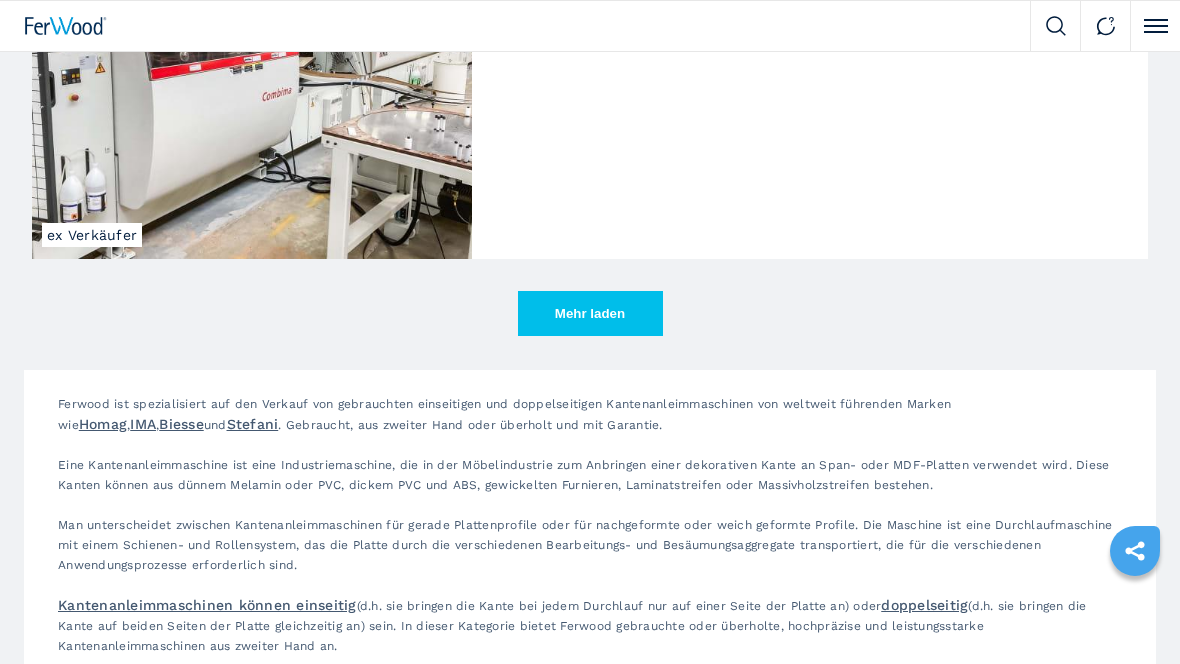 click on "Mehr laden" at bounding box center [590, 313] 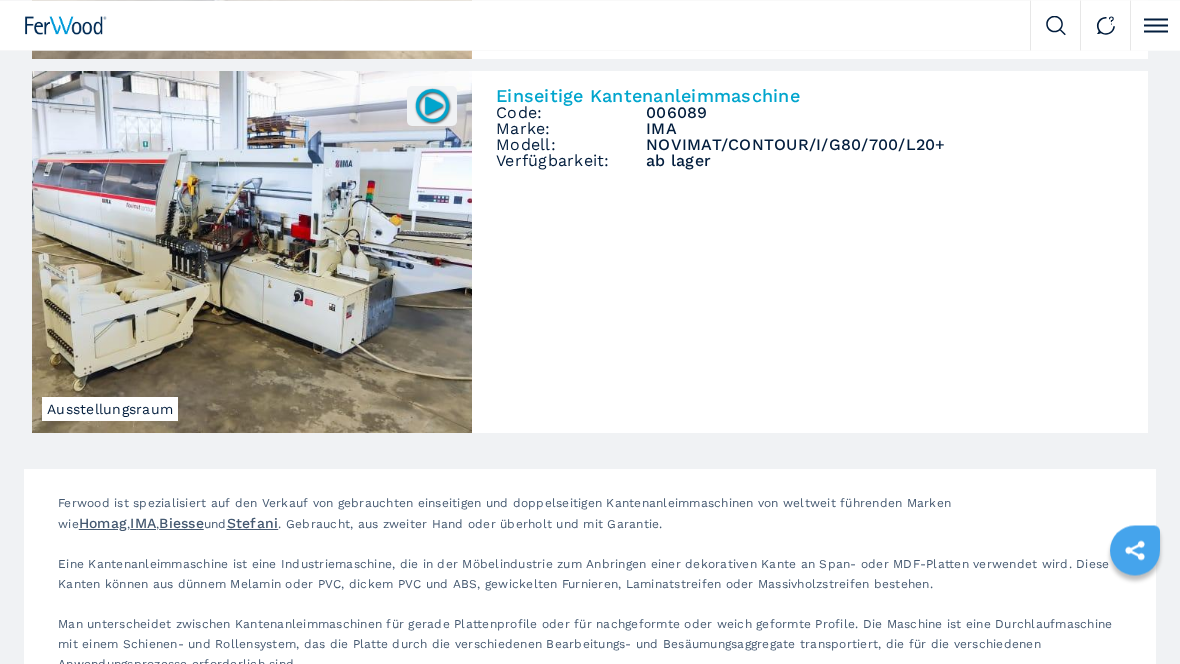 scroll, scrollTop: 36098, scrollLeft: 0, axis: vertical 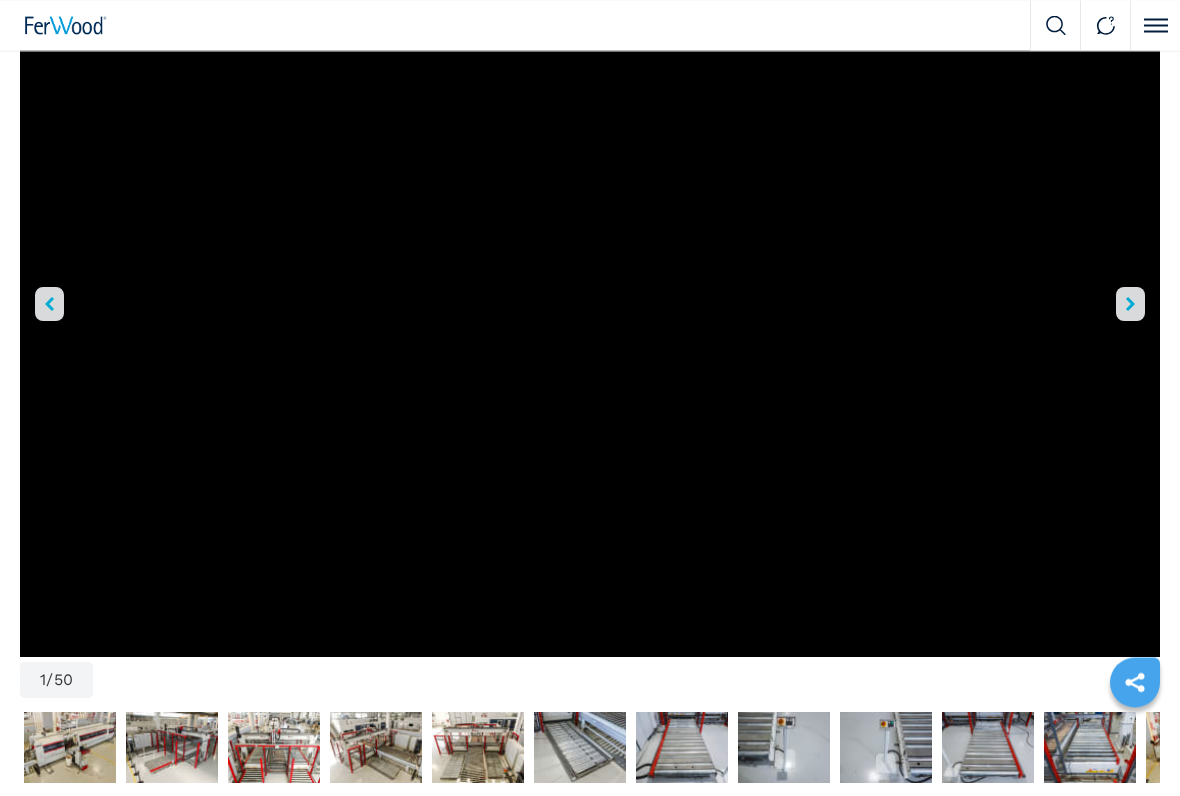 click at bounding box center [1130, 305] 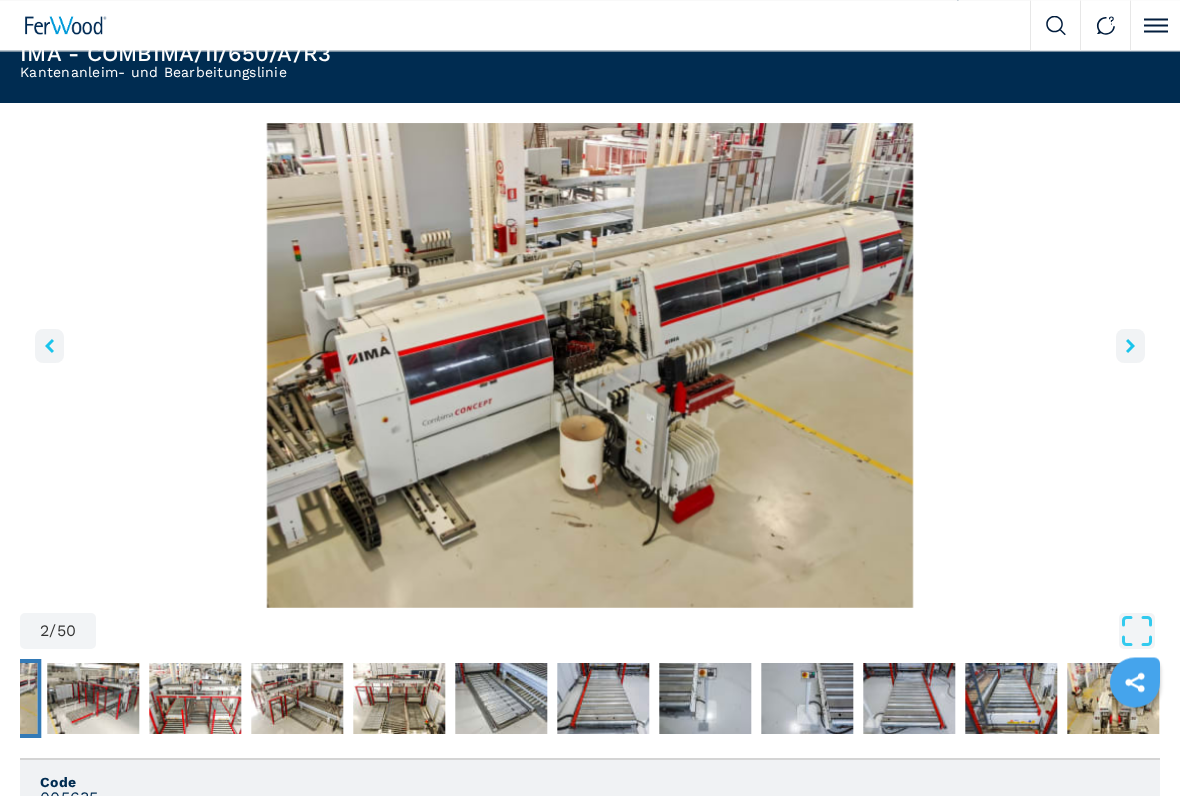 scroll, scrollTop: 71, scrollLeft: 0, axis: vertical 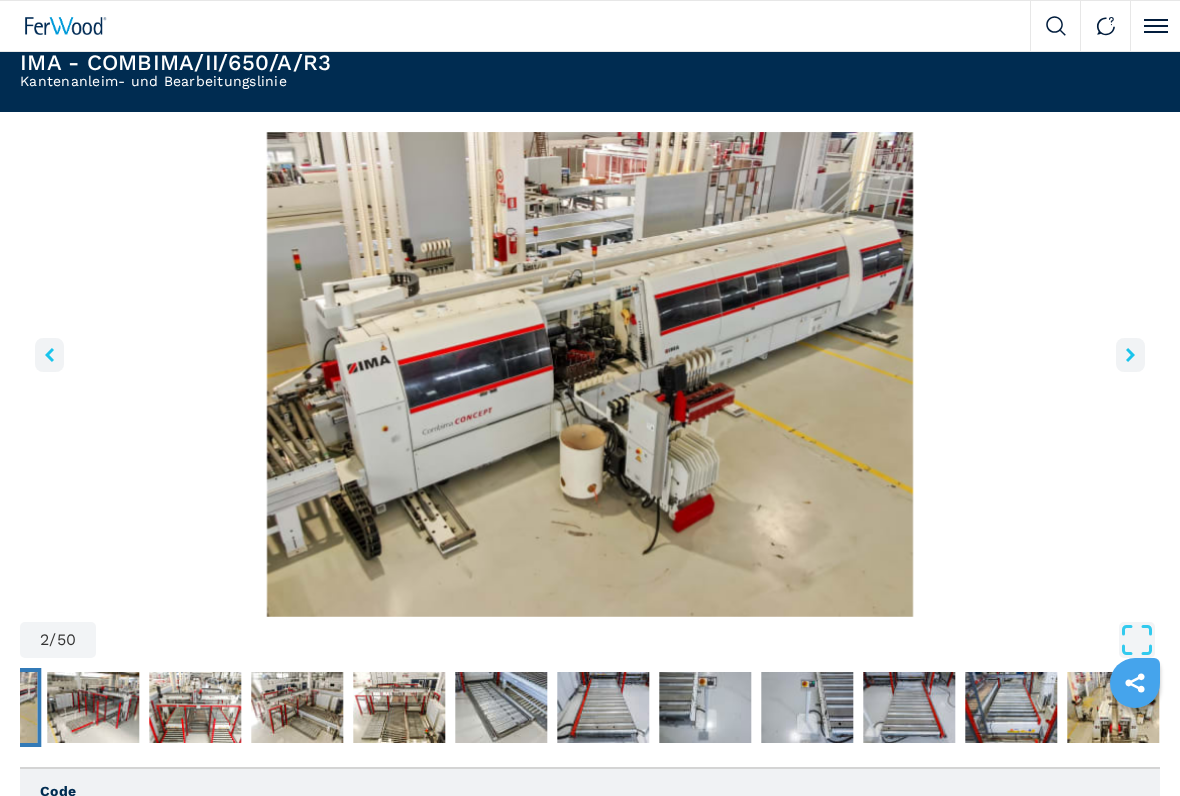 click 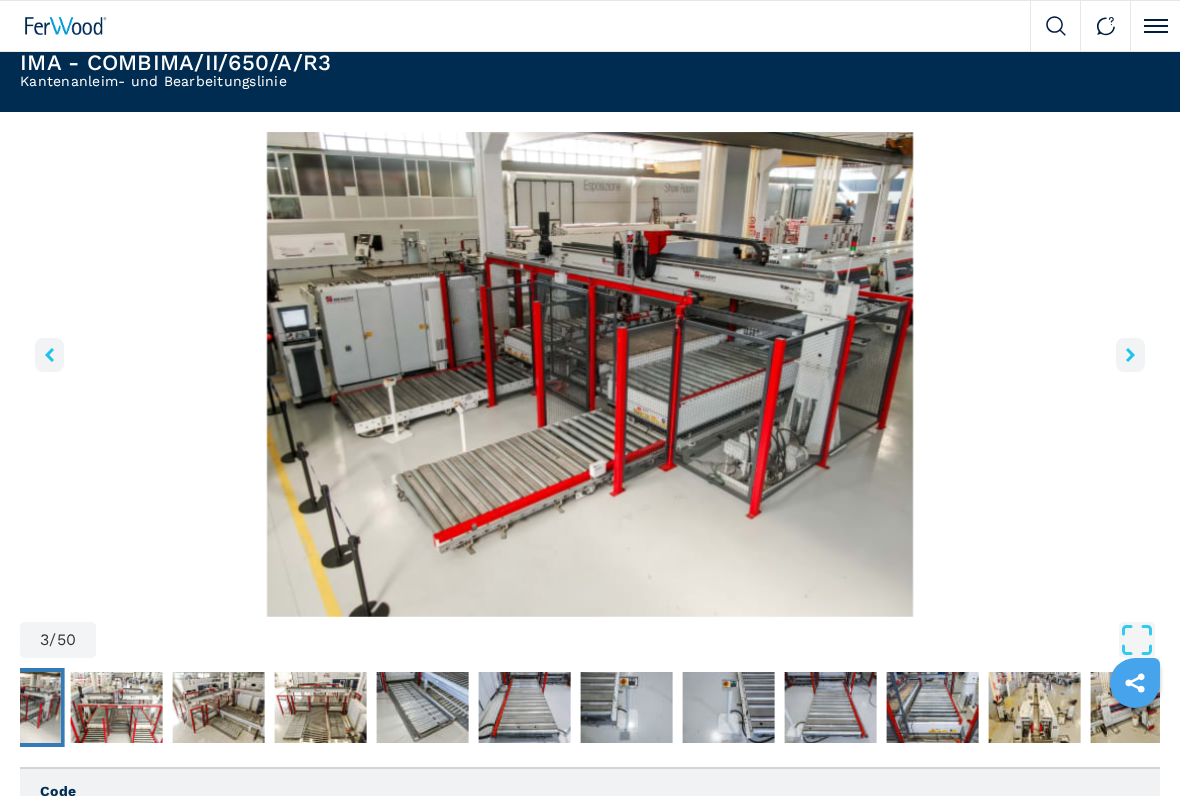 click 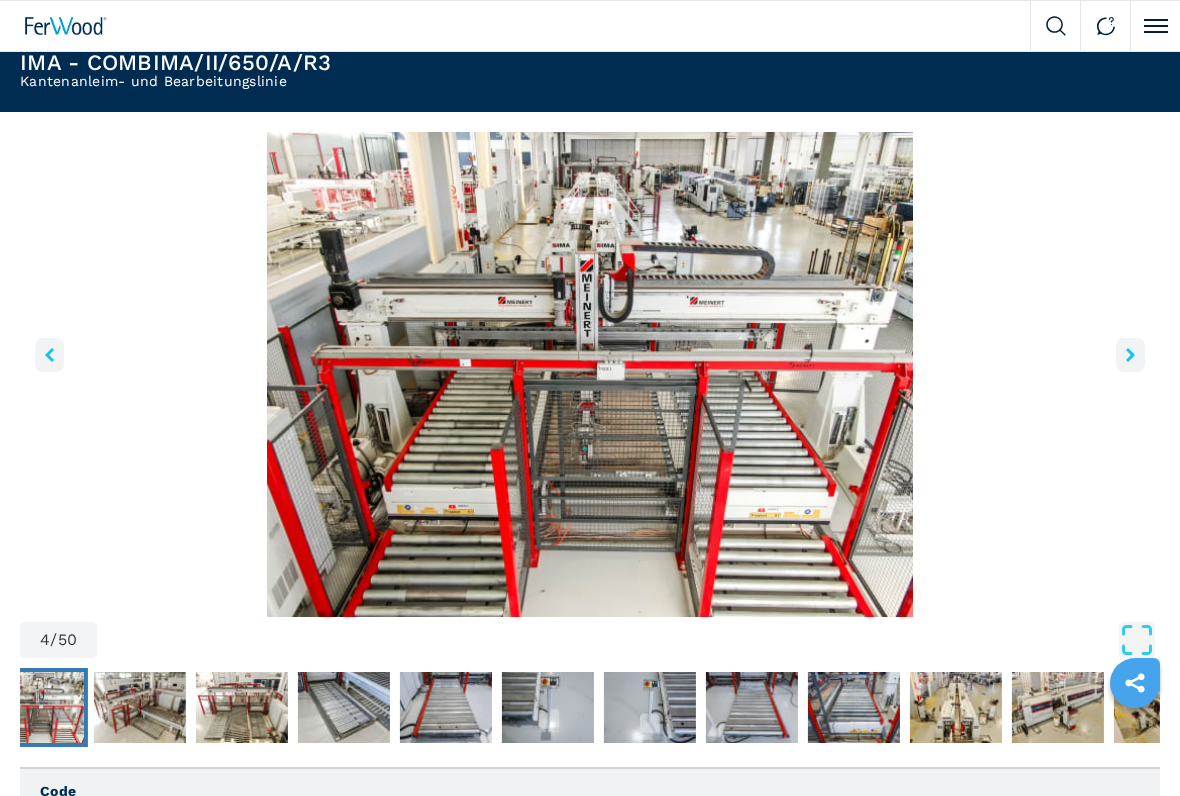 click at bounding box center [1130, 355] 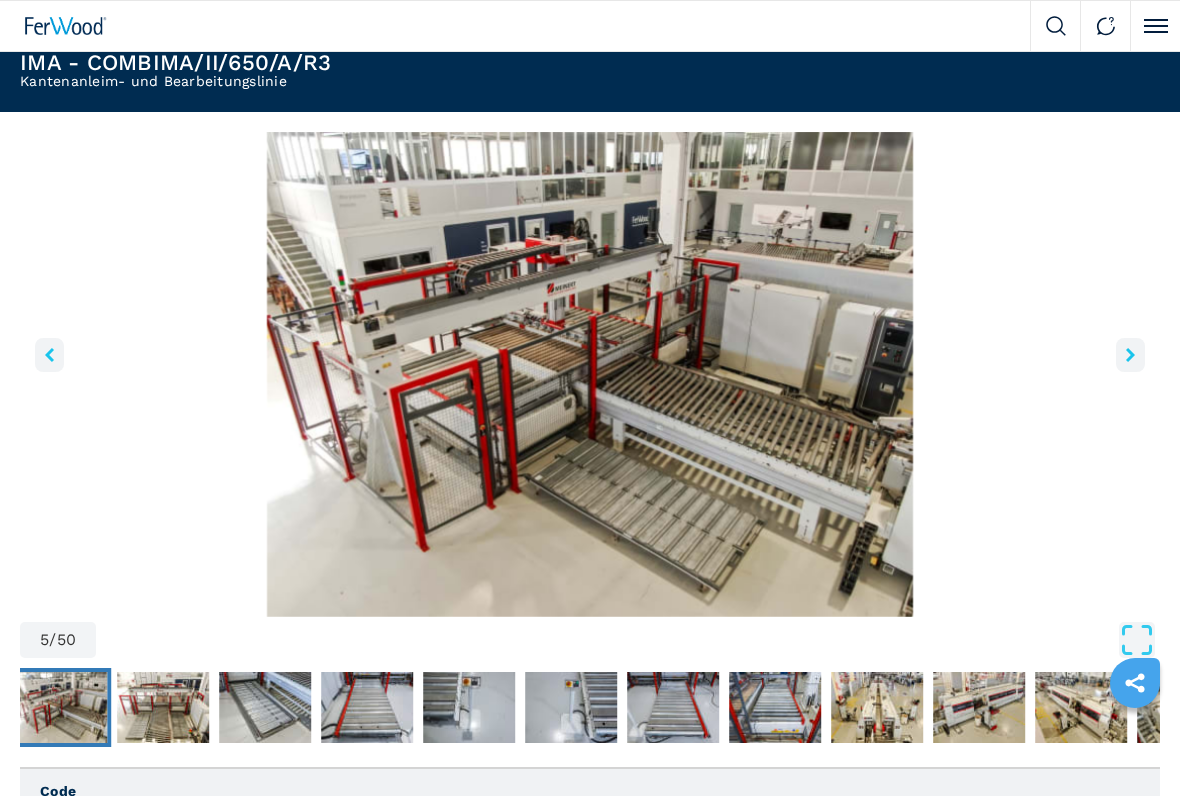click 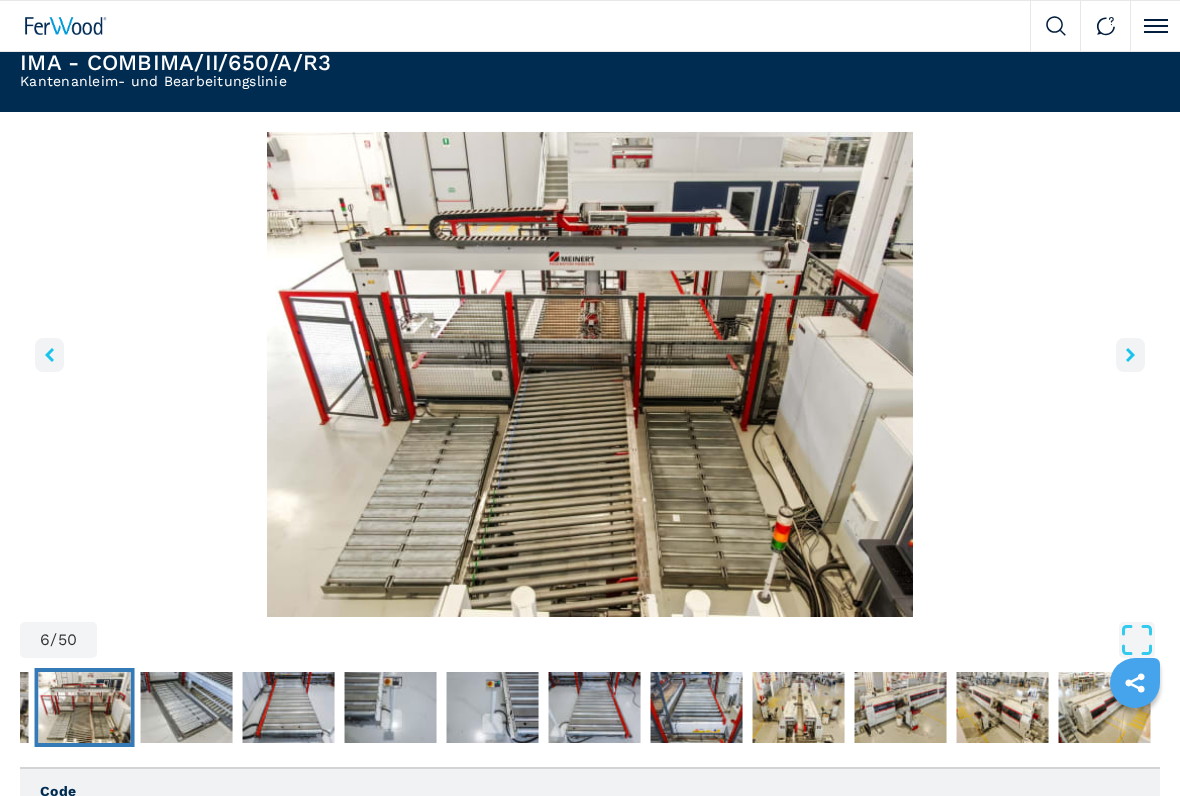 click at bounding box center (1130, 355) 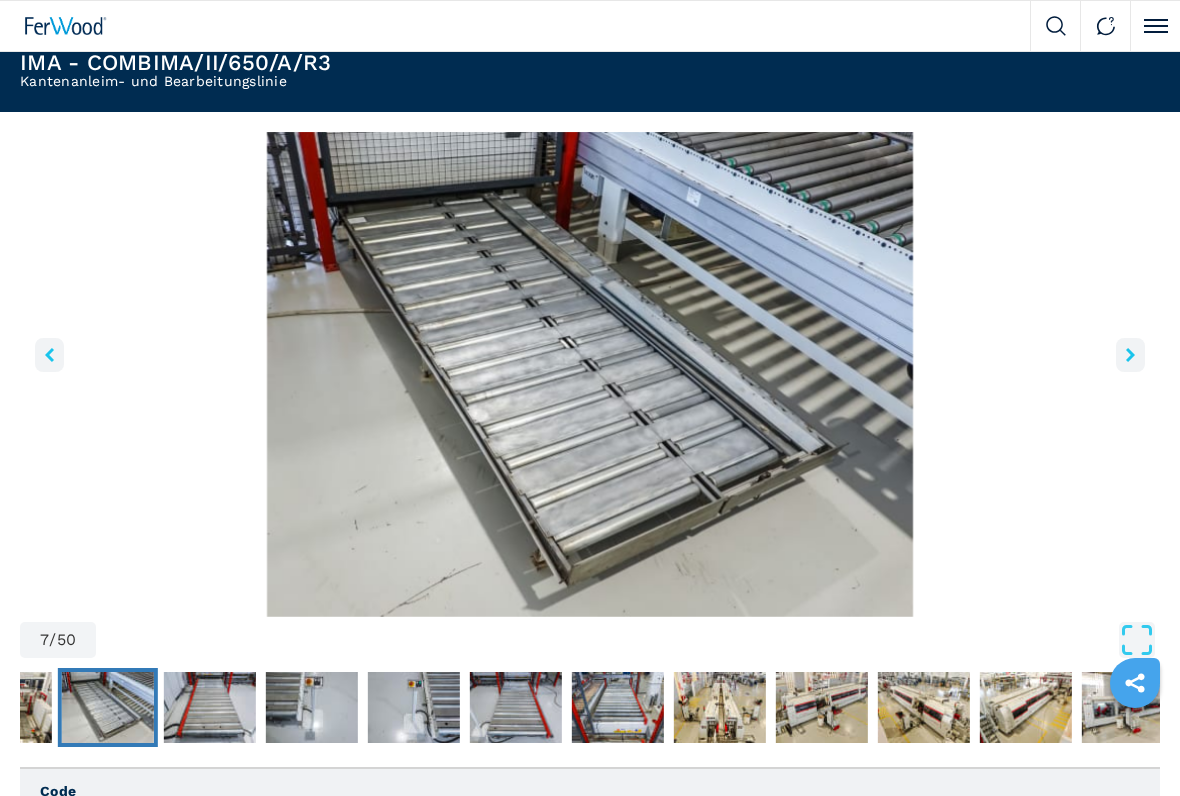 click 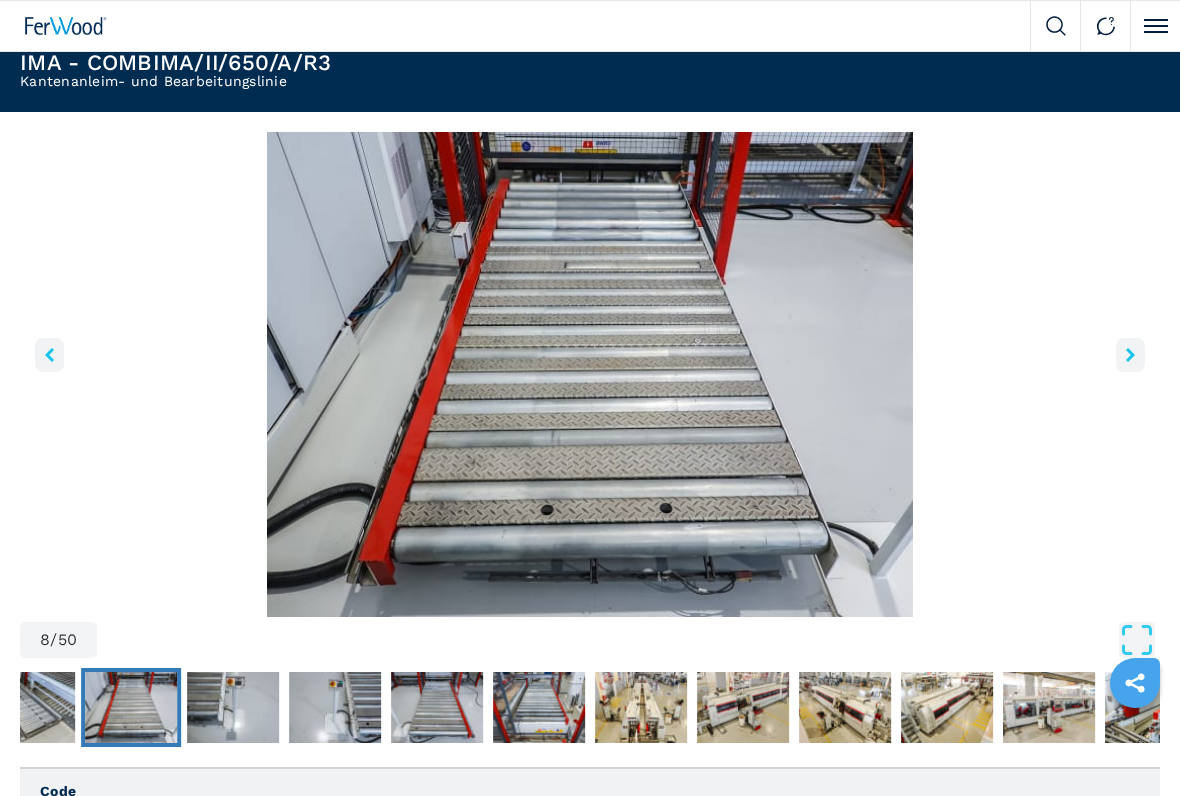 click at bounding box center [1130, 355] 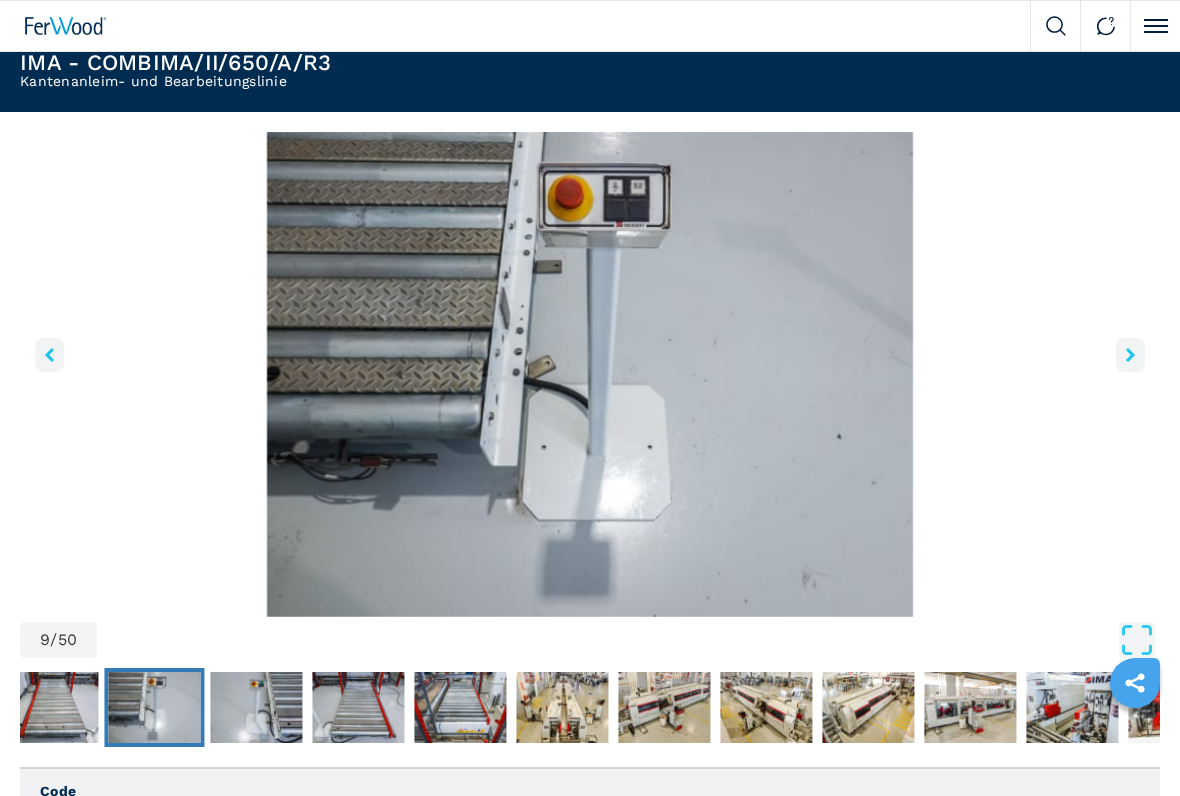 click at bounding box center [1130, 355] 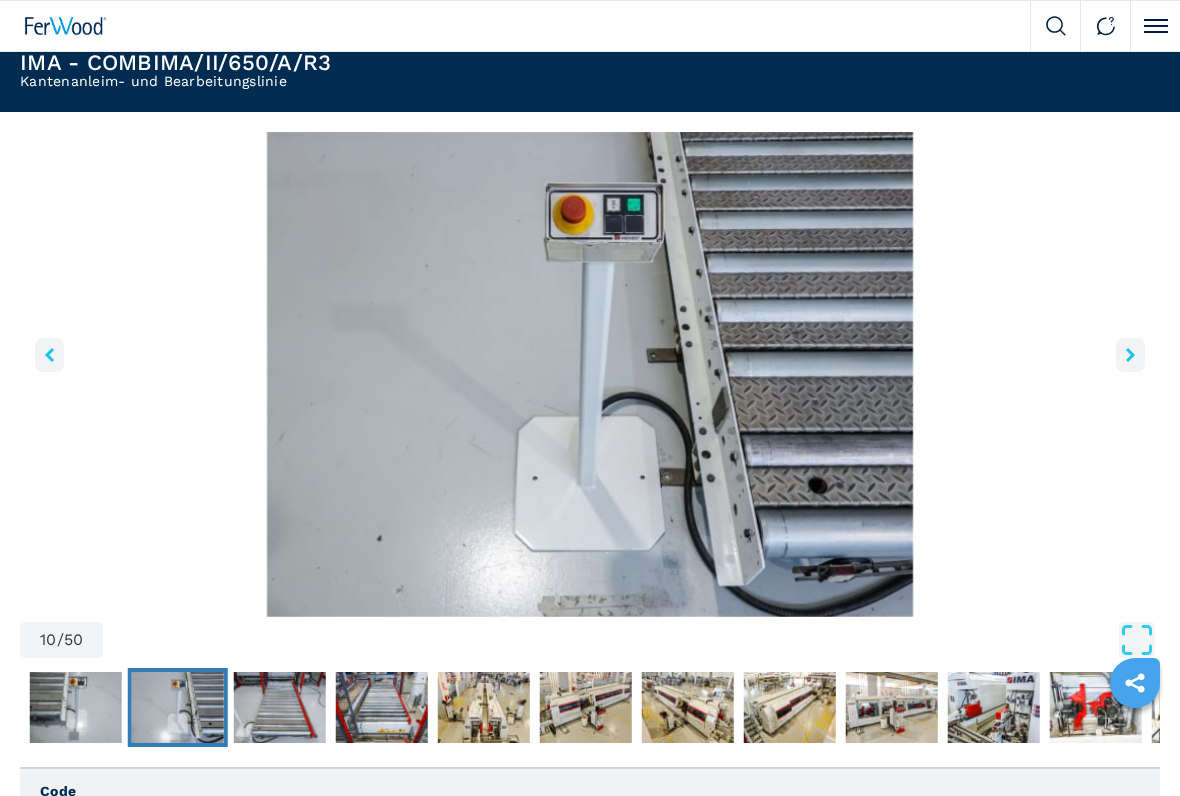 click at bounding box center (1130, 355) 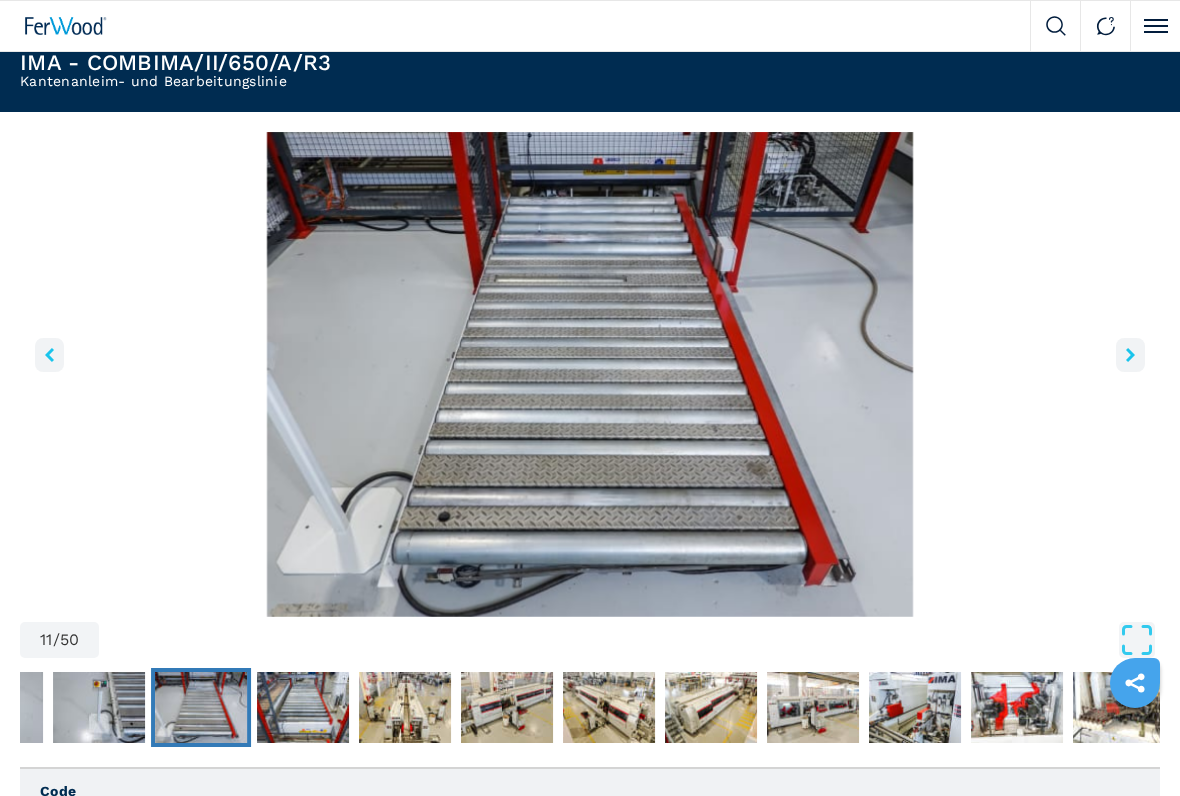 click at bounding box center [1130, 355] 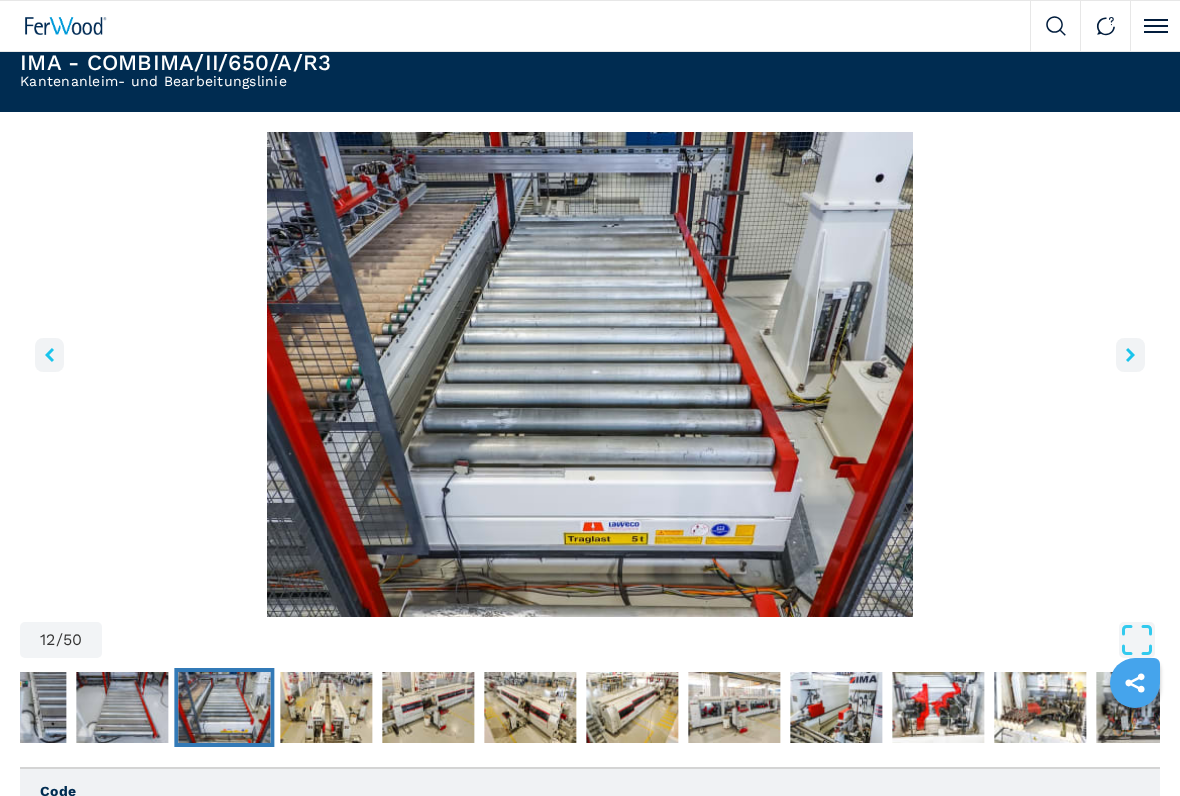 click at bounding box center (1130, 355) 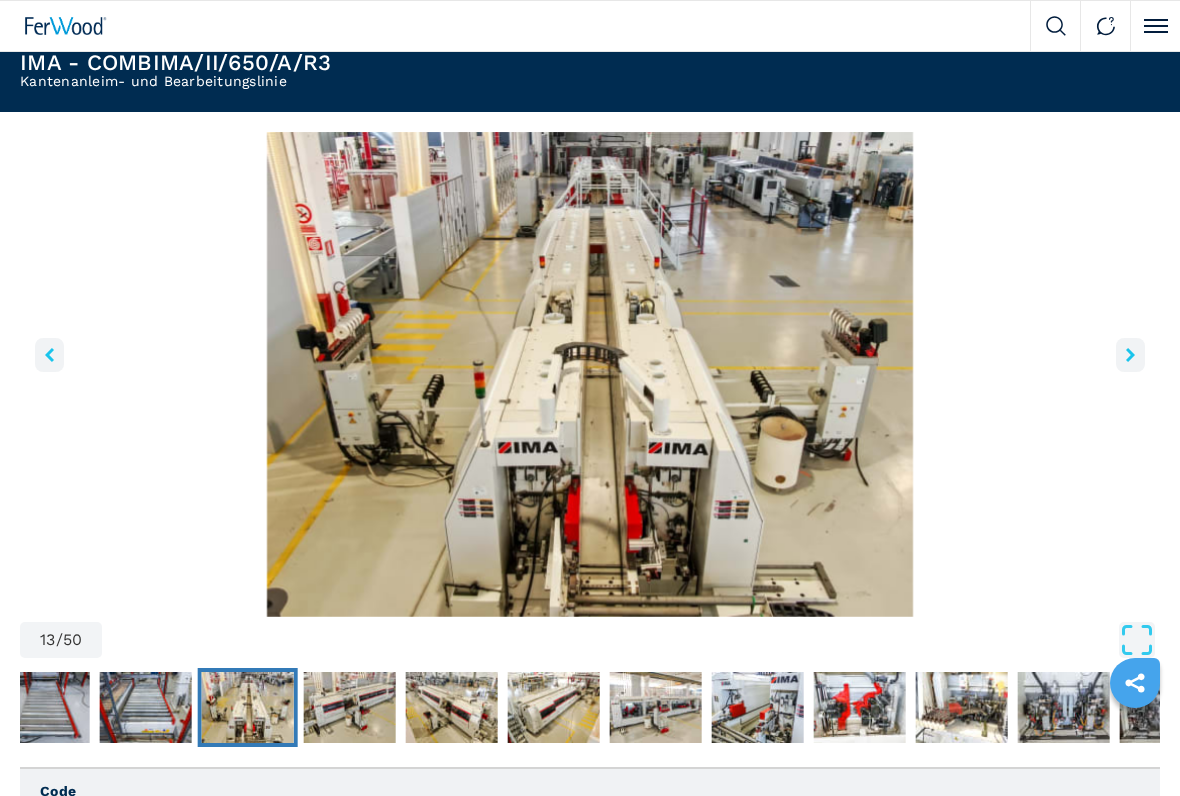 click at bounding box center [590, 374] 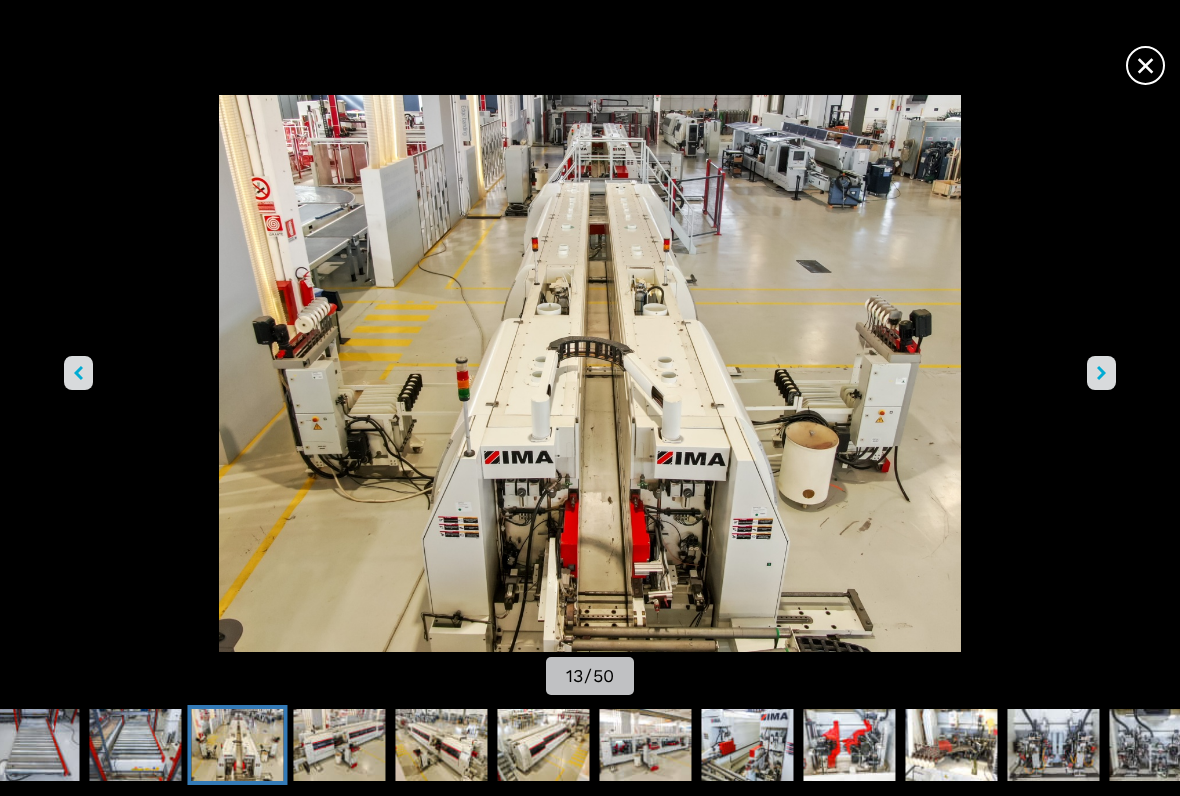 click at bounding box center (1101, 373) 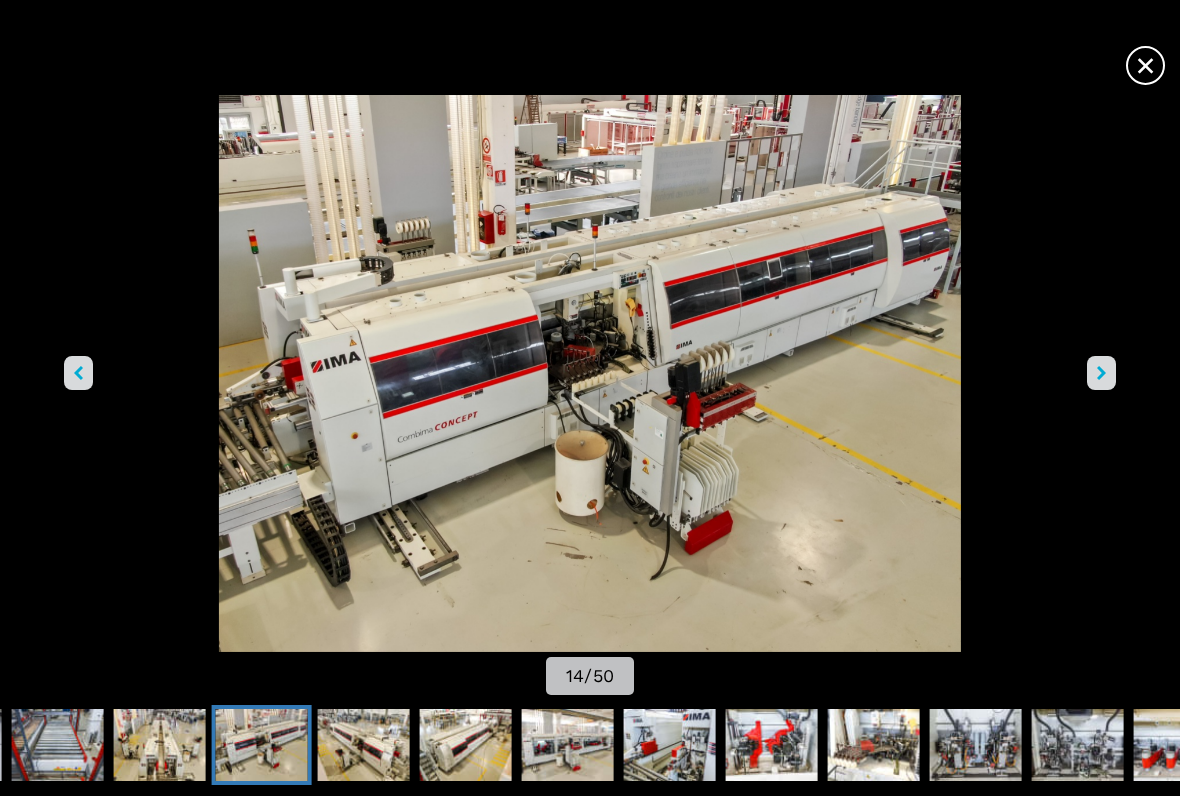 click at bounding box center (1101, 373) 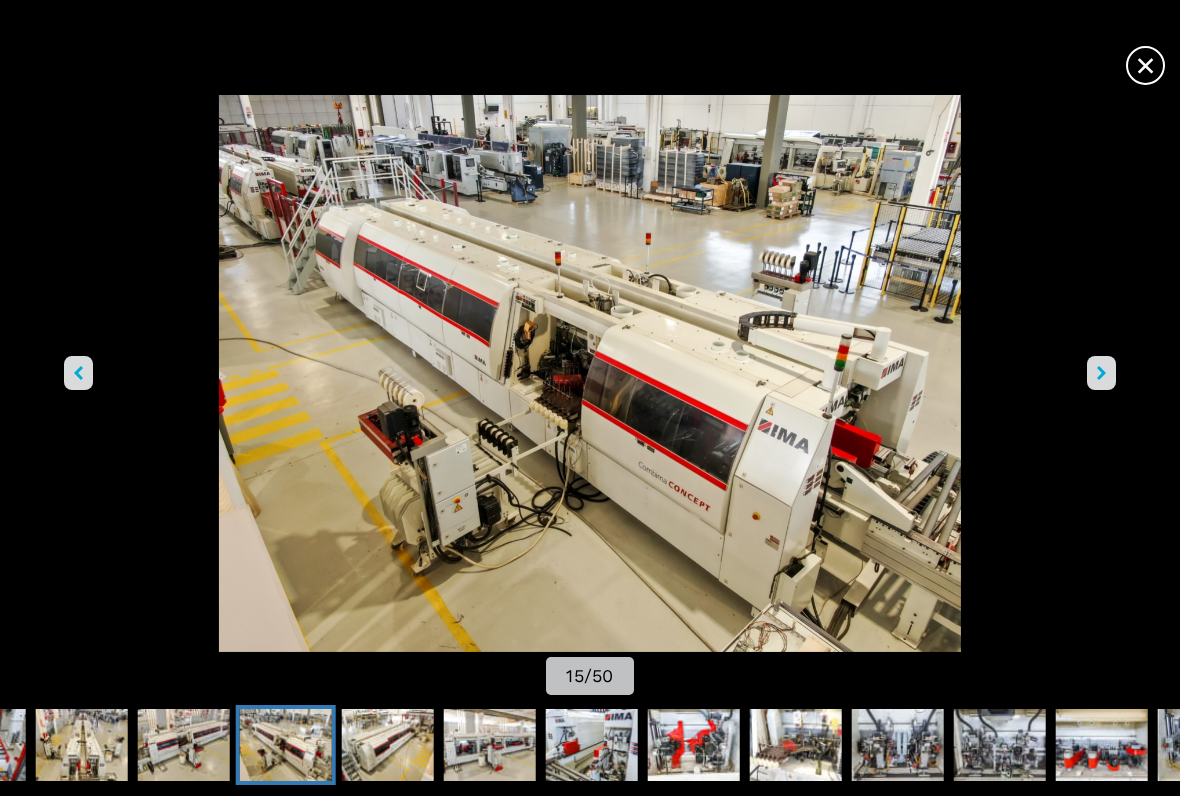 click at bounding box center [1101, 373] 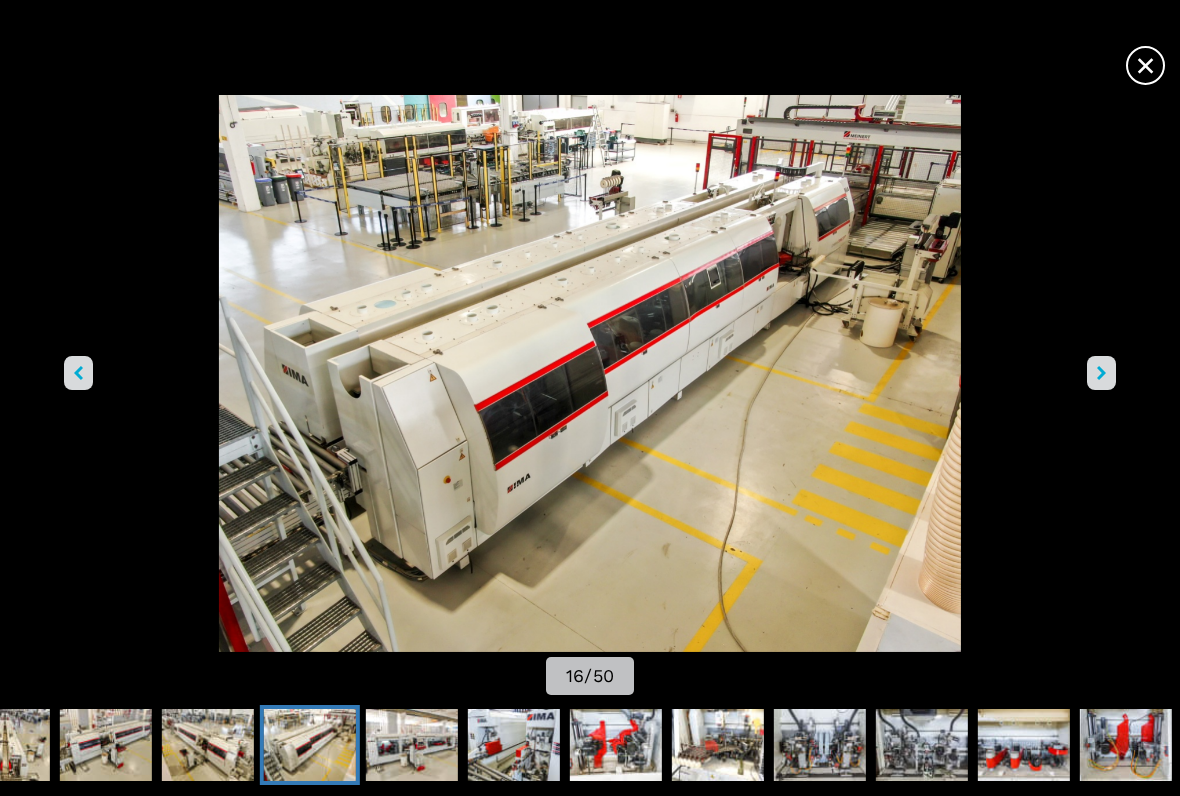 click at bounding box center [1101, 373] 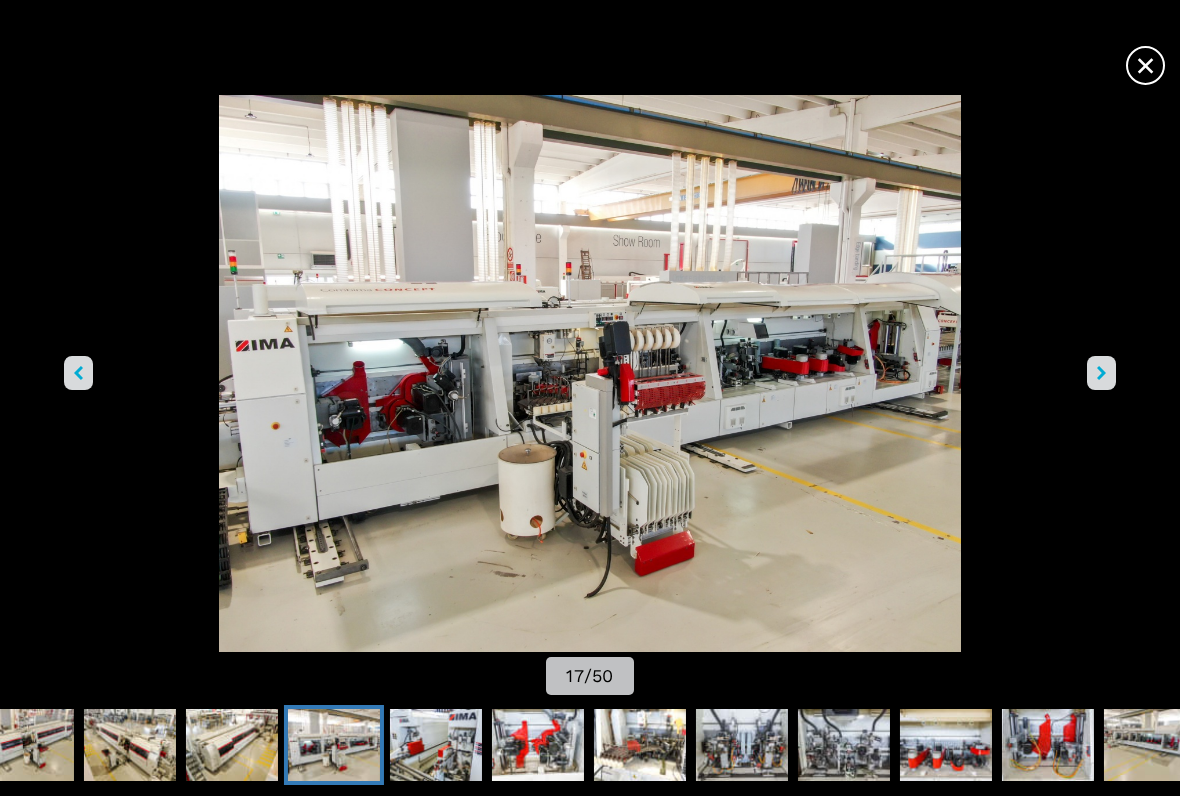 click 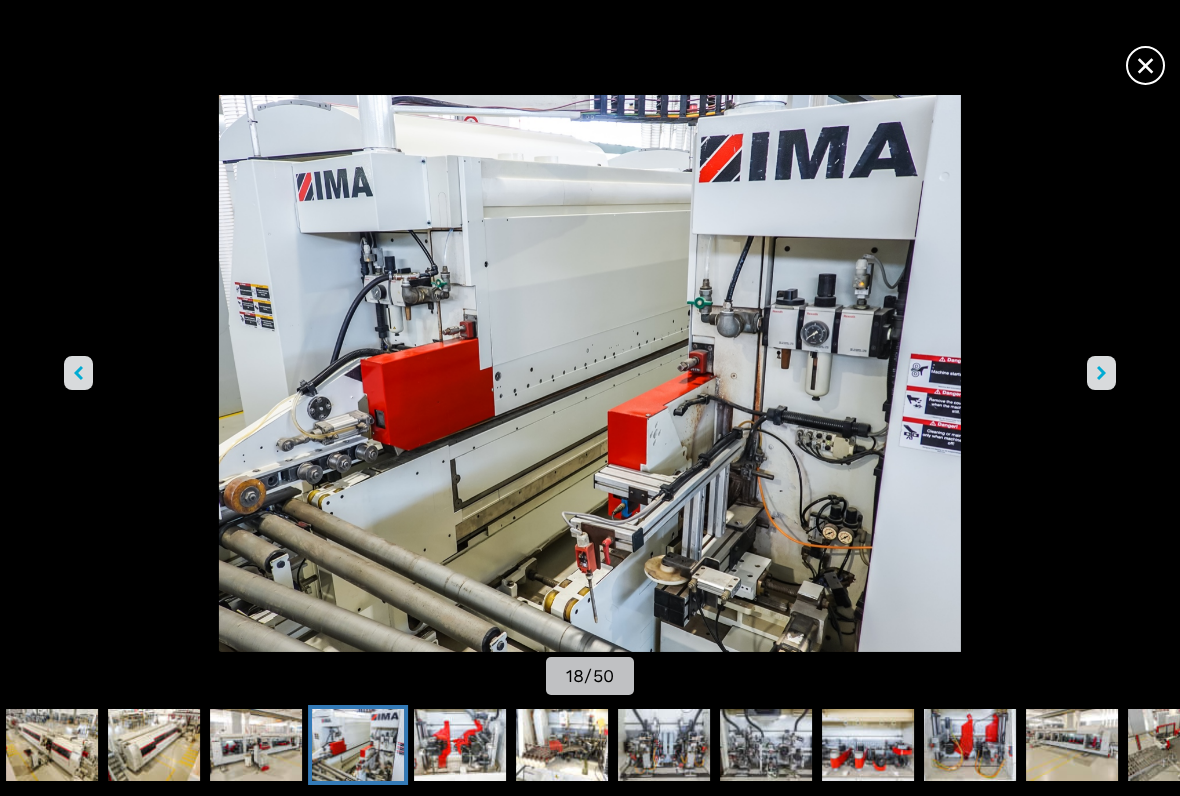 click 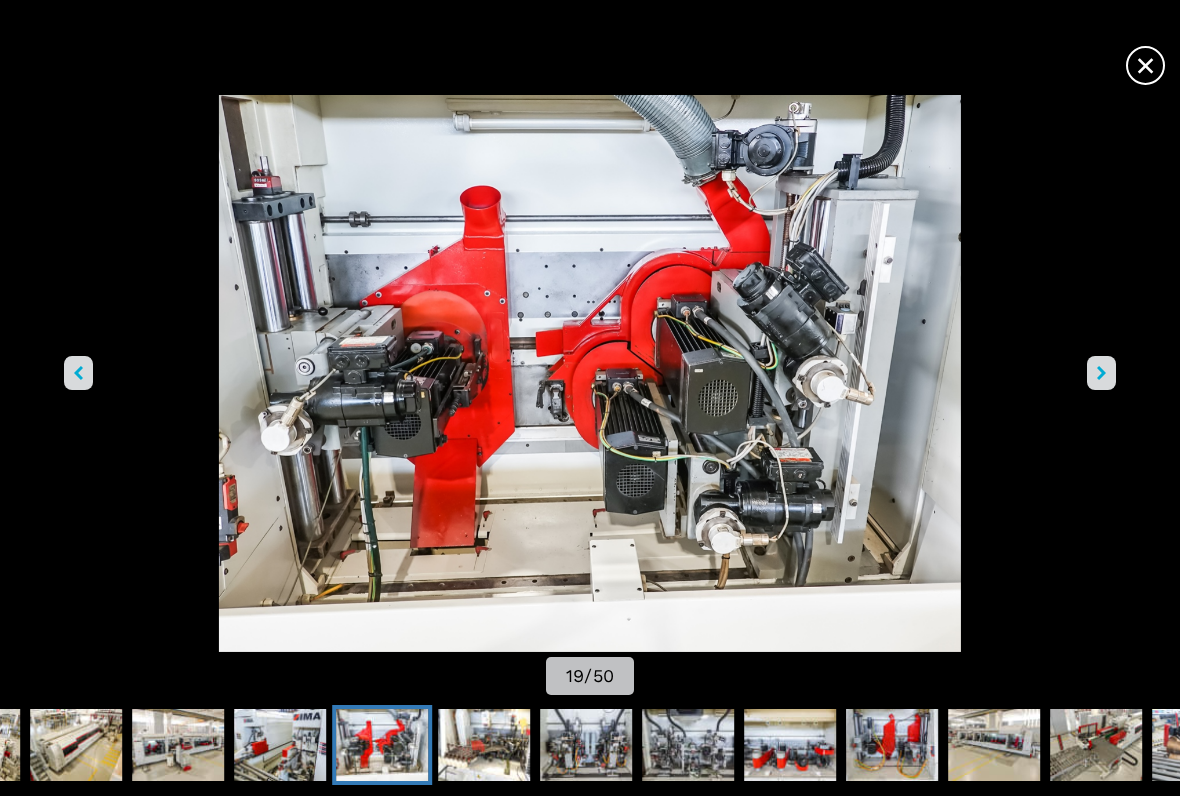 click at bounding box center [1101, 373] 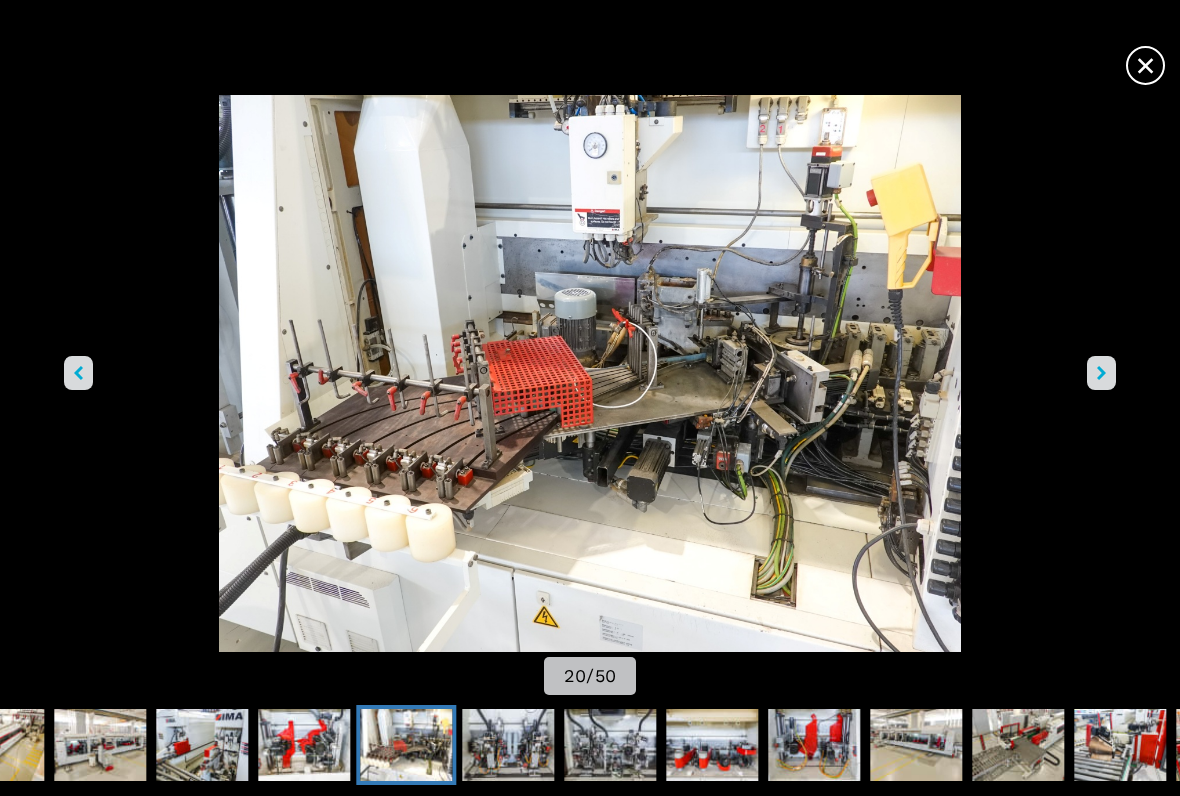 click at bounding box center [1101, 373] 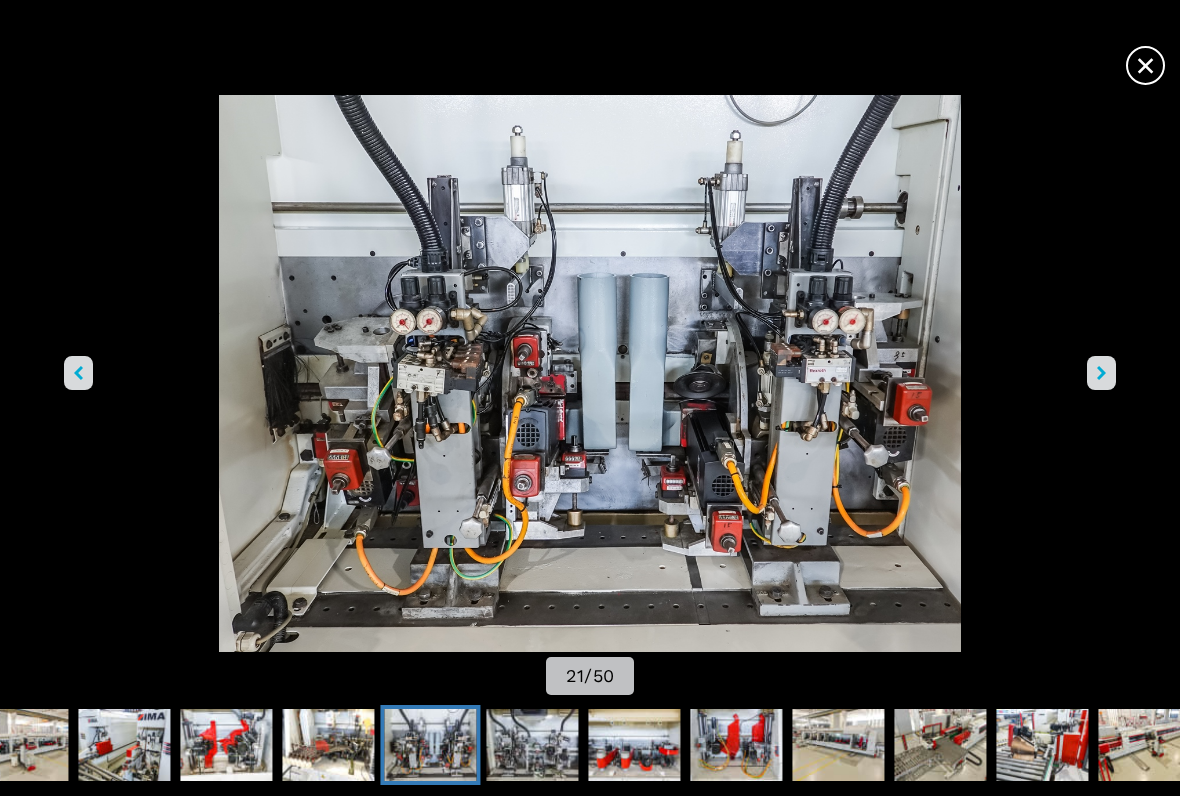 click at bounding box center [1101, 373] 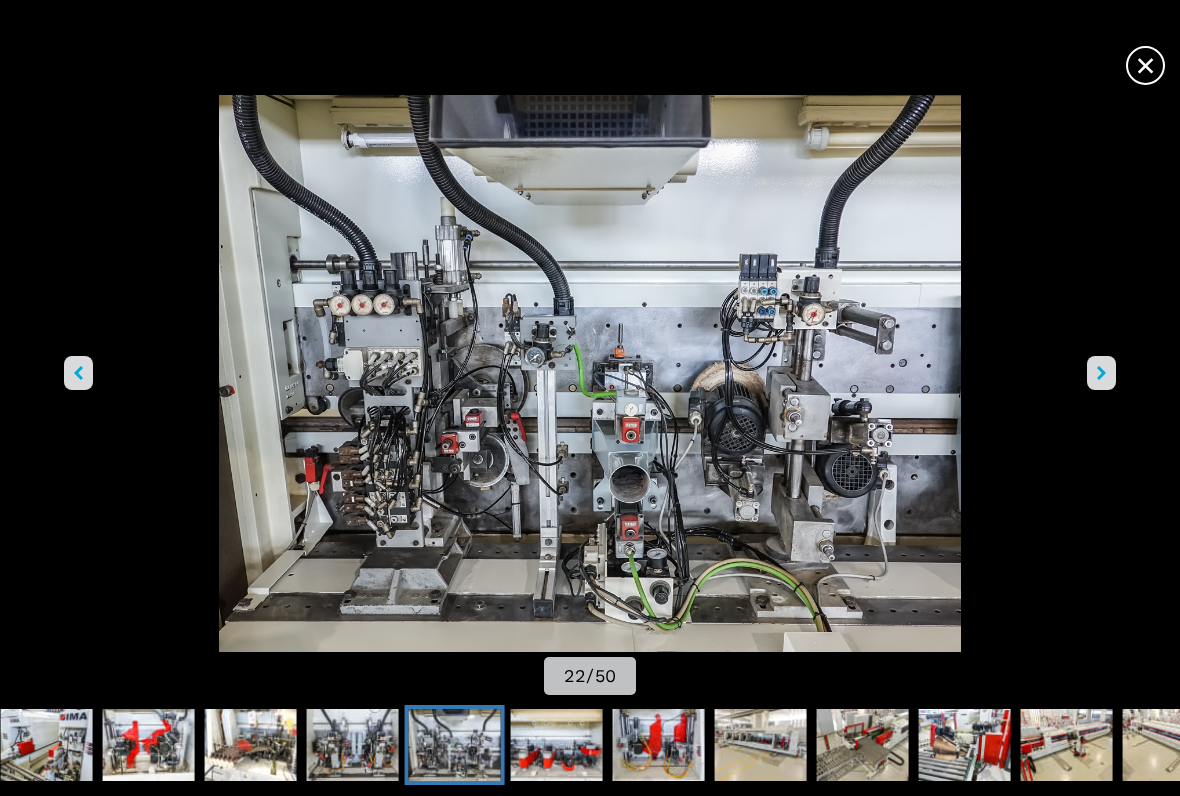 click 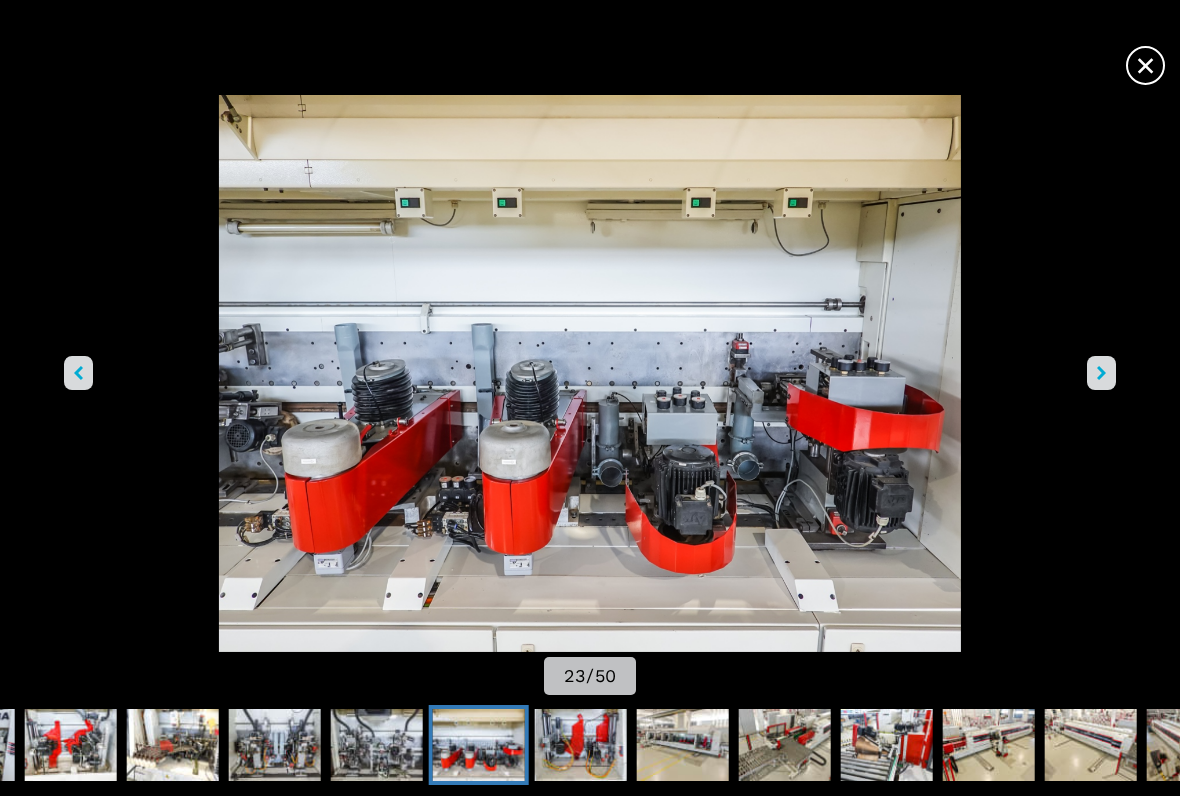 click at bounding box center (1101, 373) 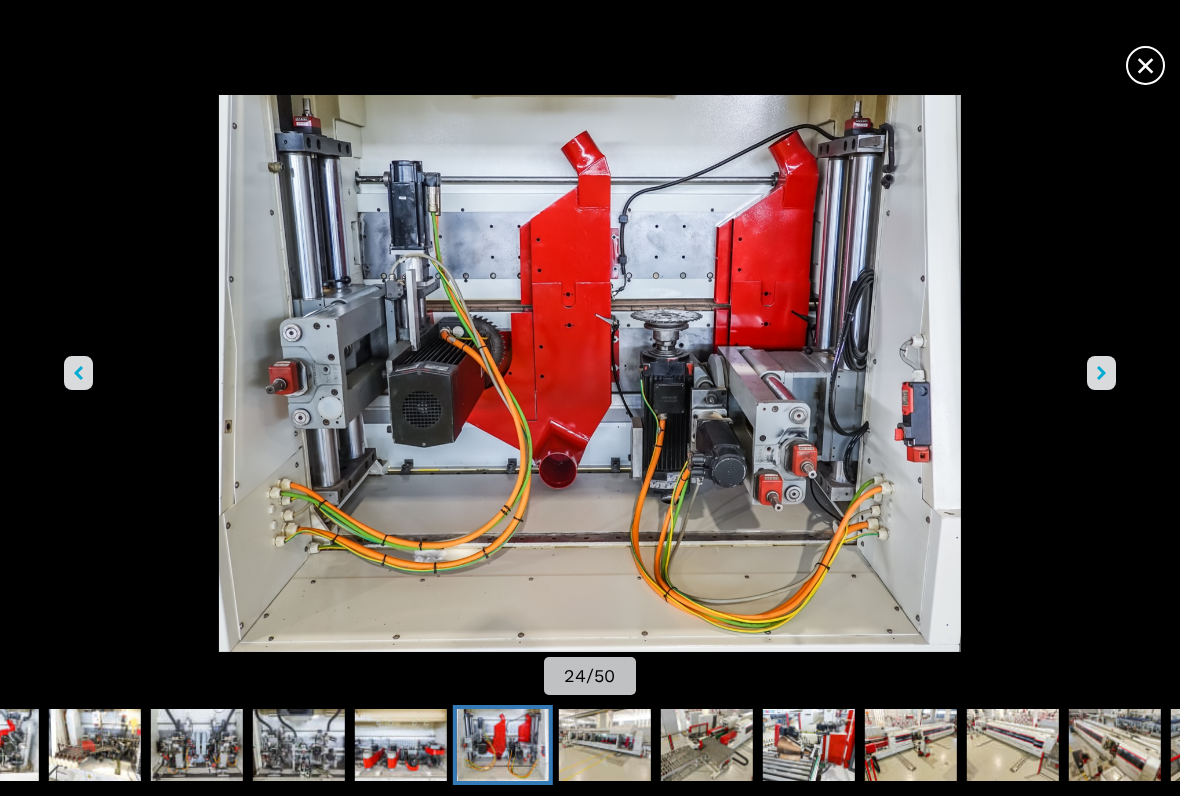 click on "×" at bounding box center [1145, 61] 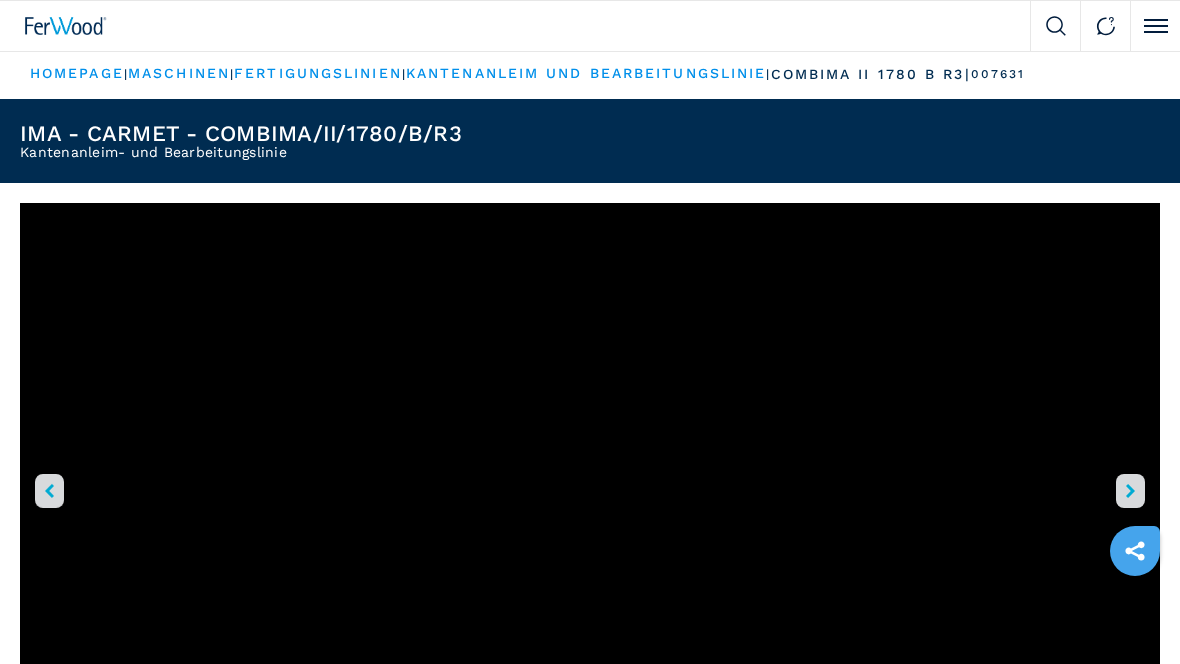 scroll, scrollTop: 0, scrollLeft: 0, axis: both 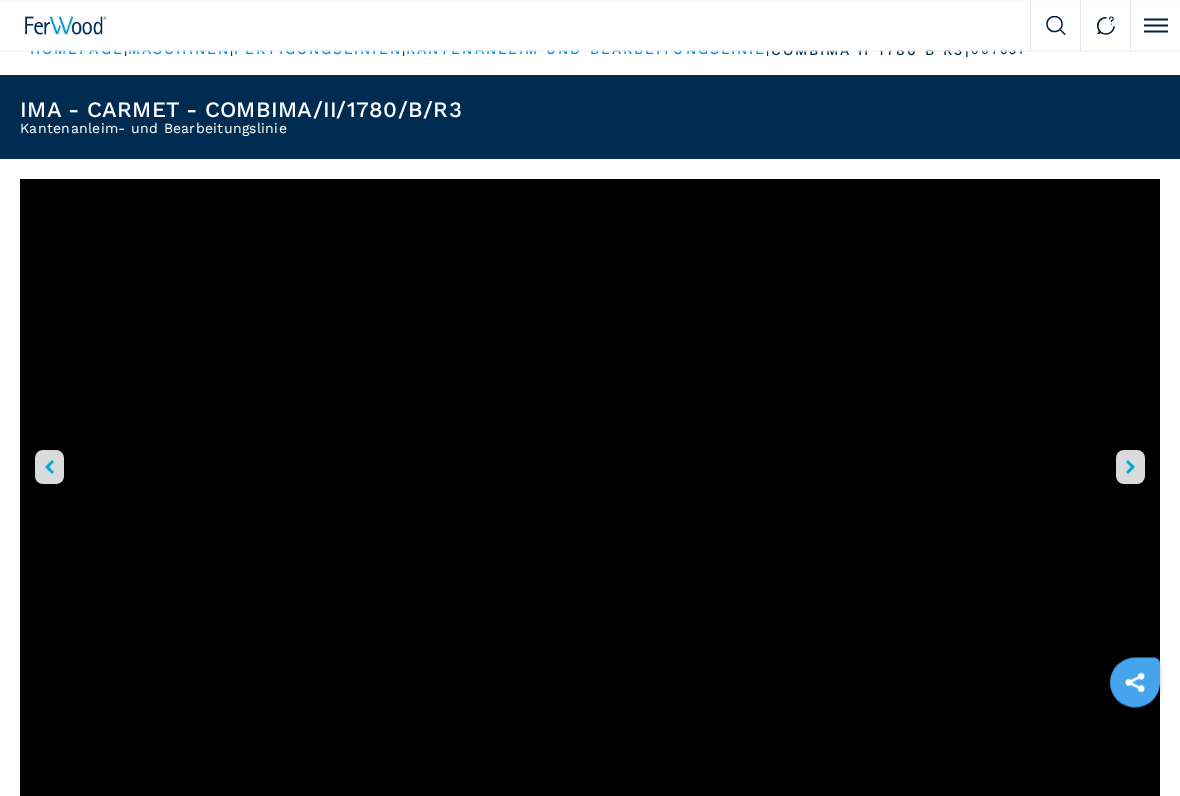 click 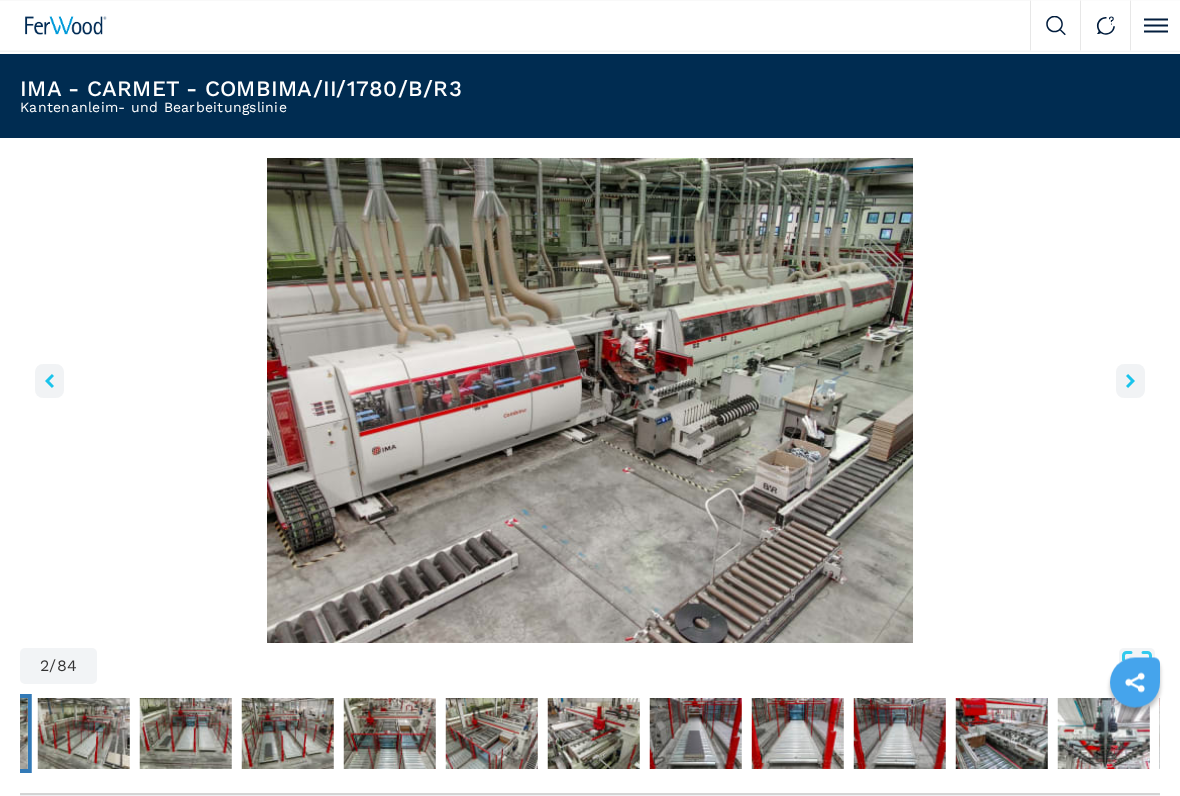 click at bounding box center [1130, 382] 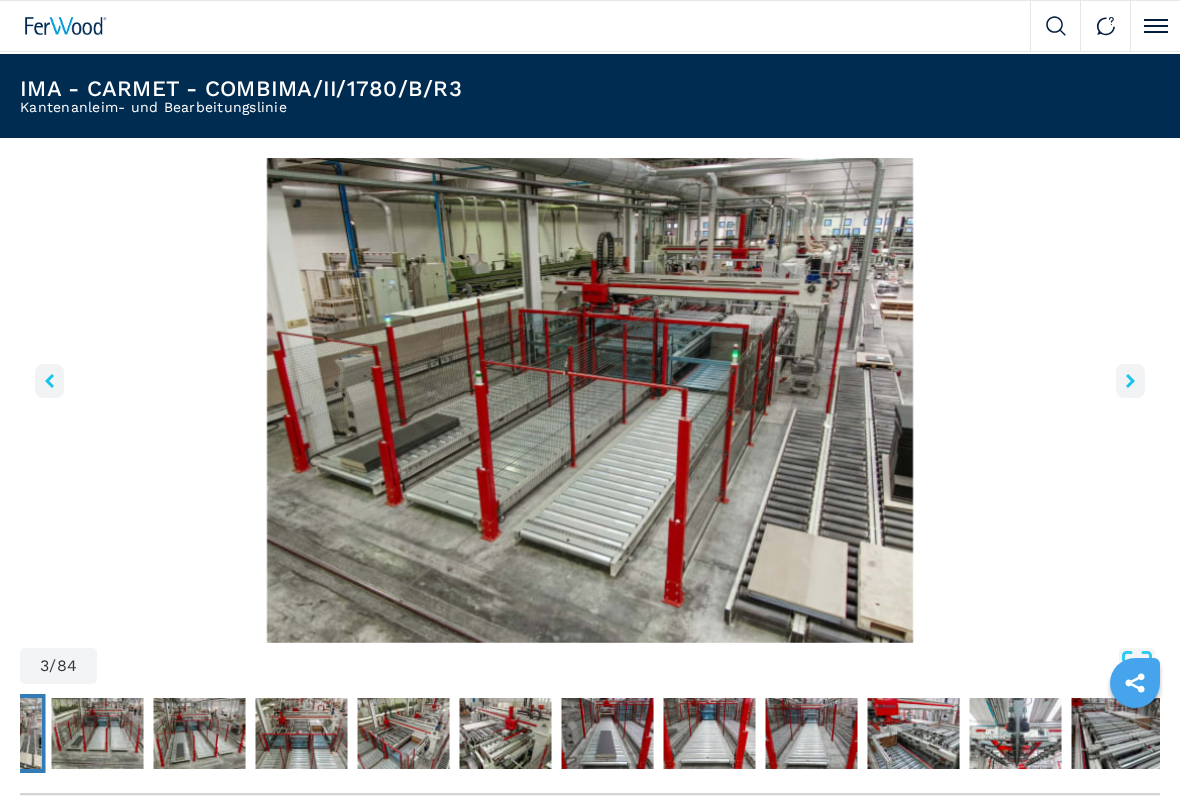 click at bounding box center (1130, 381) 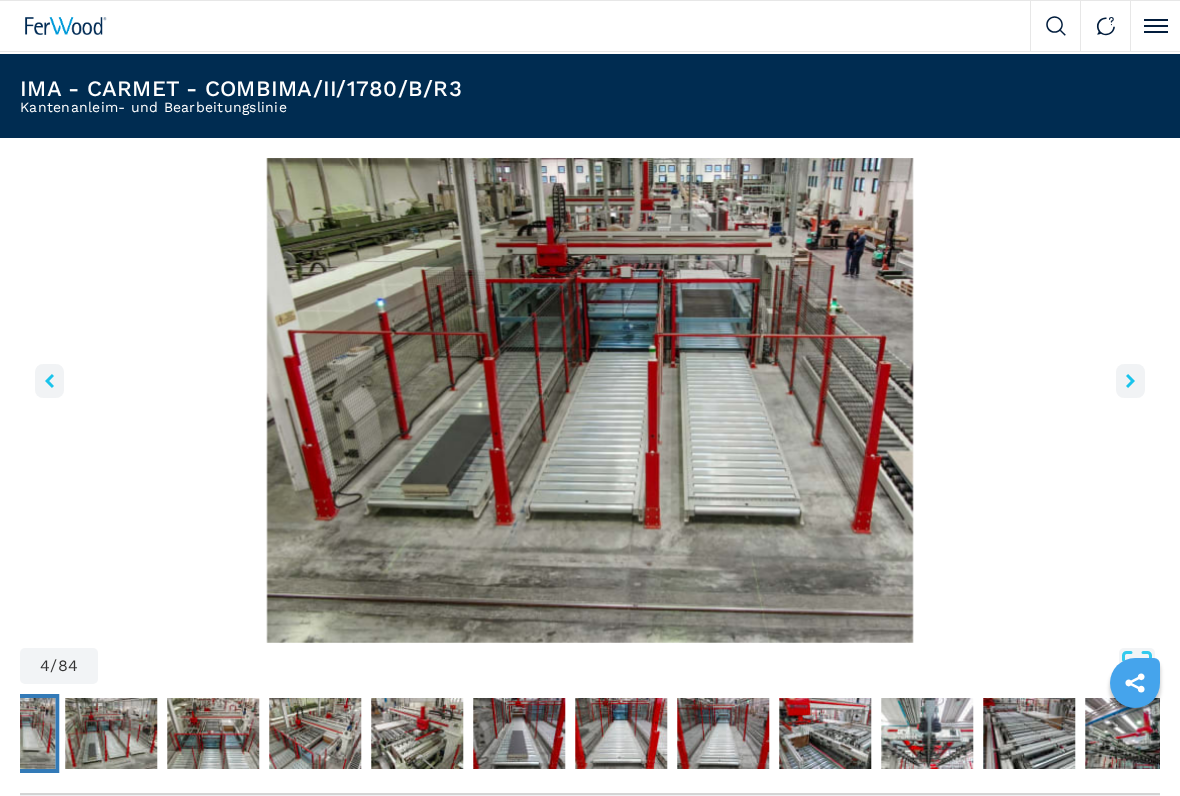 click at bounding box center (1130, 381) 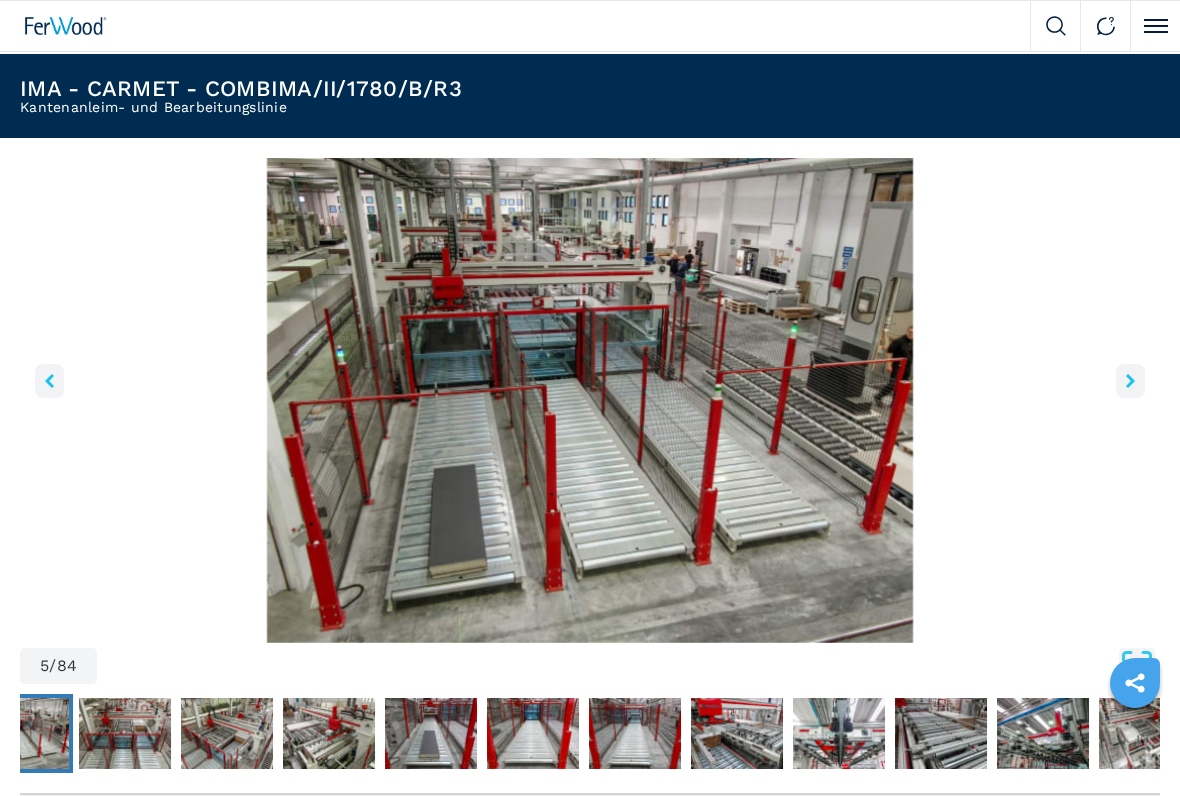click at bounding box center [1130, 381] 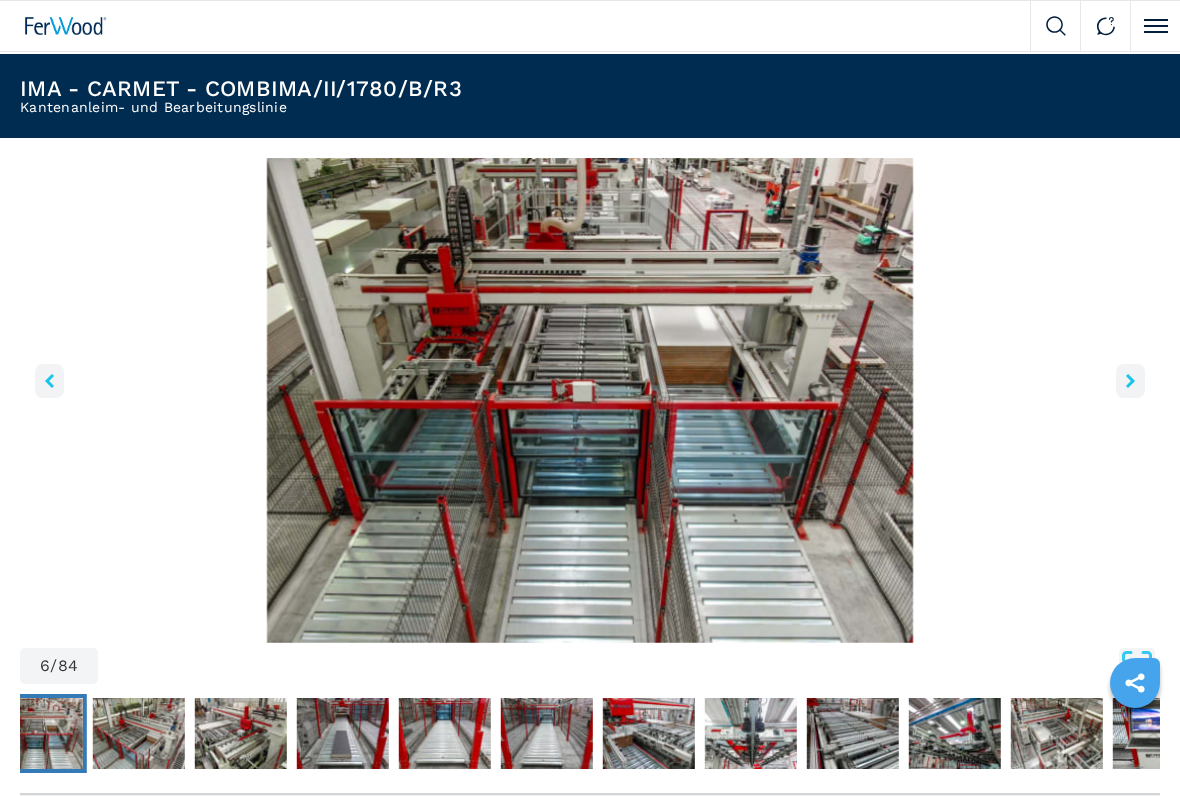 click at bounding box center [1130, 381] 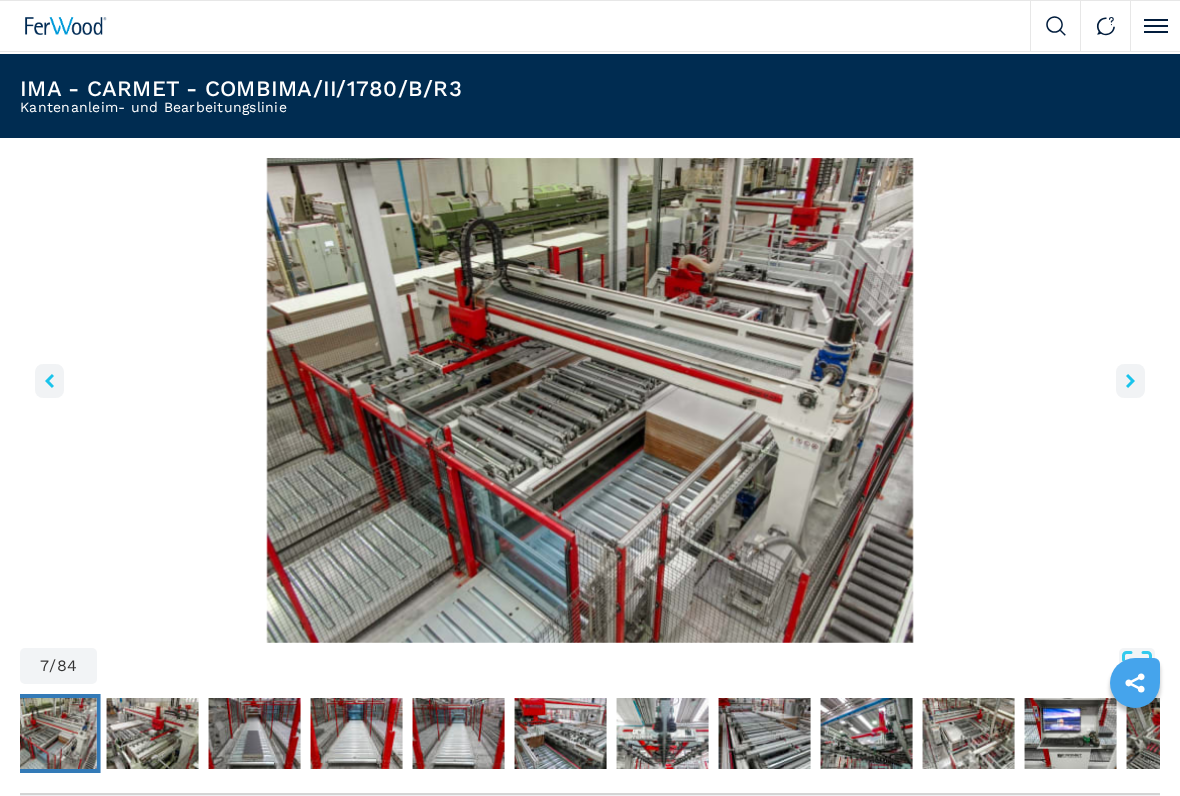 click at bounding box center [1130, 381] 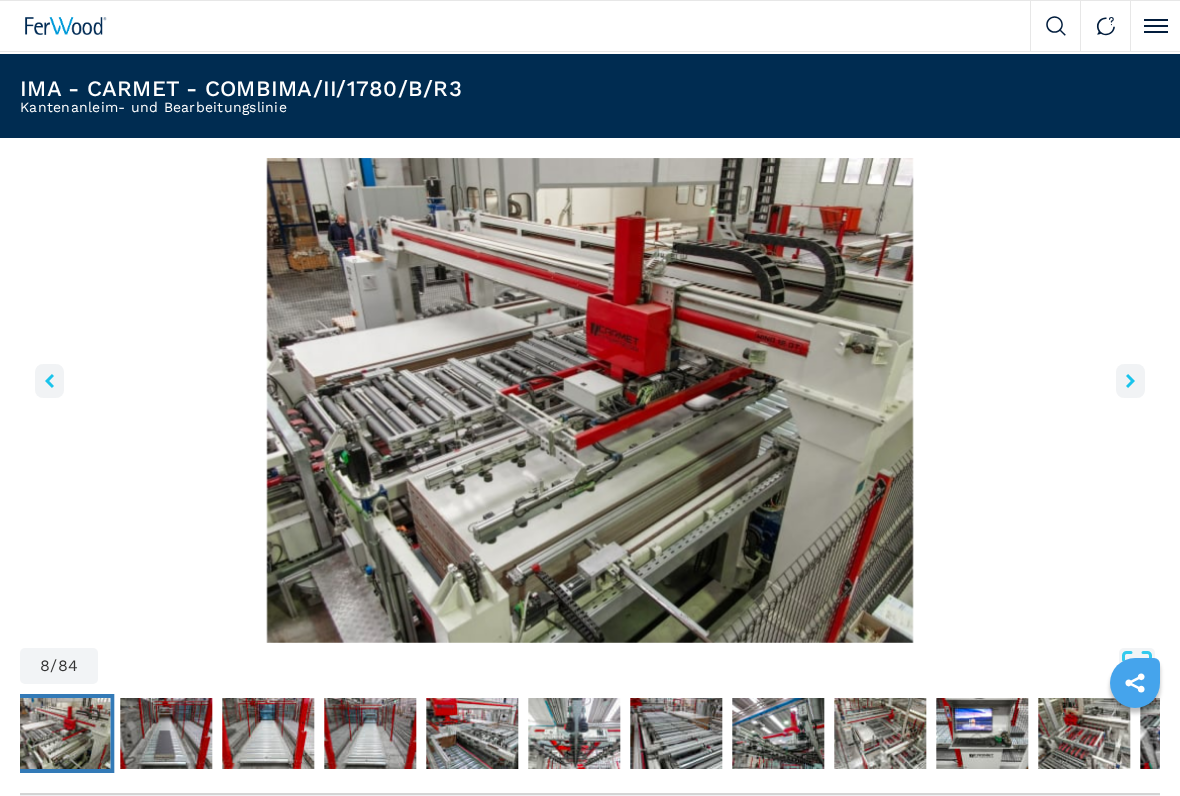 click at bounding box center [590, 400] 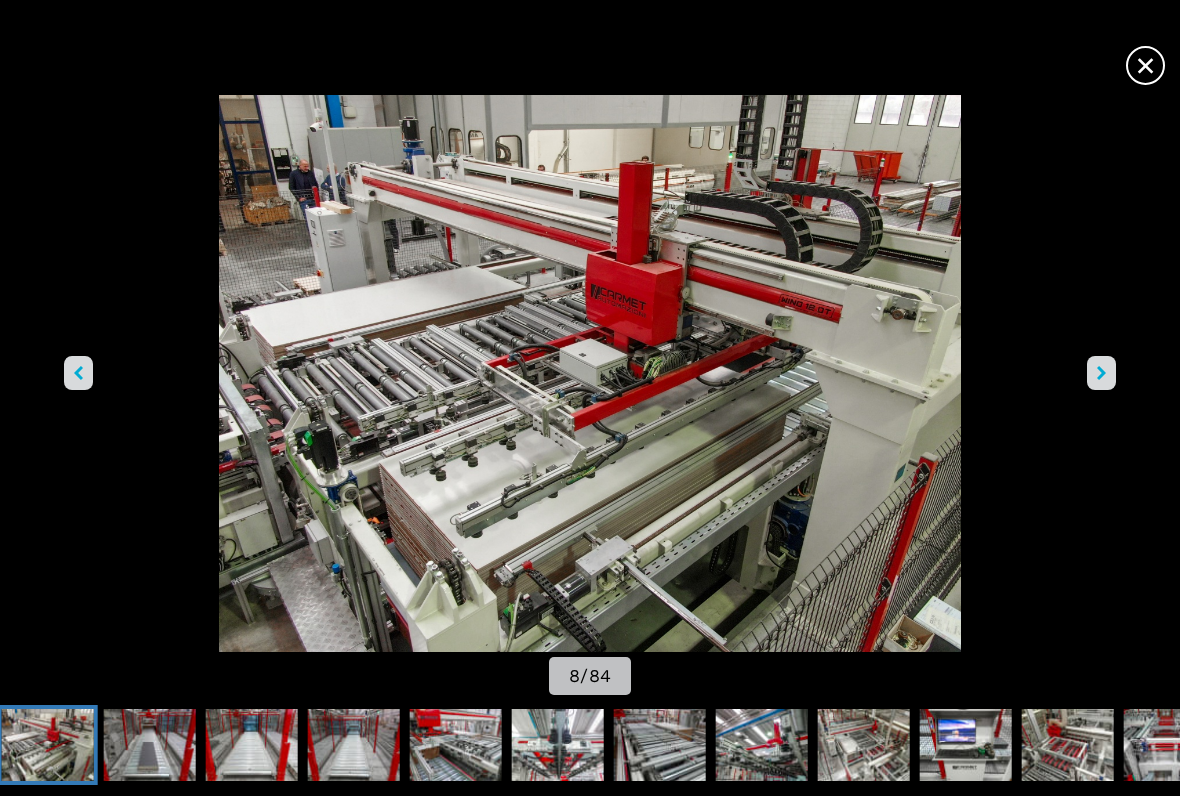 click at bounding box center [590, 373] 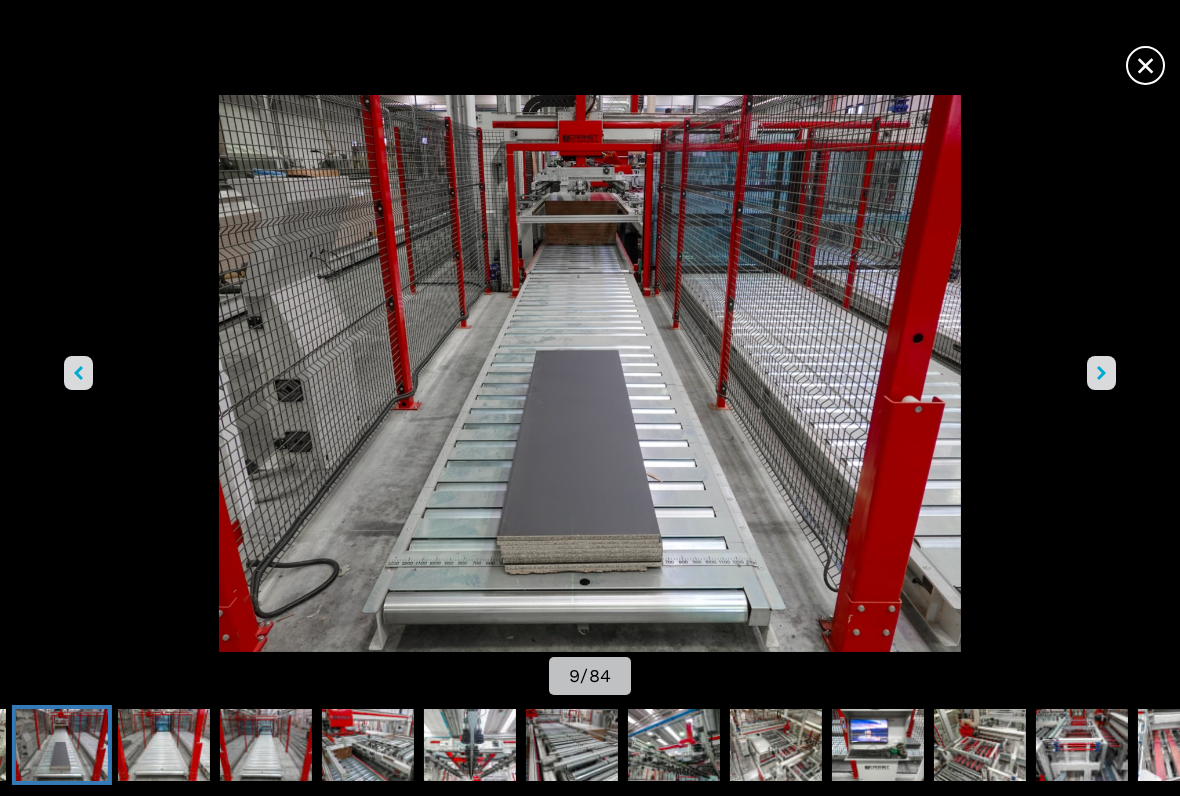 click at bounding box center [1101, 373] 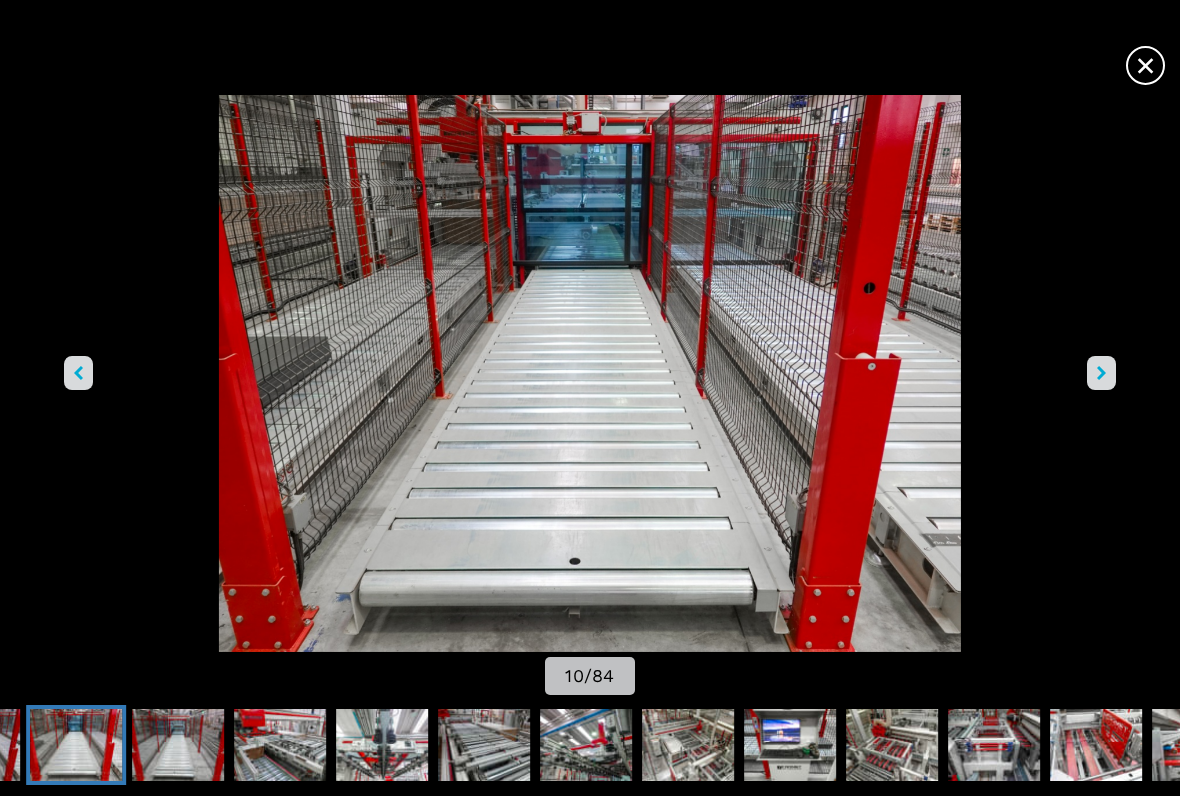 click at bounding box center (1101, 373) 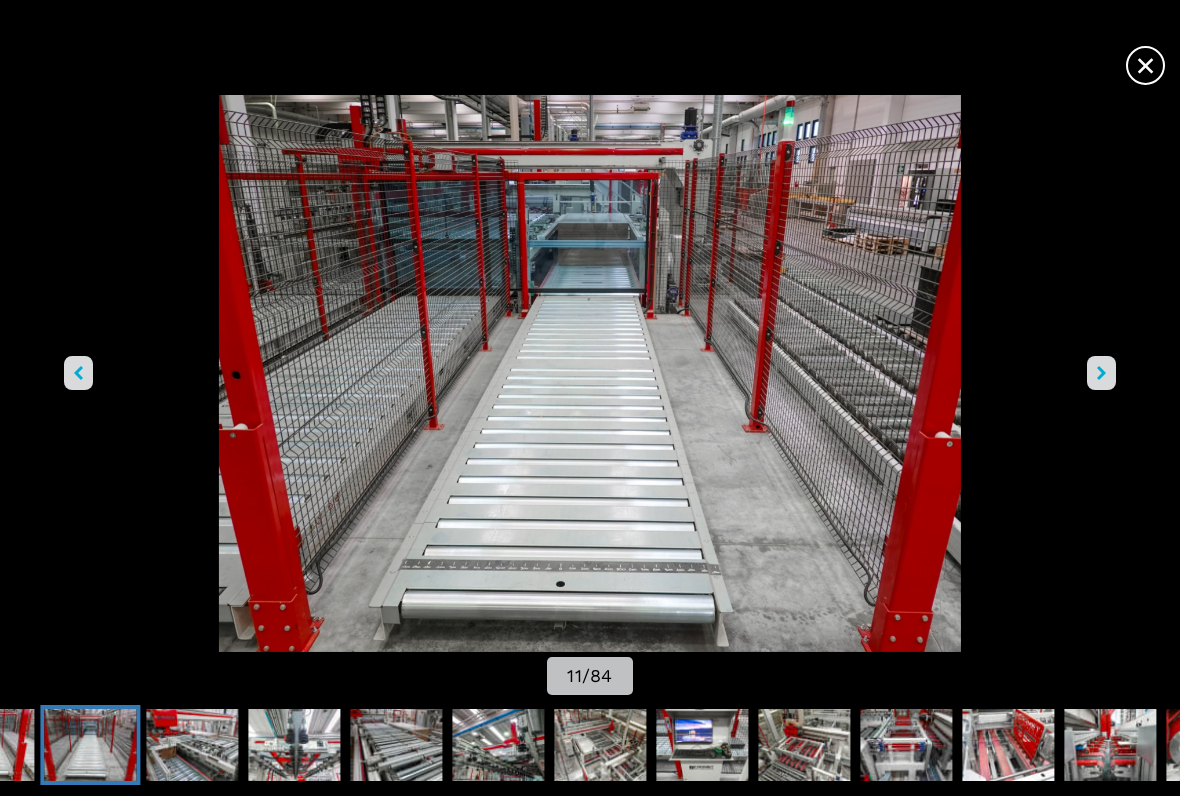 click at bounding box center [1101, 373] 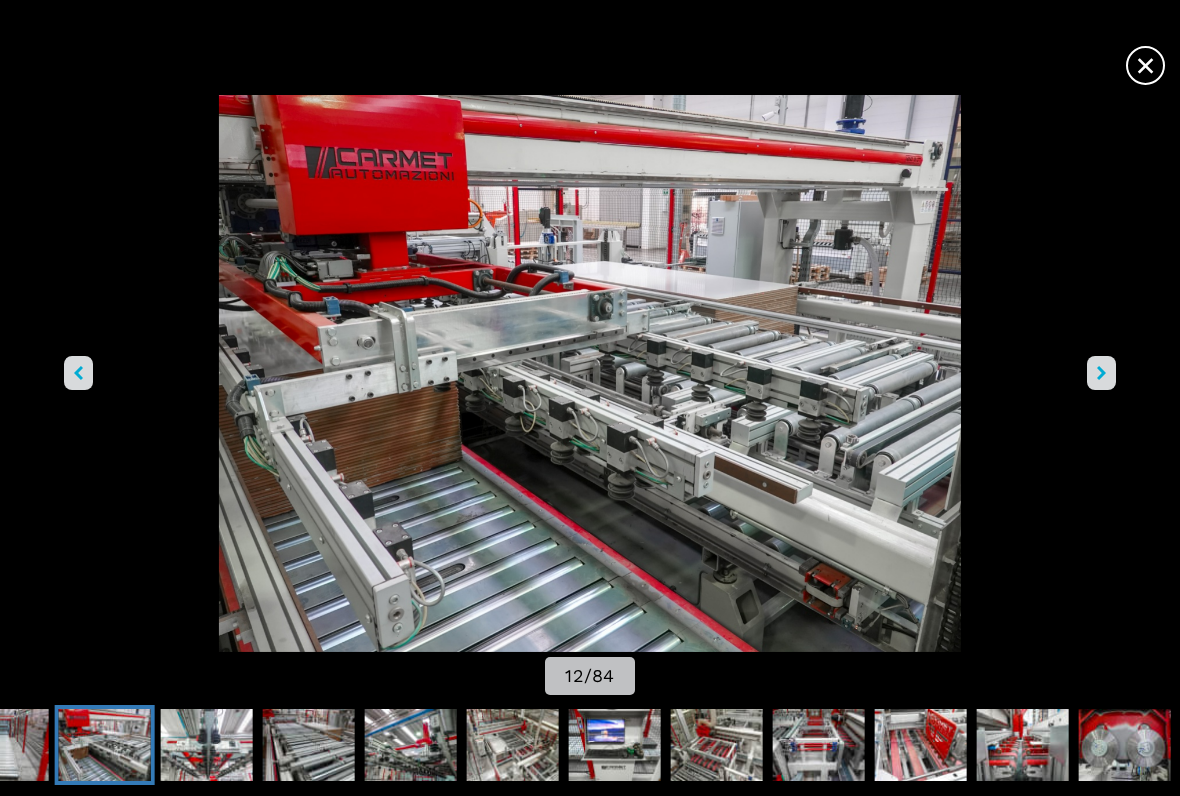 click at bounding box center (590, 373) 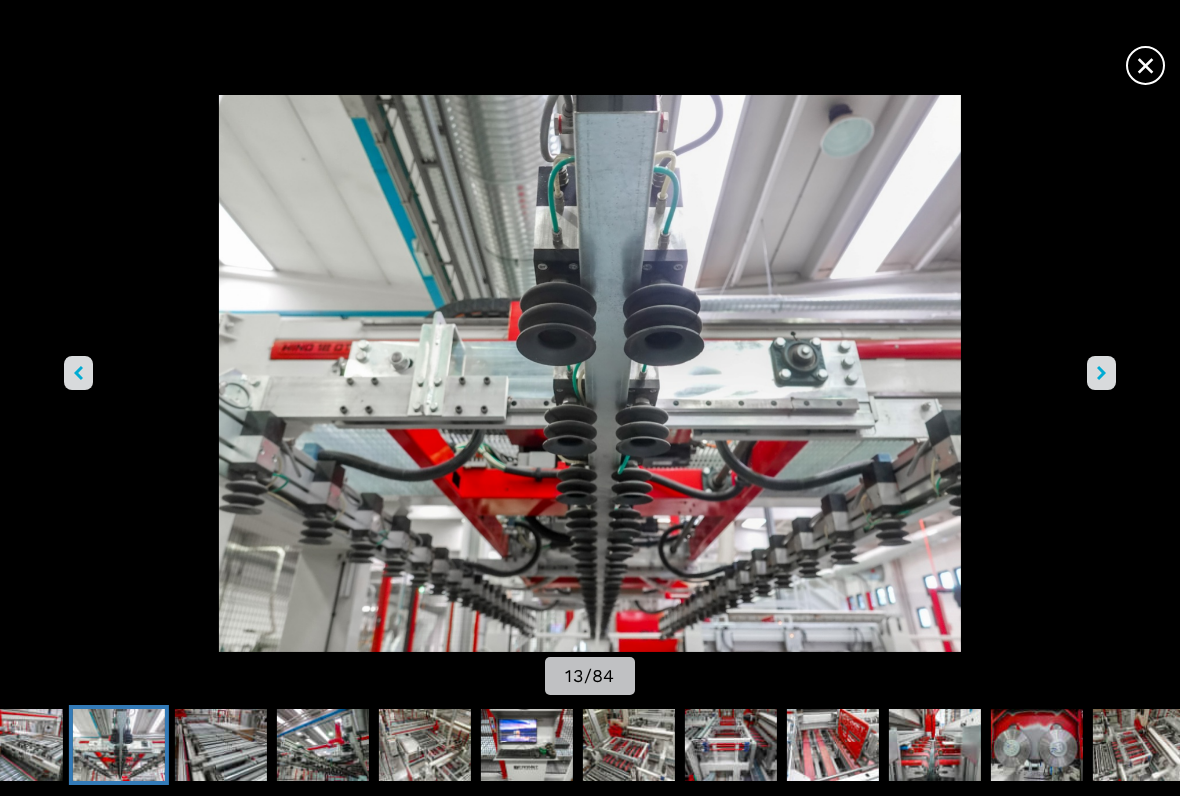 click at bounding box center [590, 373] 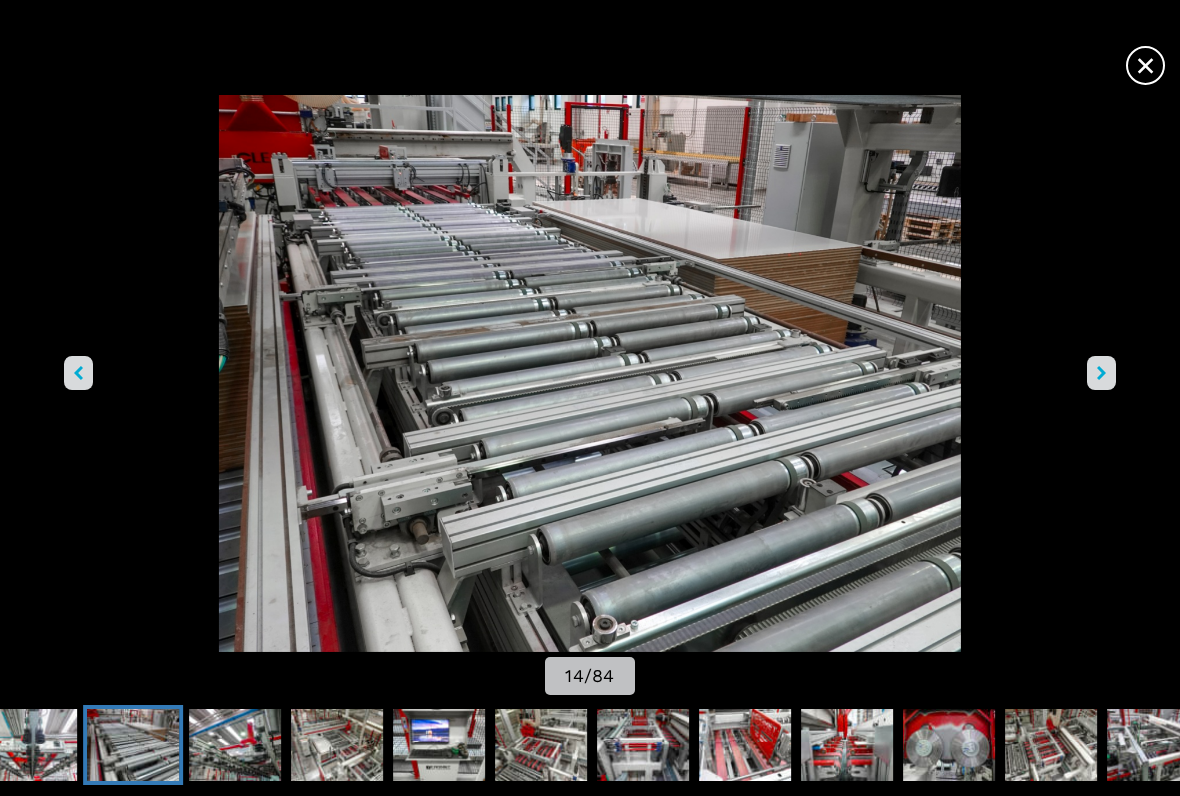 click at bounding box center [590, 373] 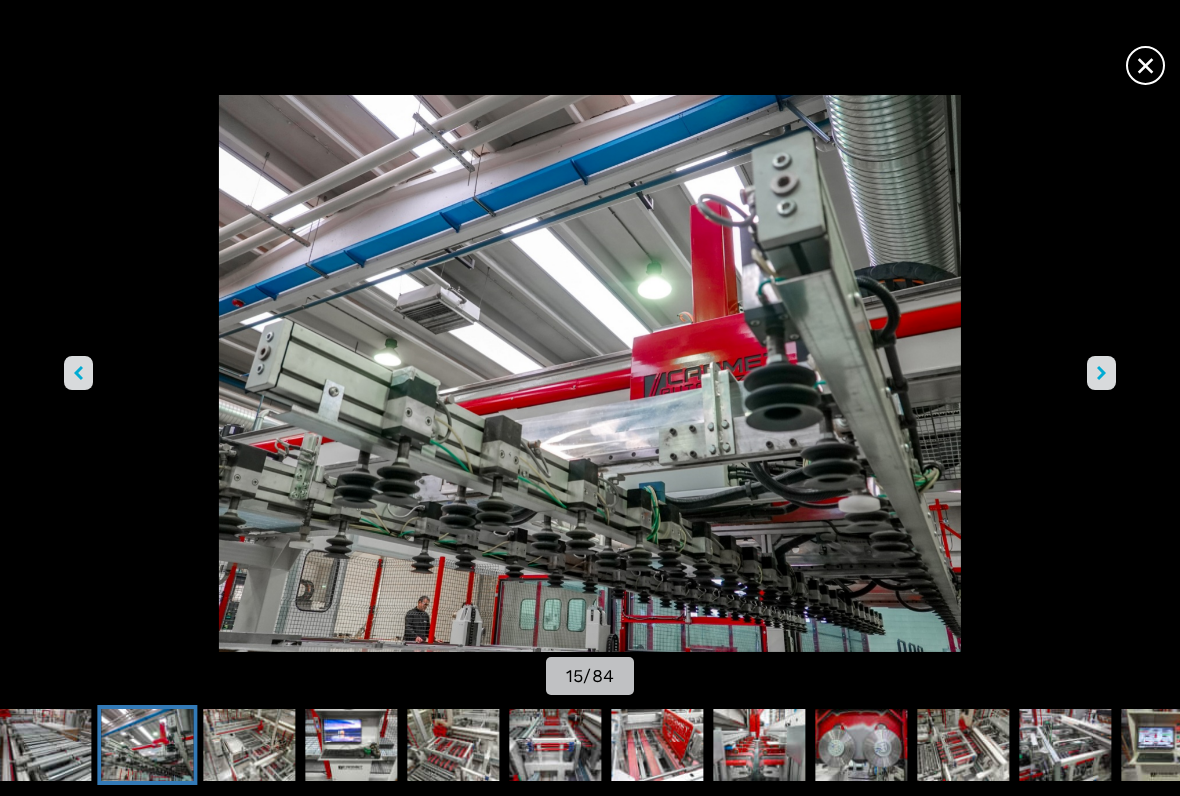 click at bounding box center (1101, 373) 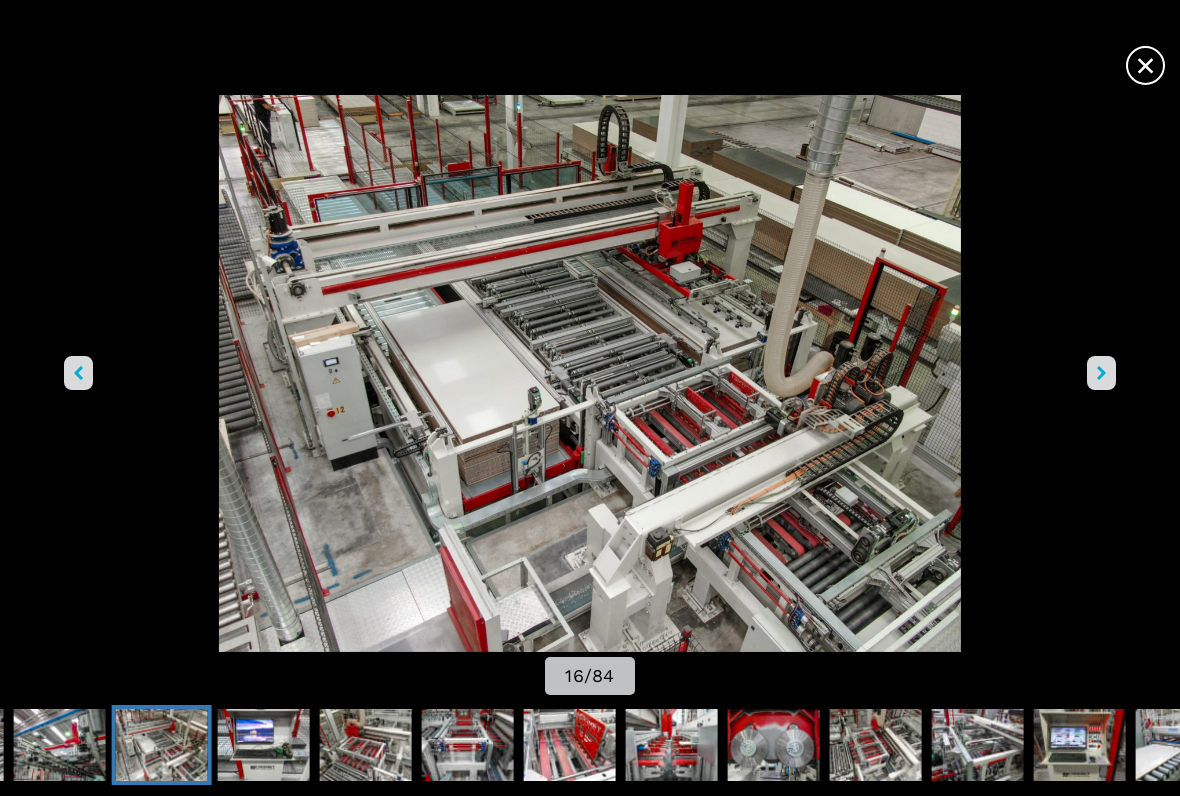 click at bounding box center (1101, 373) 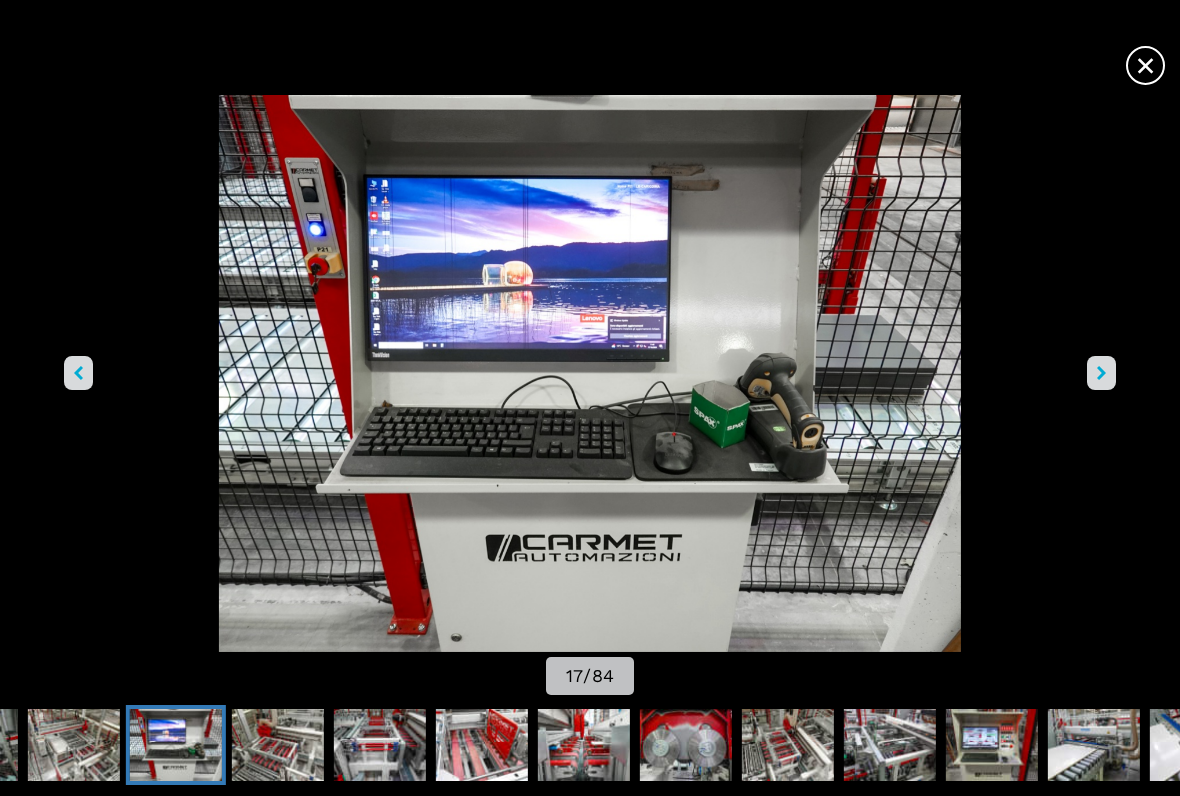 click at bounding box center (1101, 373) 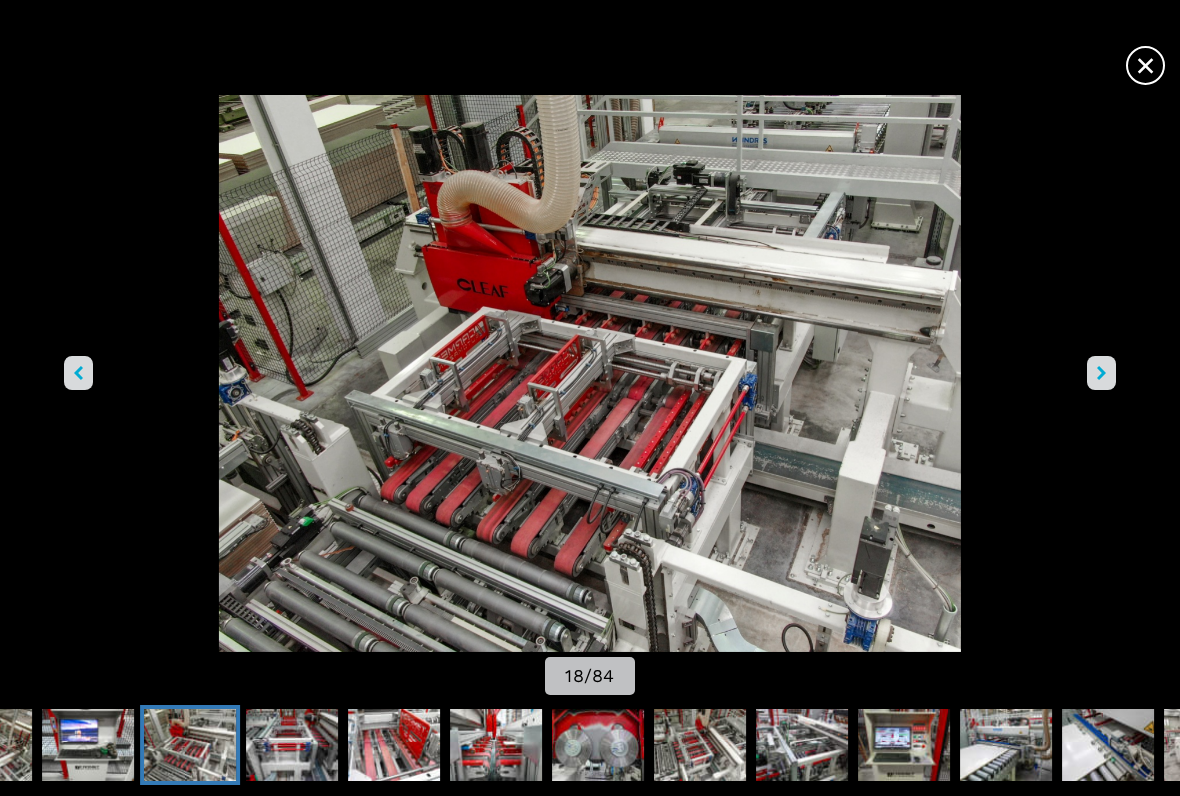click at bounding box center (1101, 373) 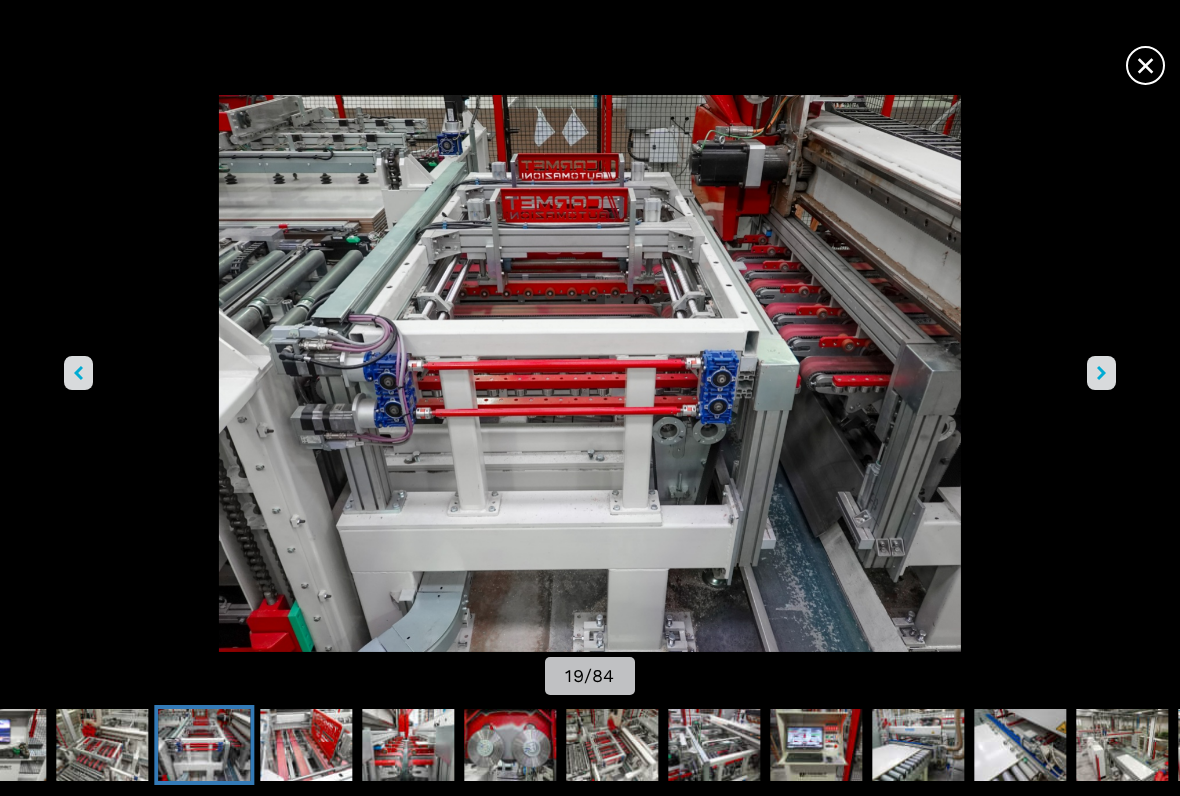 click at bounding box center (1101, 373) 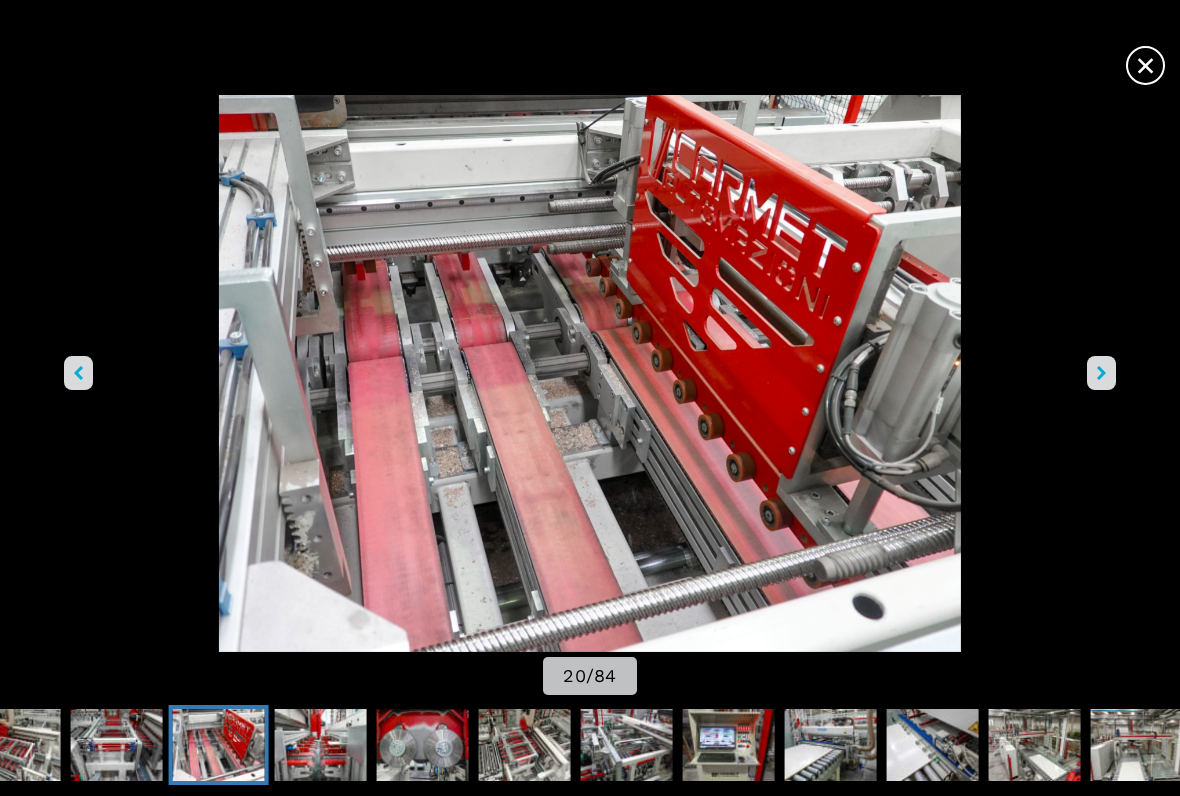 click at bounding box center (1101, 373) 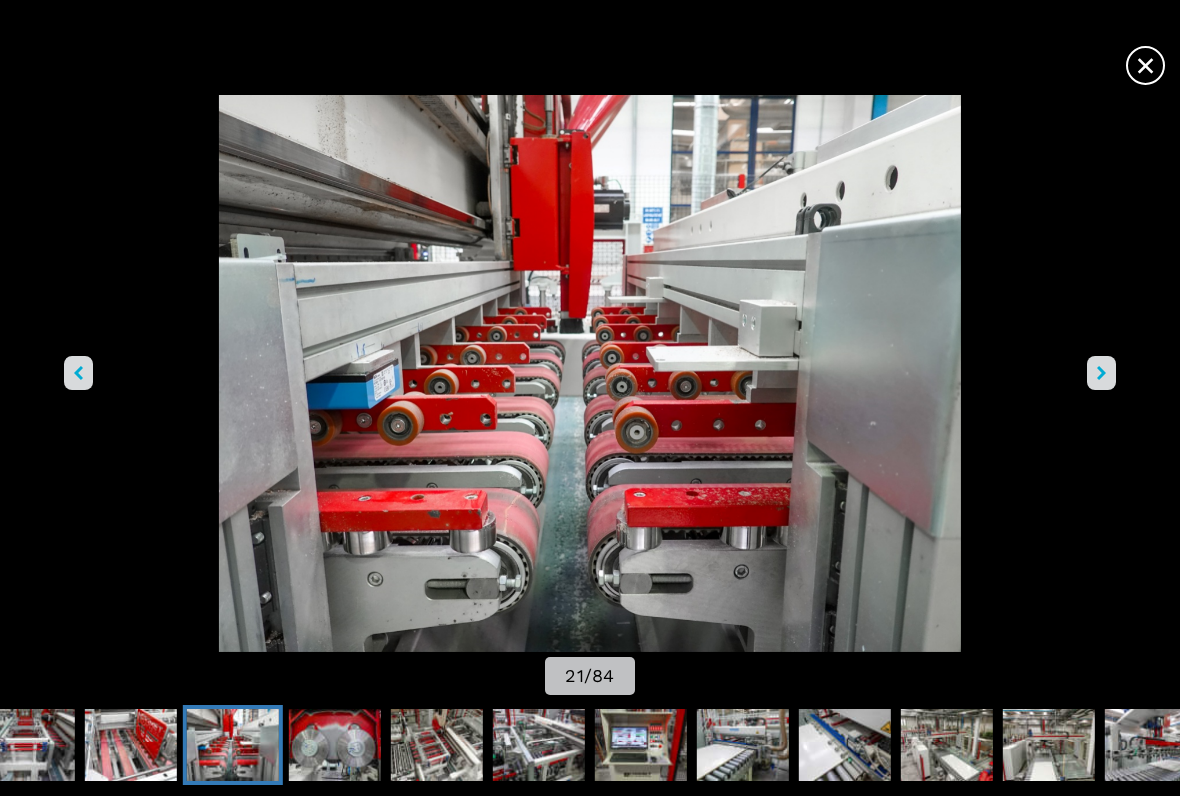 click at bounding box center (1101, 373) 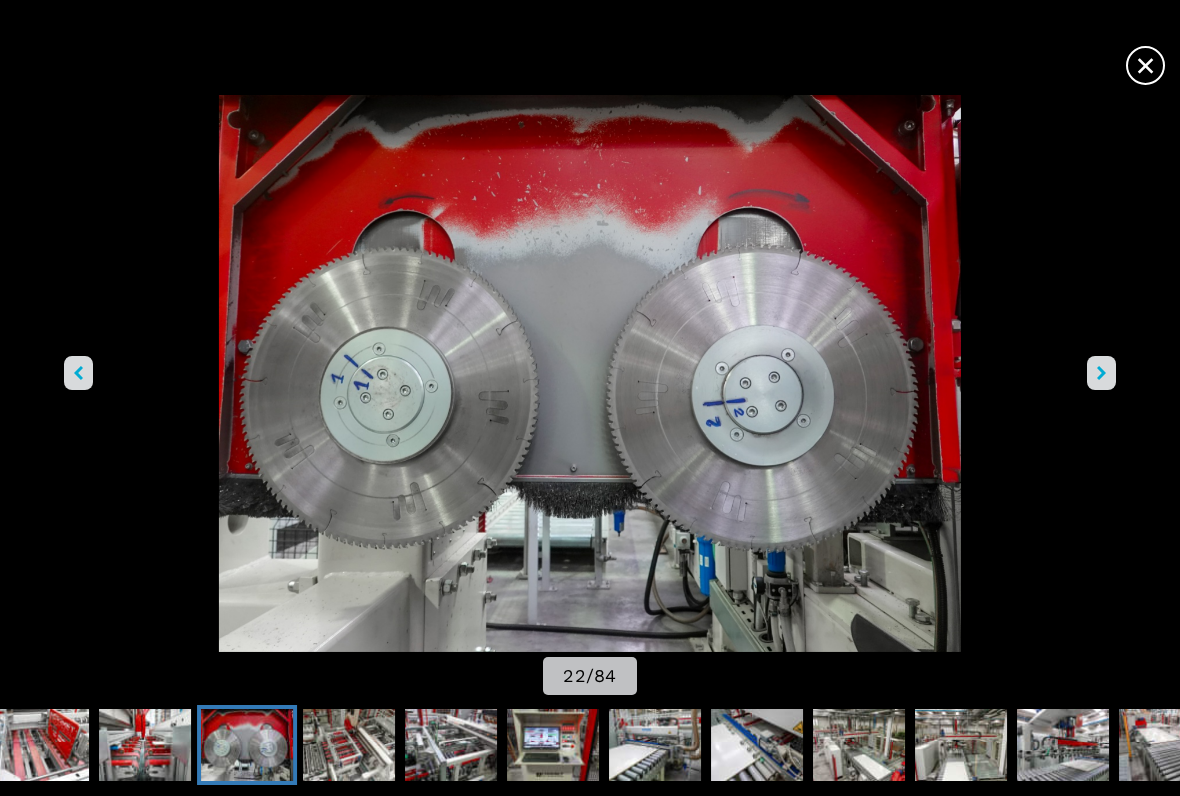 click at bounding box center (1101, 373) 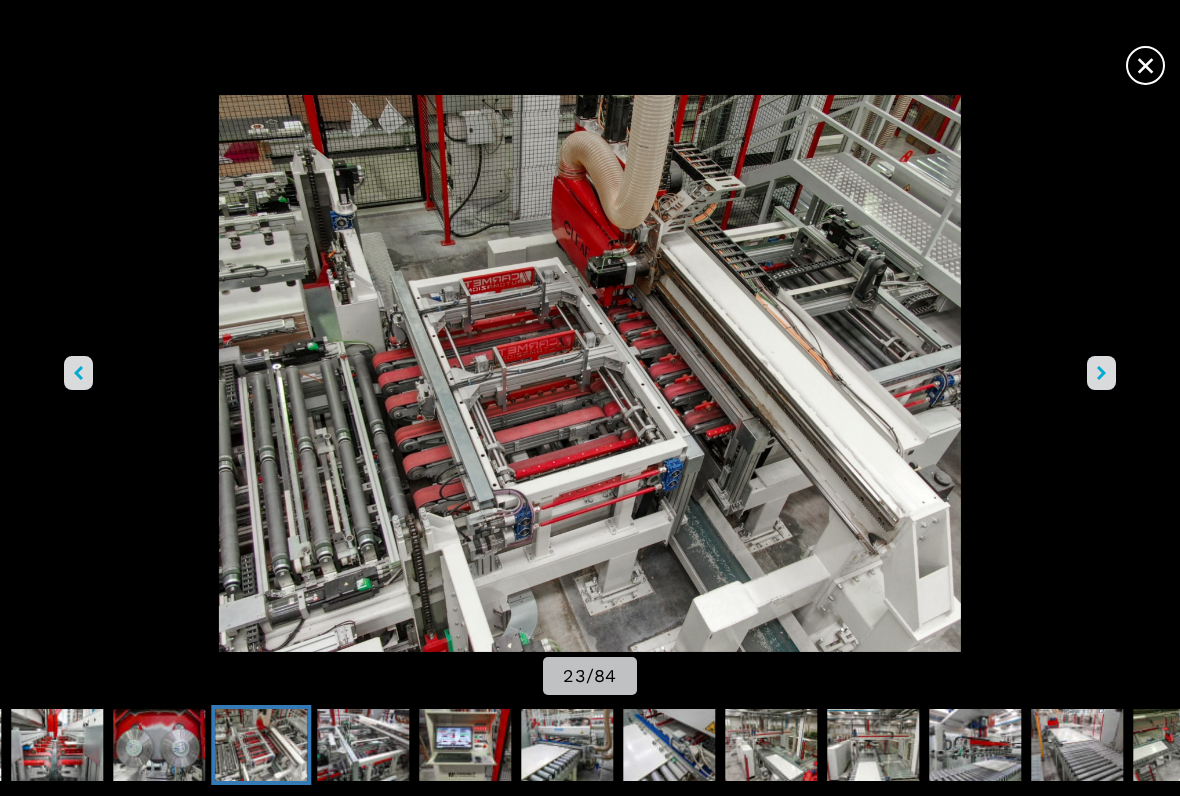click at bounding box center [1101, 373] 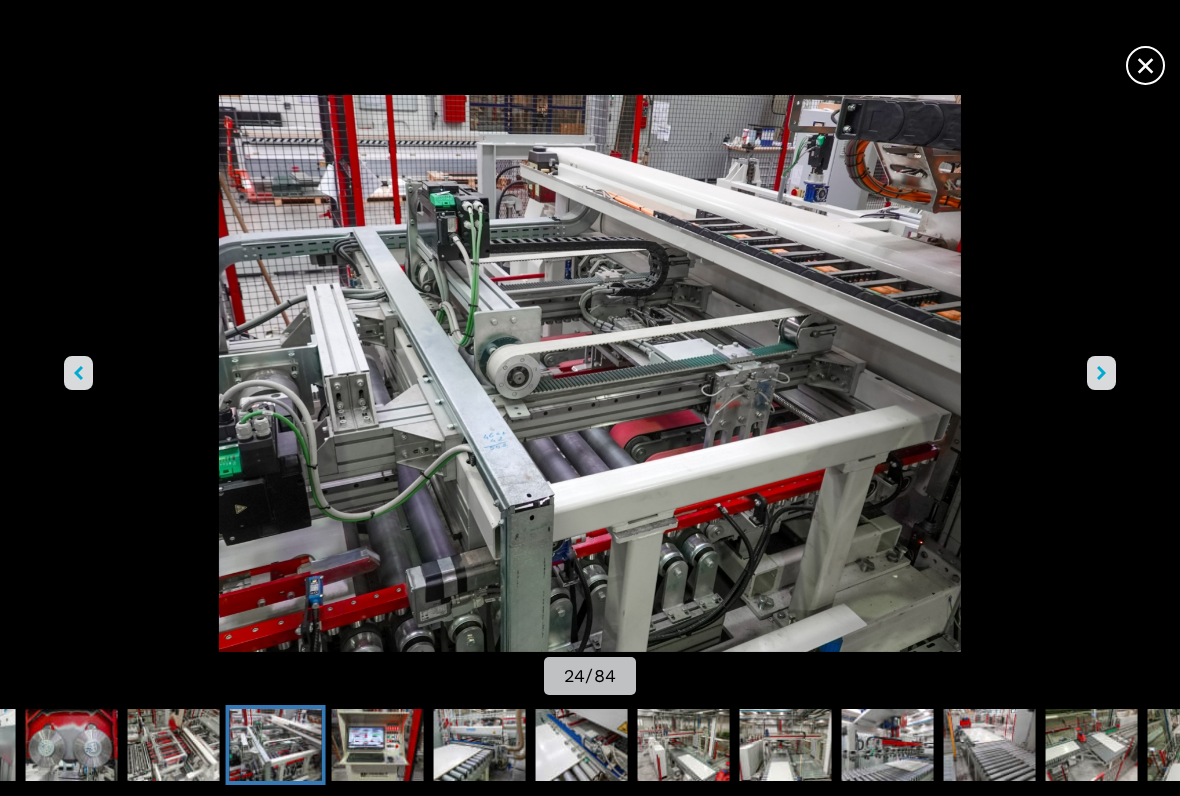 click at bounding box center (1101, 373) 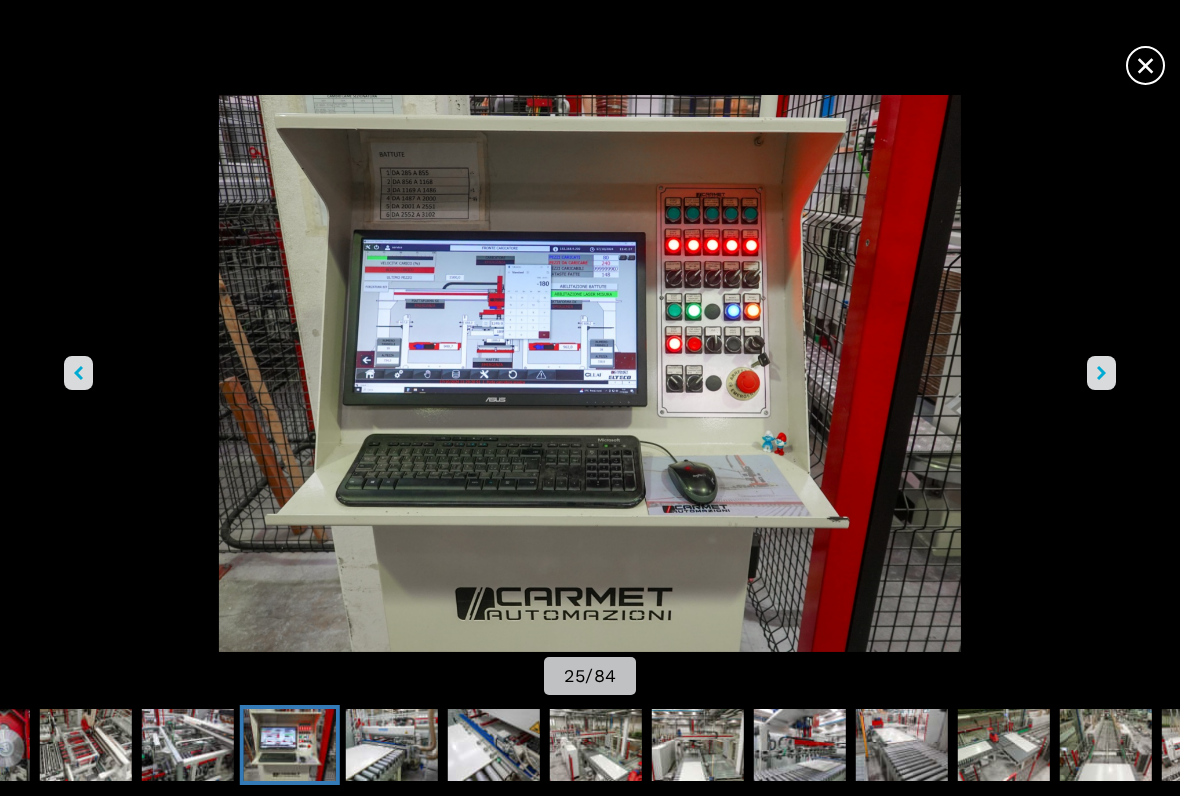 click at bounding box center (590, 373) 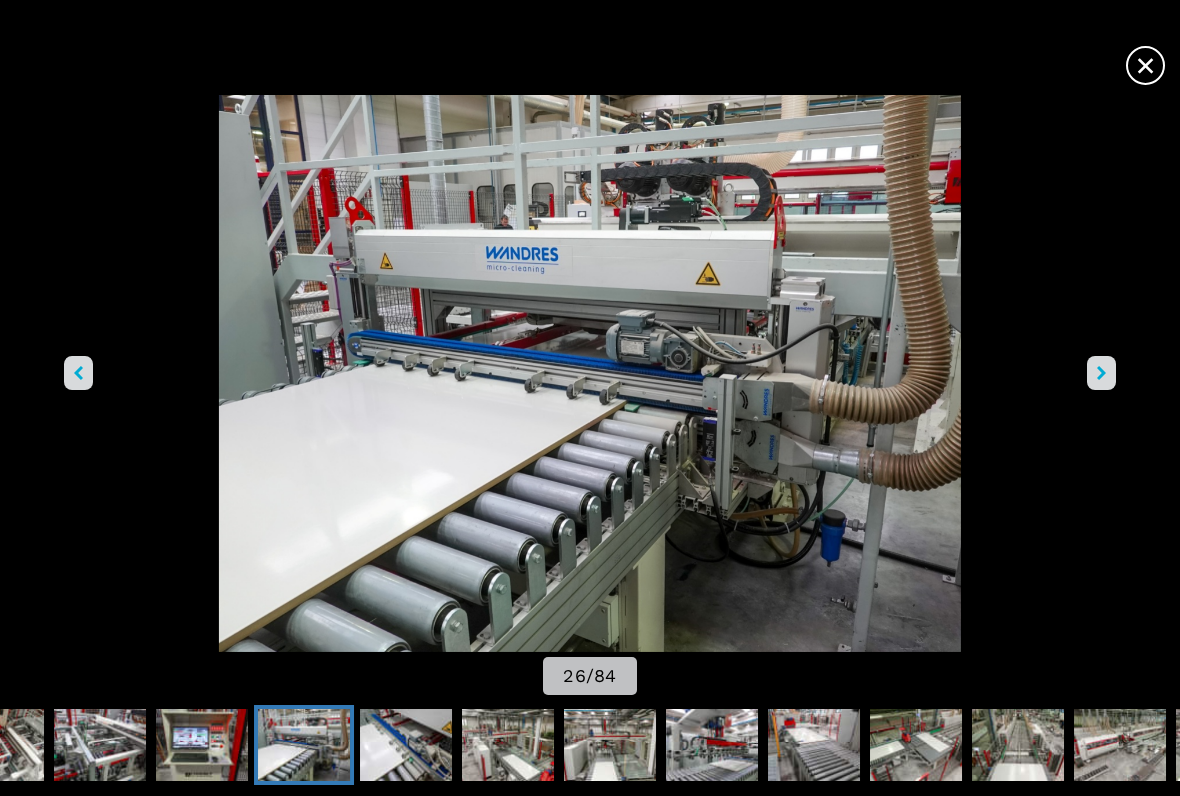 click at bounding box center [590, 373] 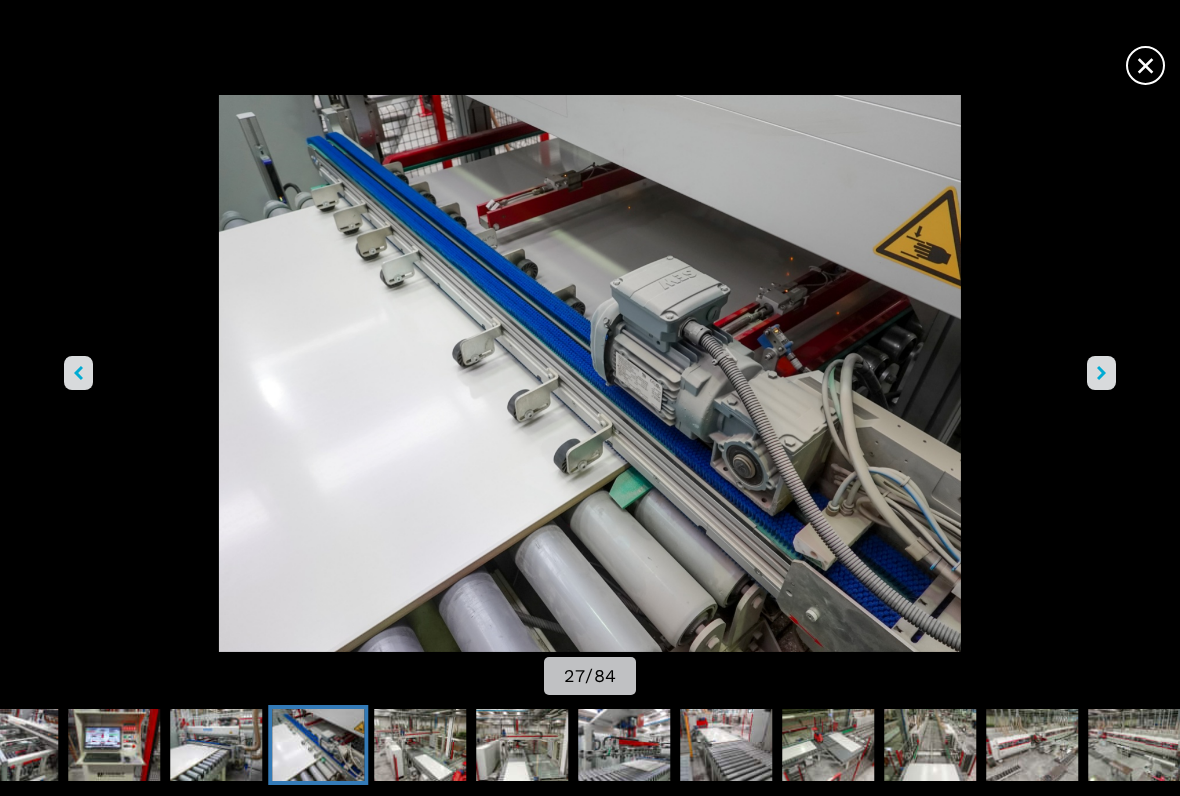 click 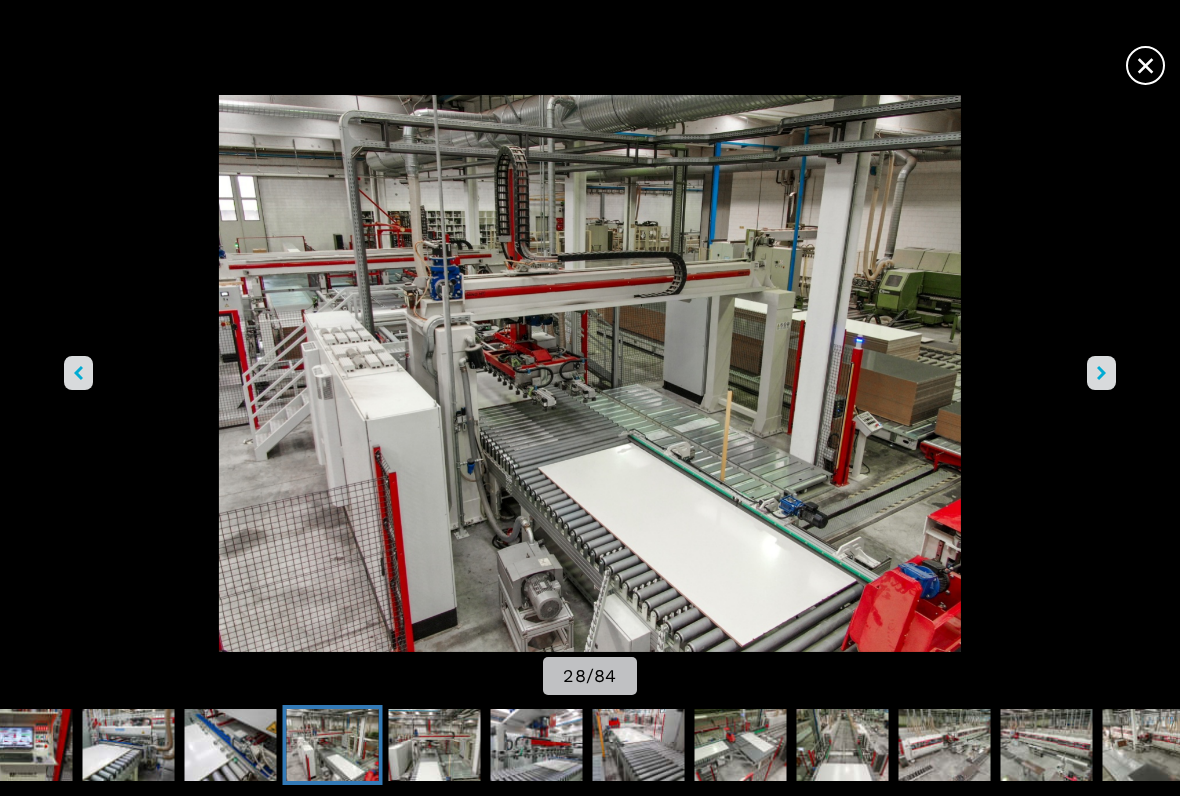 click at bounding box center [1101, 373] 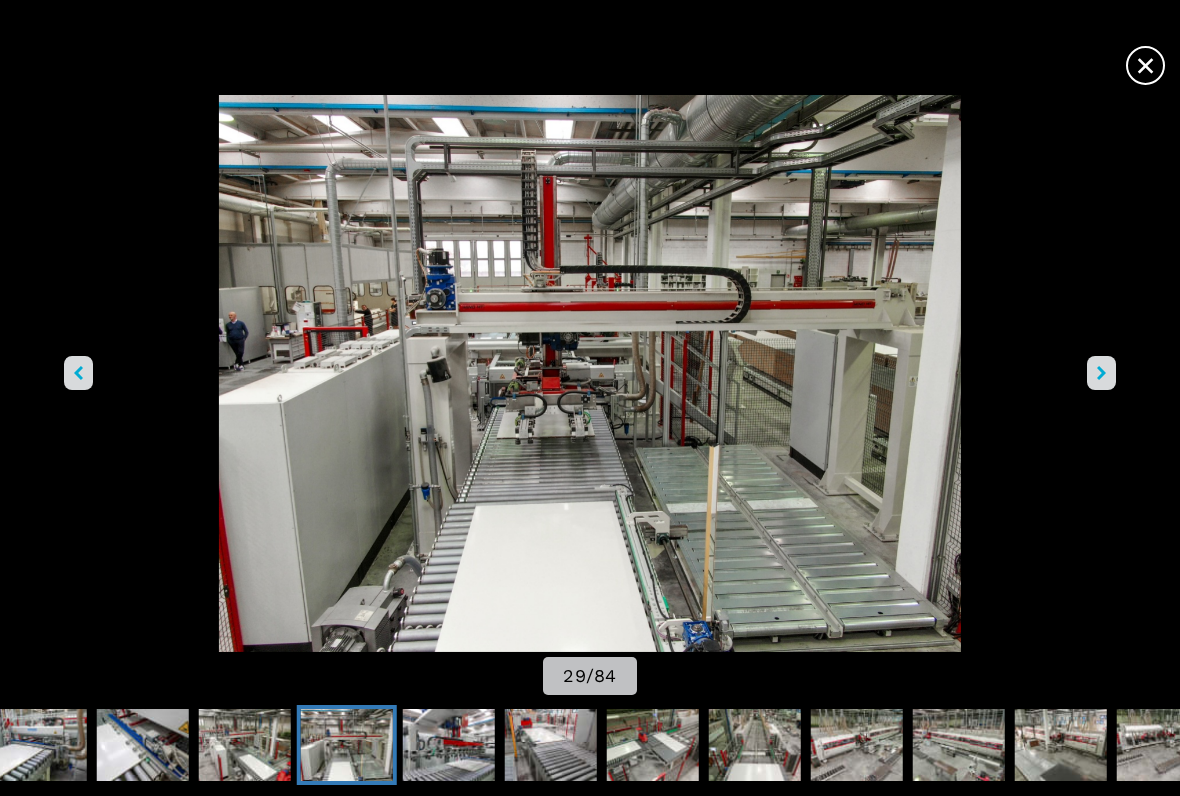 click 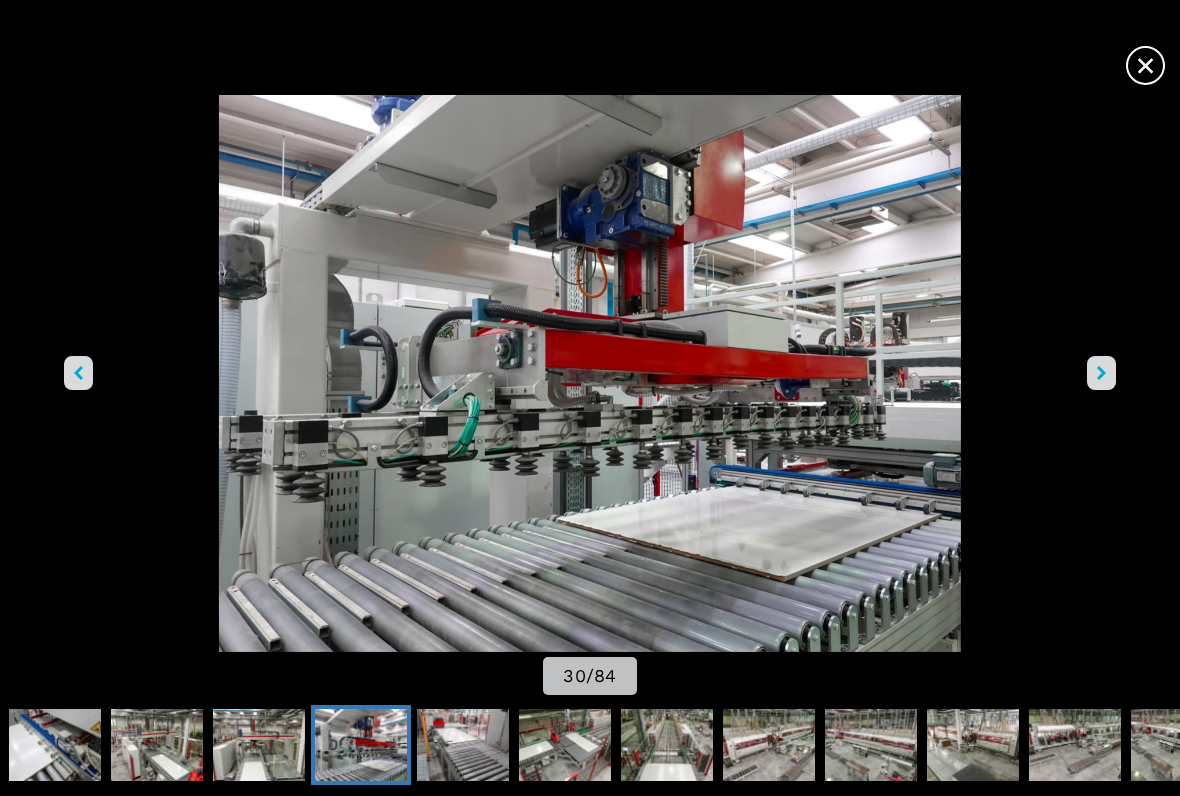 click 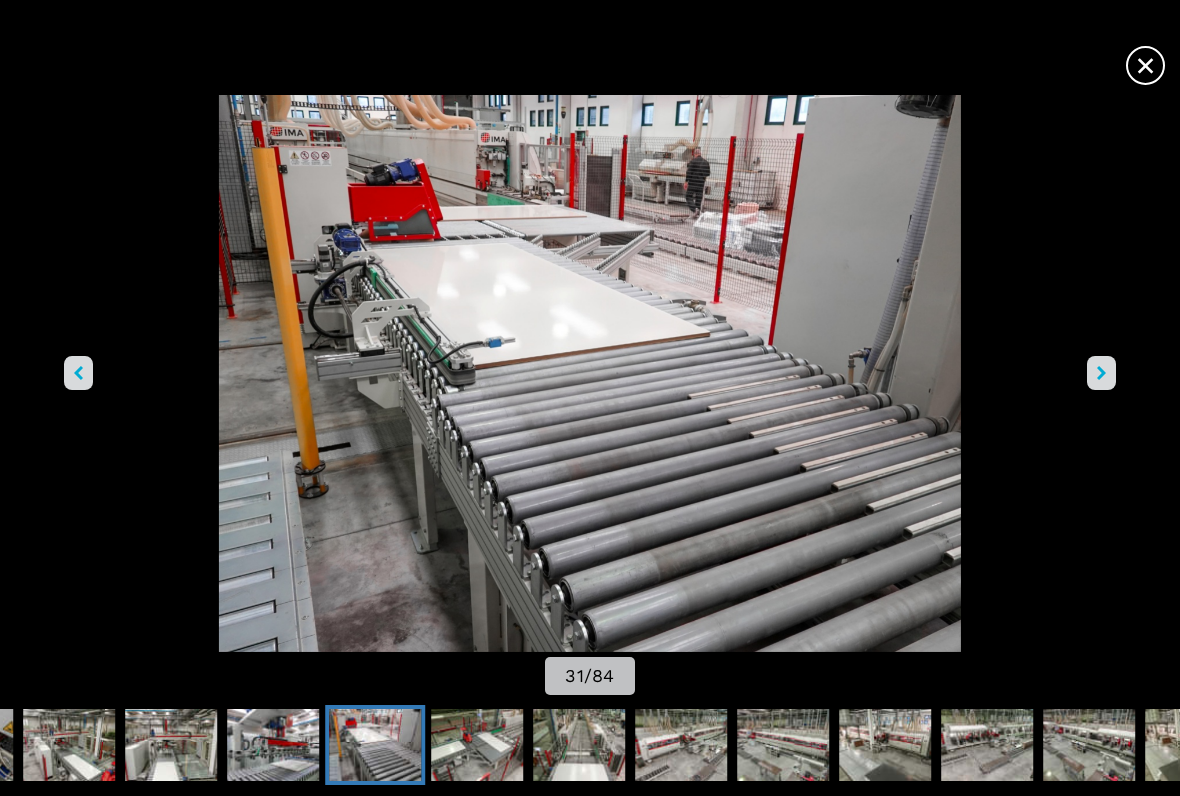click at bounding box center (1101, 373) 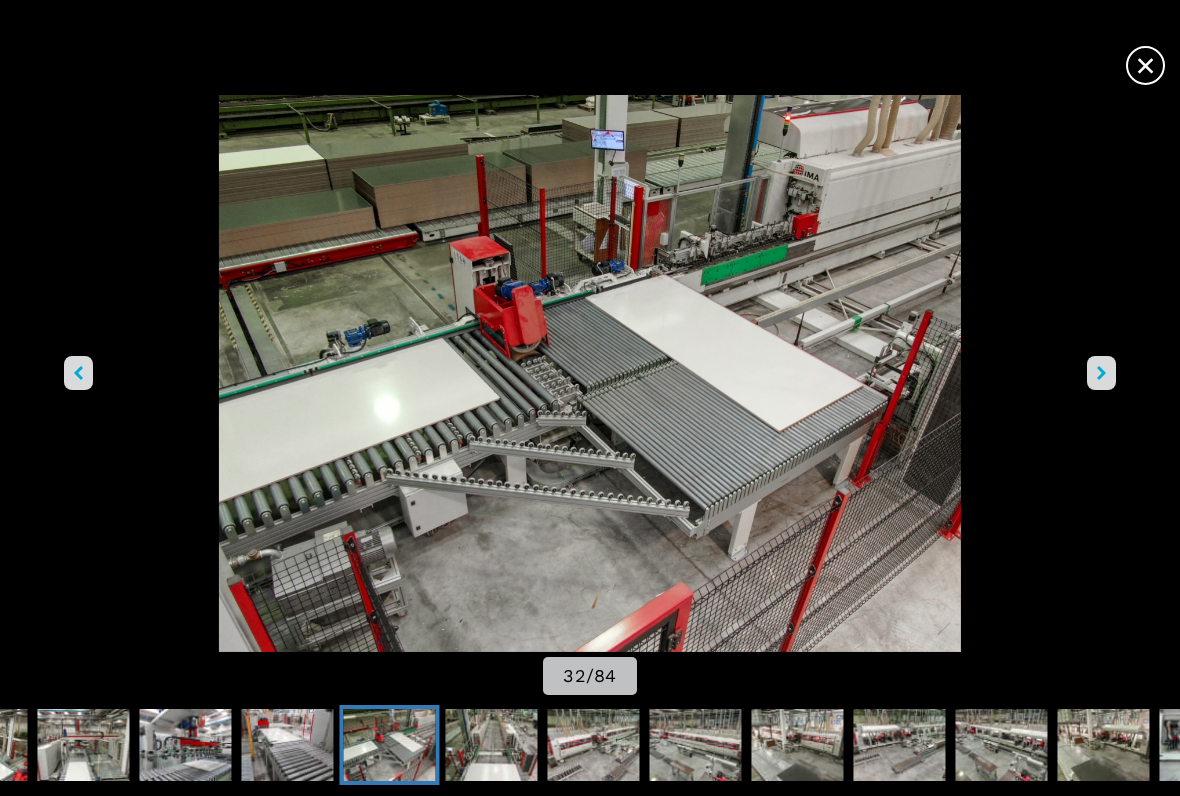 click at bounding box center (1101, 373) 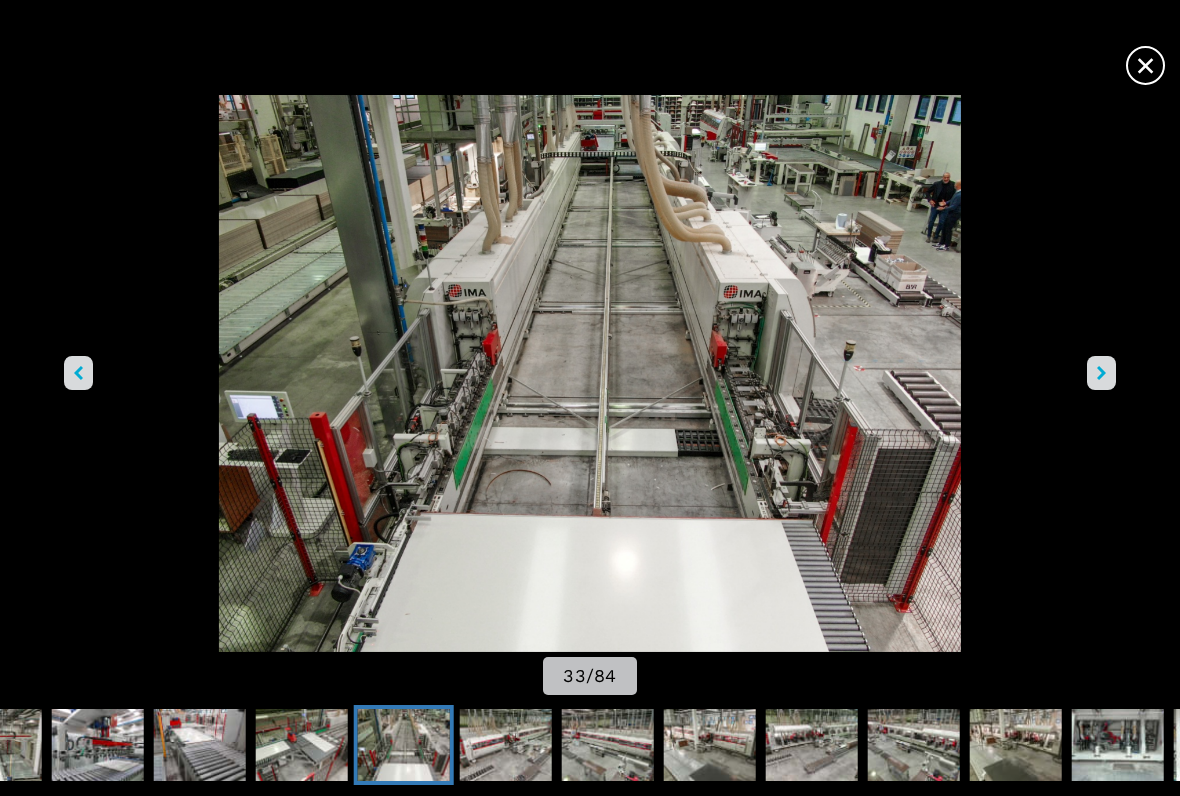 click at bounding box center [1101, 373] 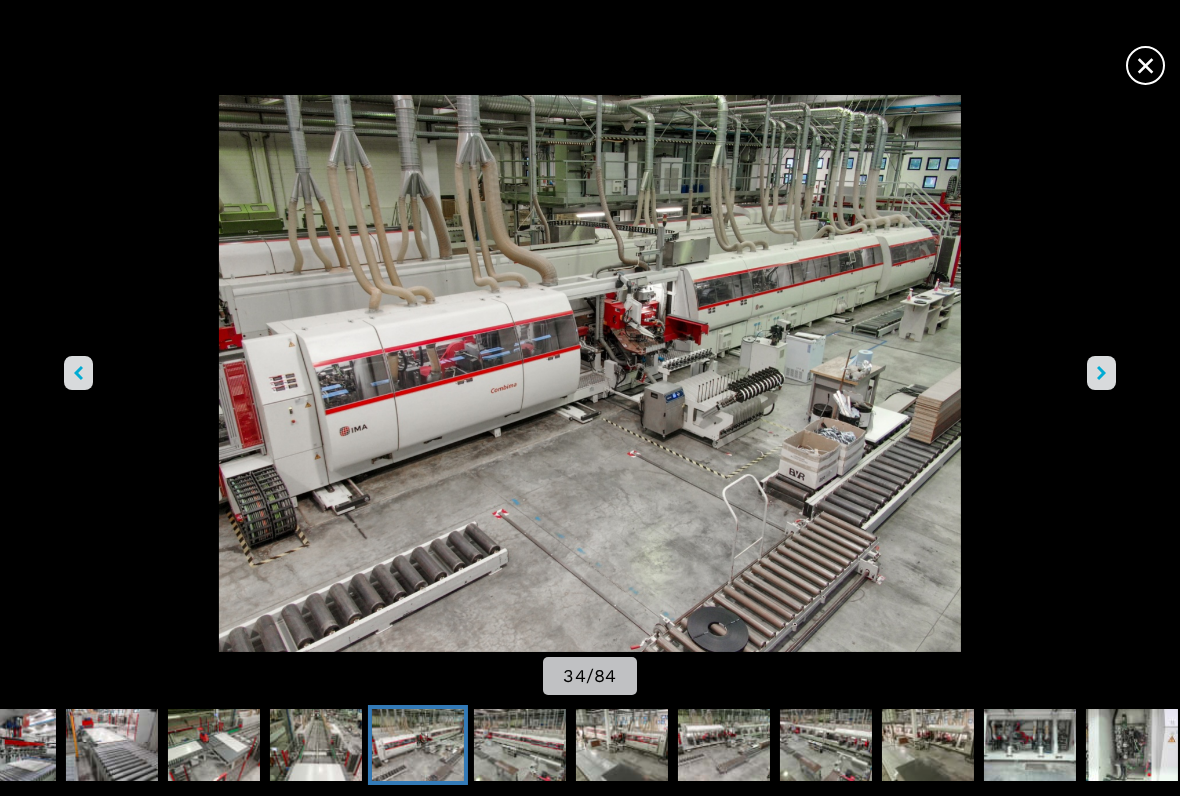 click at bounding box center (1101, 373) 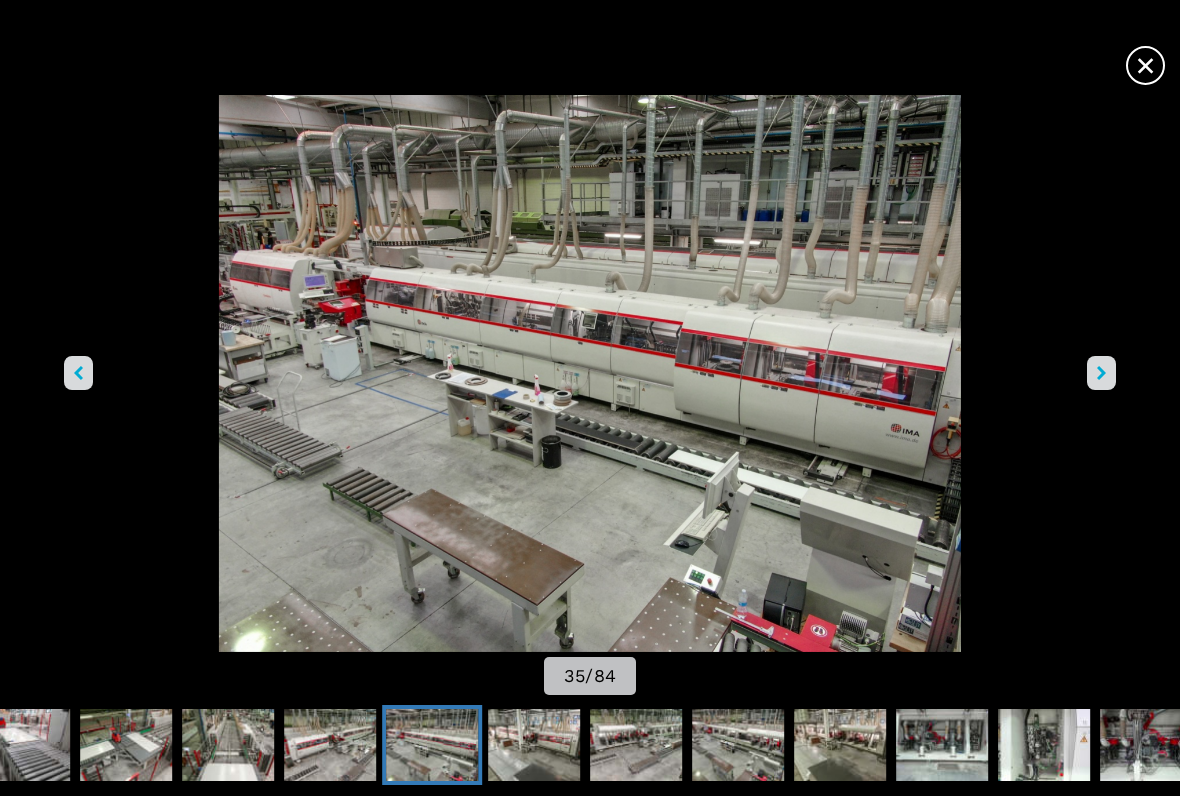 click 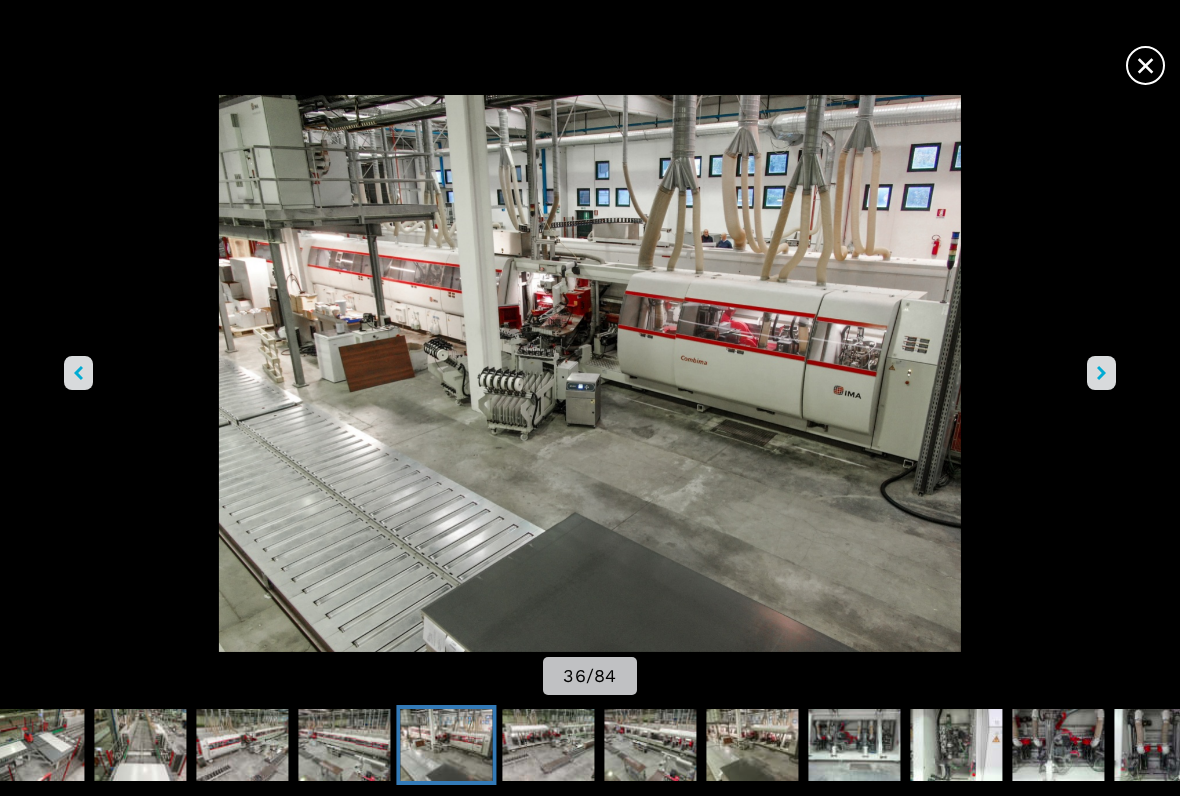 click 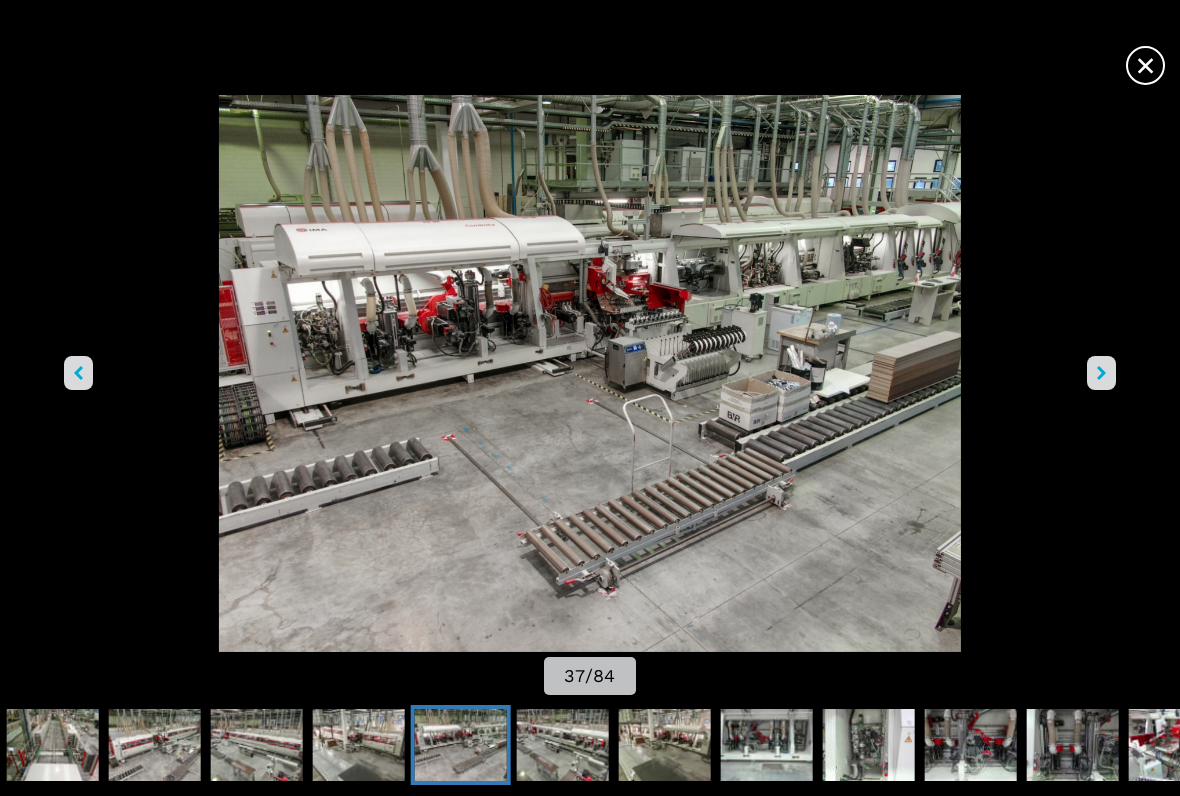 click on "×" at bounding box center (1145, 61) 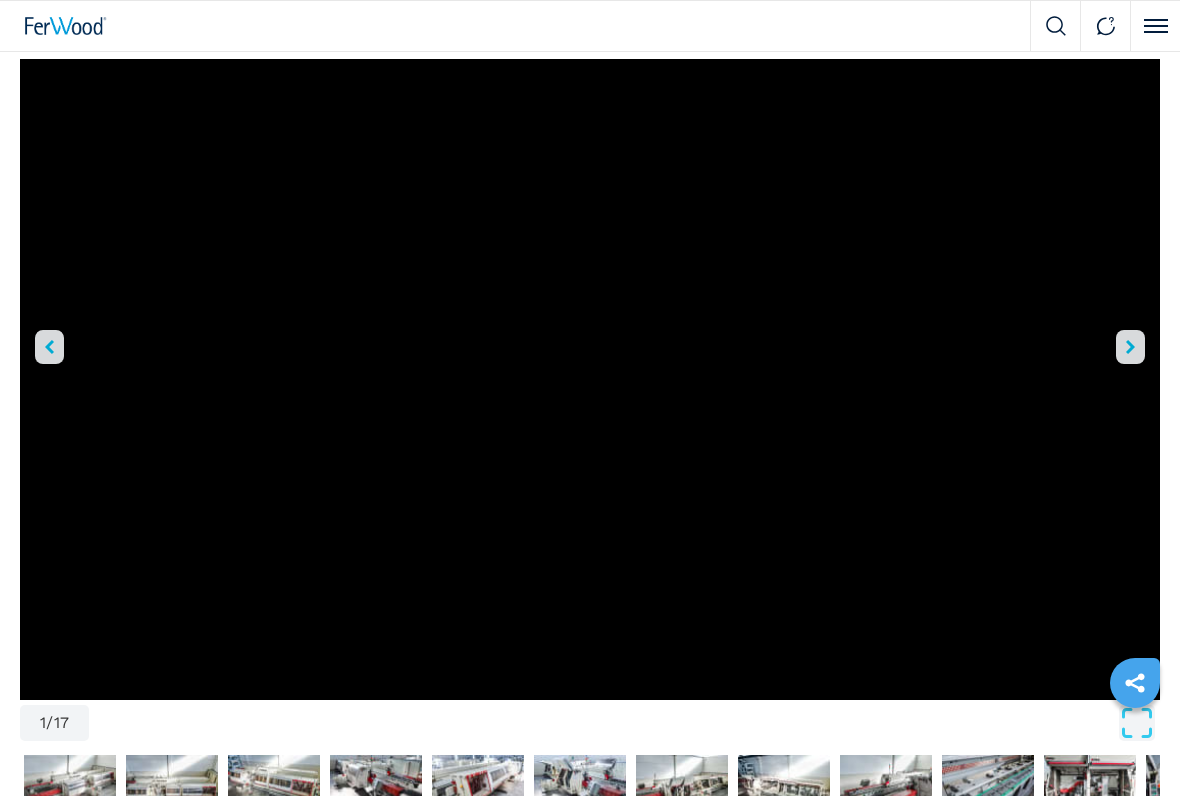scroll, scrollTop: 147, scrollLeft: 0, axis: vertical 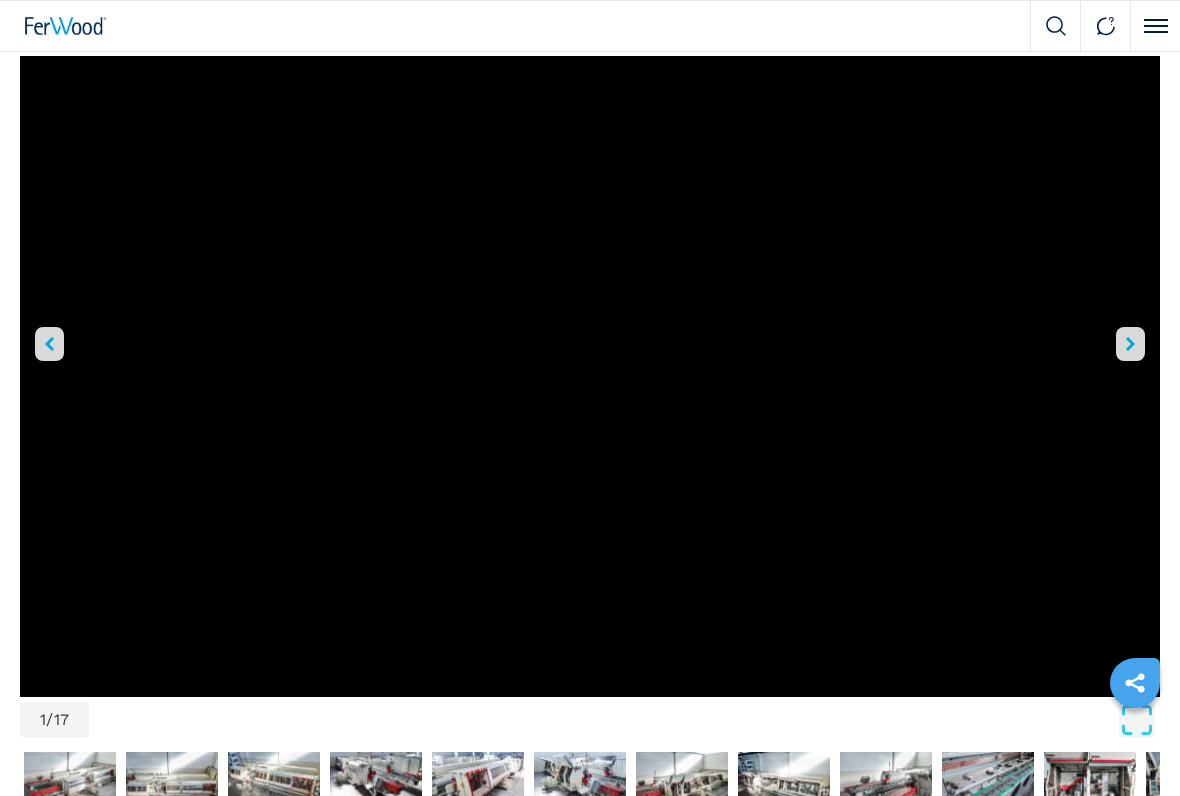 click at bounding box center [1130, 344] 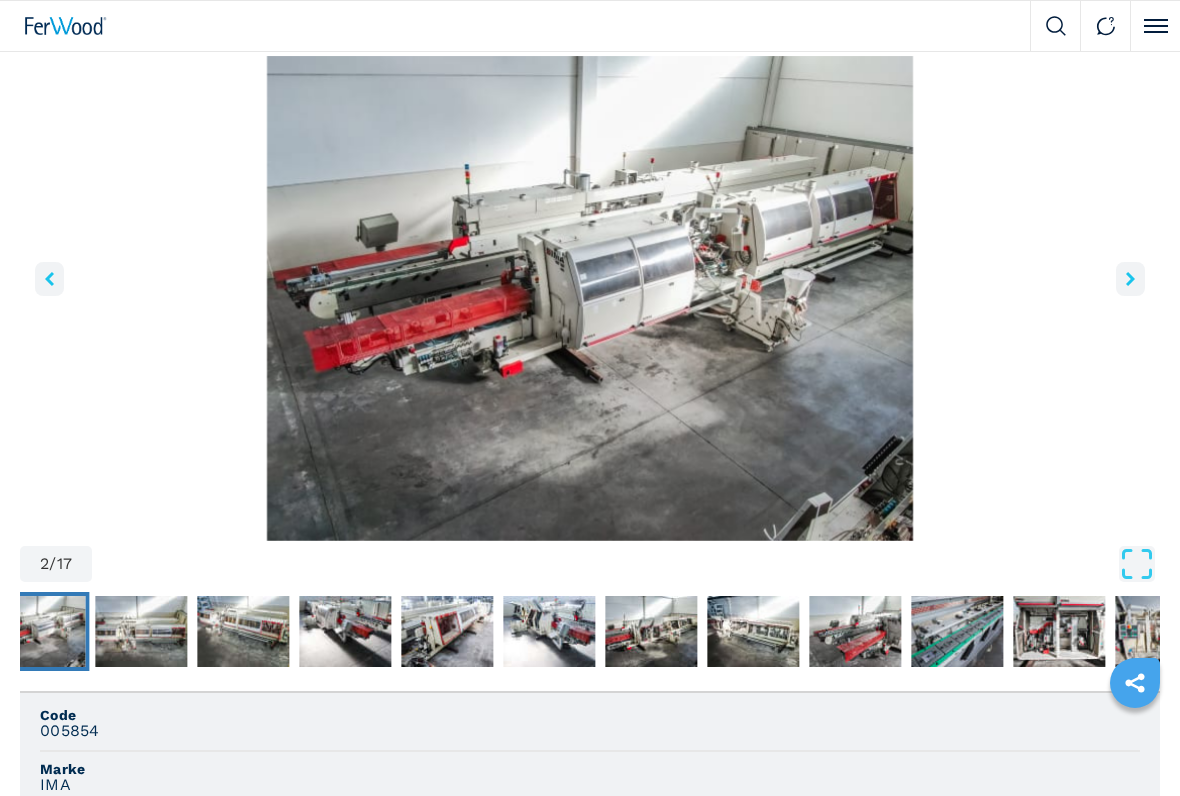 click at bounding box center [1130, 279] 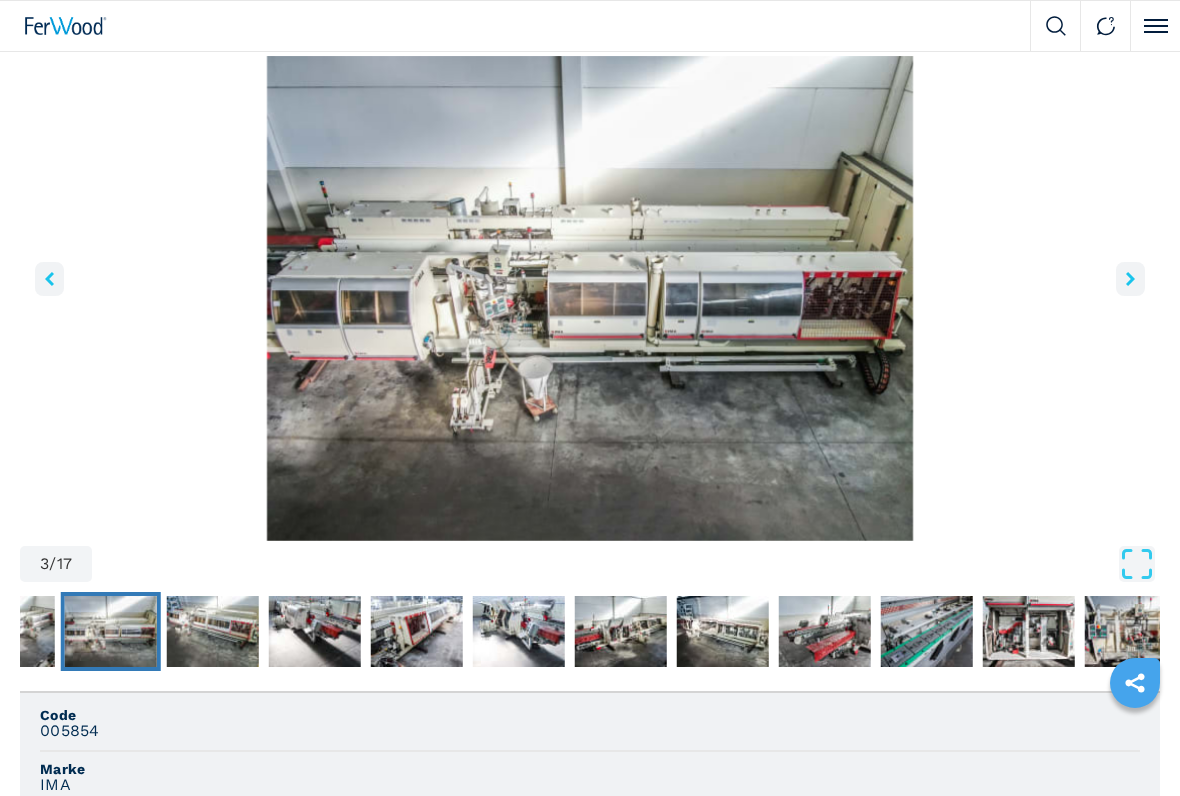 click at bounding box center [1130, 279] 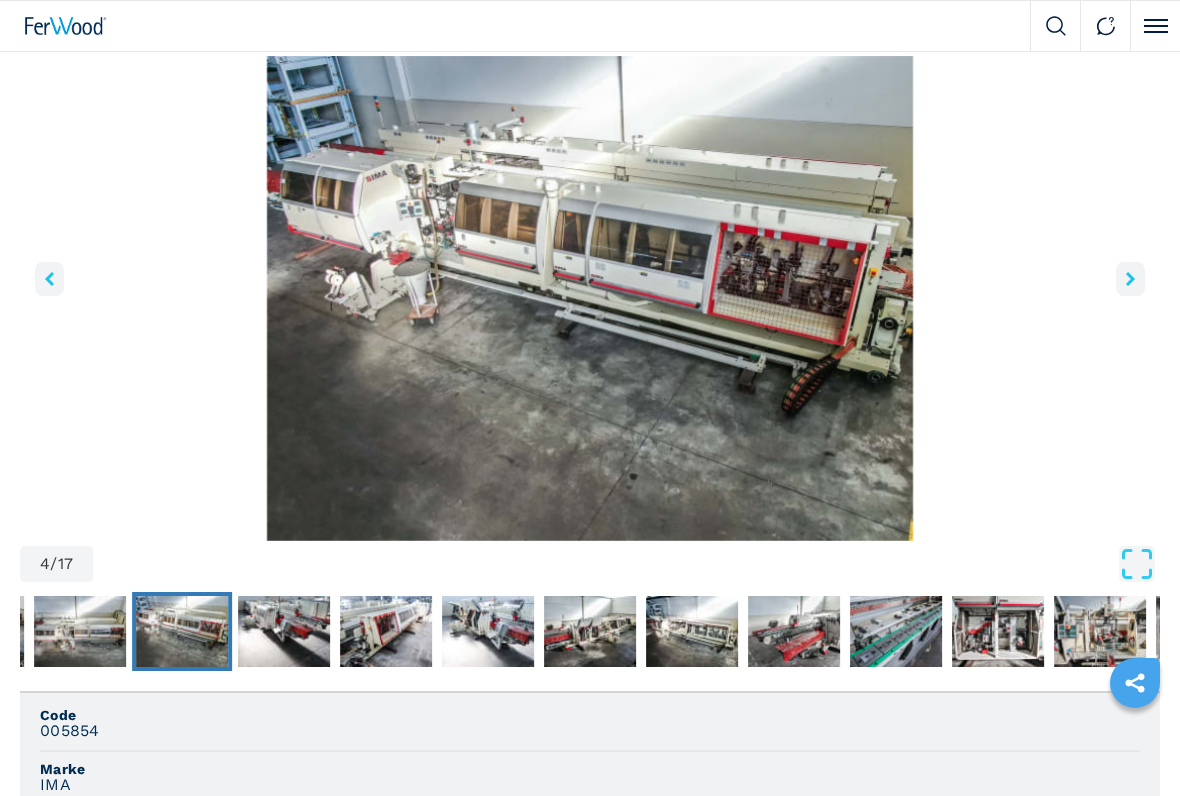 click at bounding box center (1130, 279) 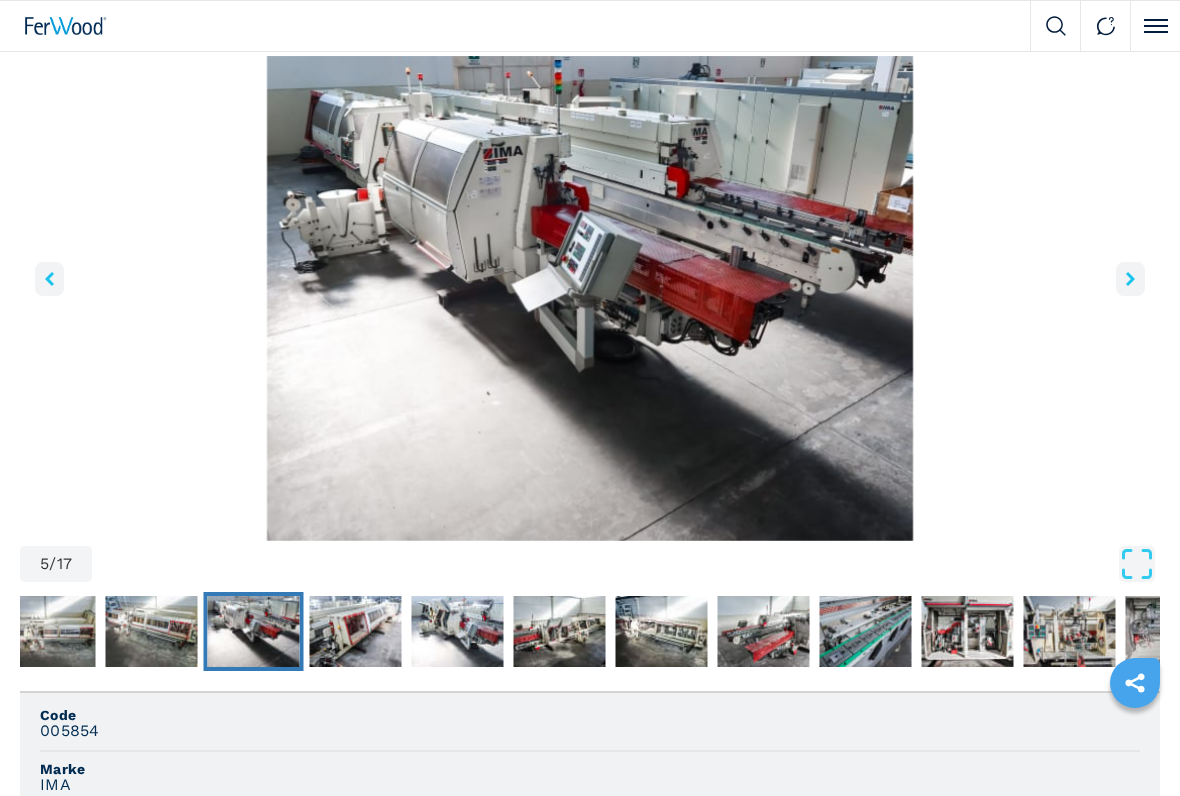 click at bounding box center [1130, 279] 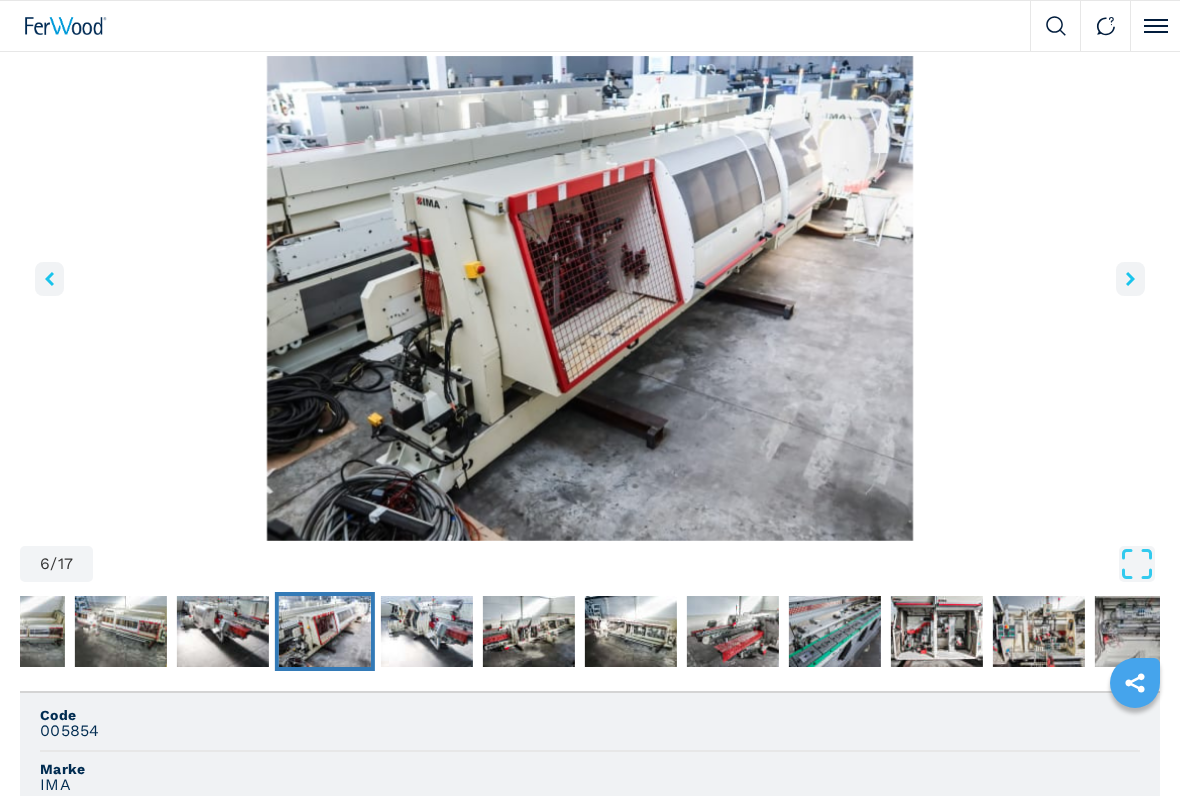 click 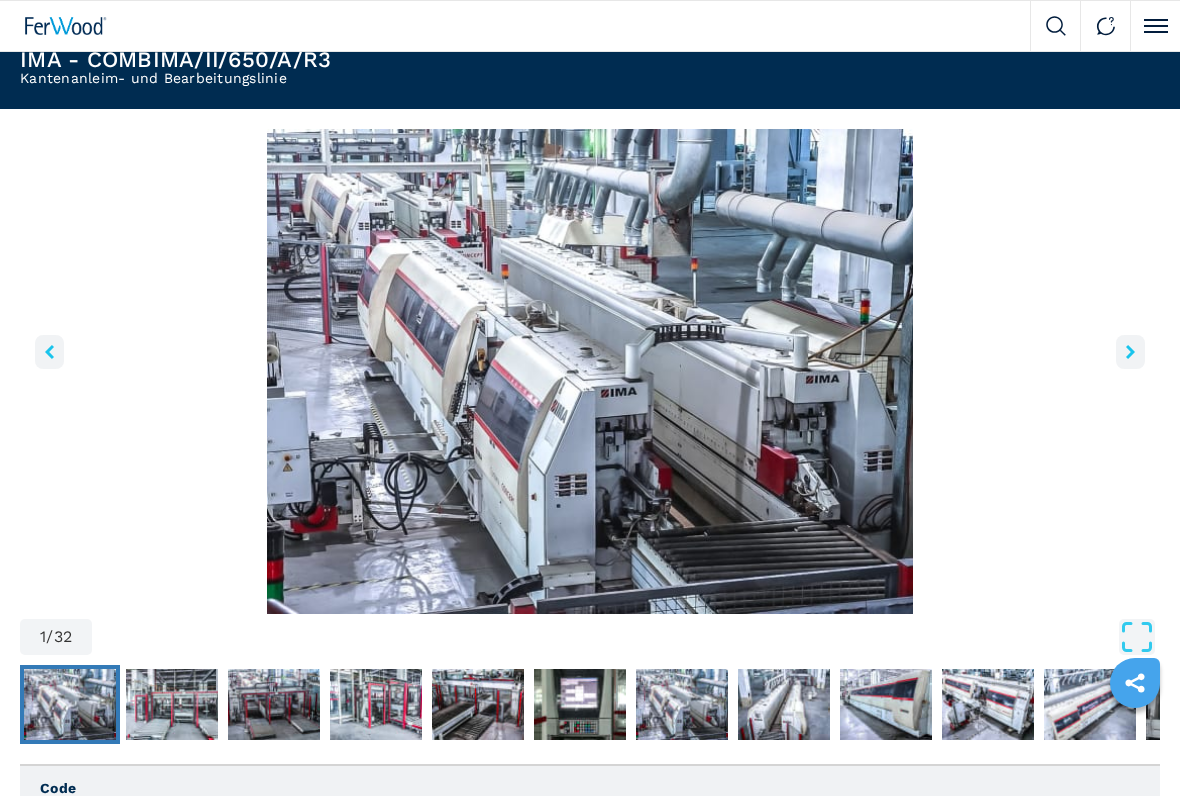 scroll, scrollTop: 75, scrollLeft: 0, axis: vertical 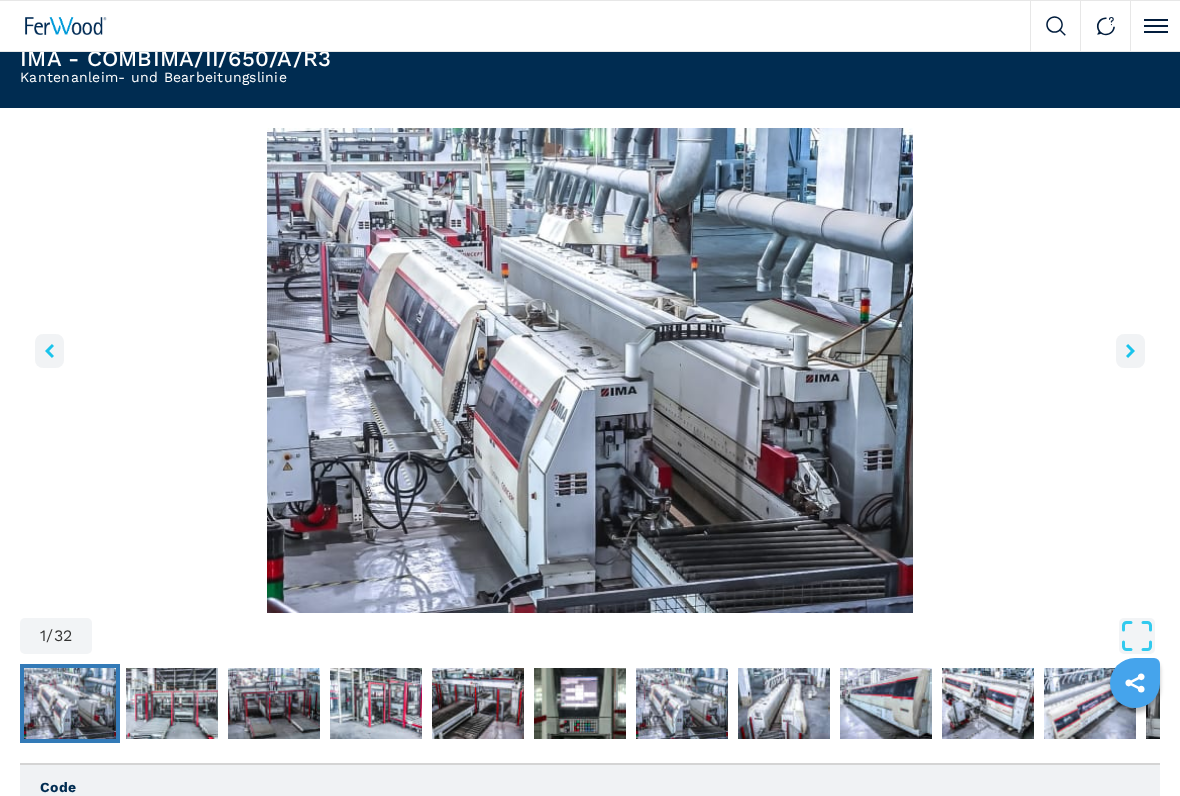 click at bounding box center (590, 370) 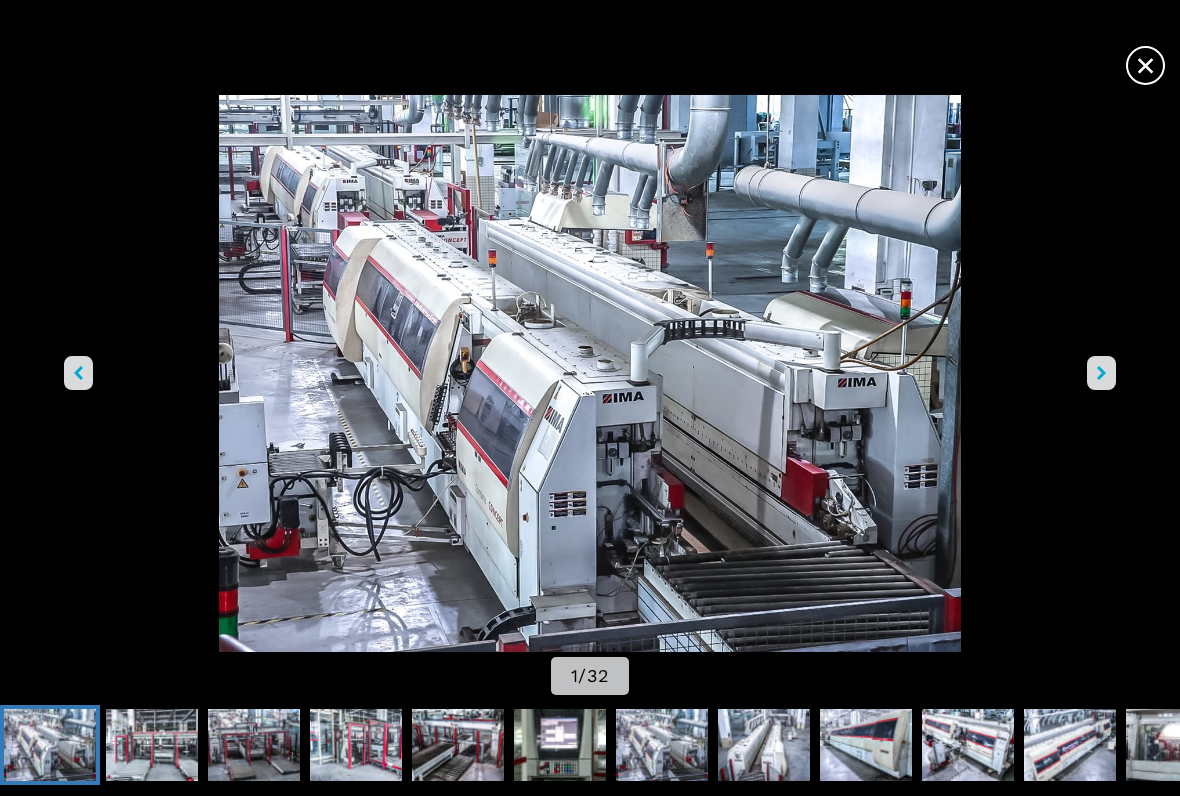 click at bounding box center (1101, 373) 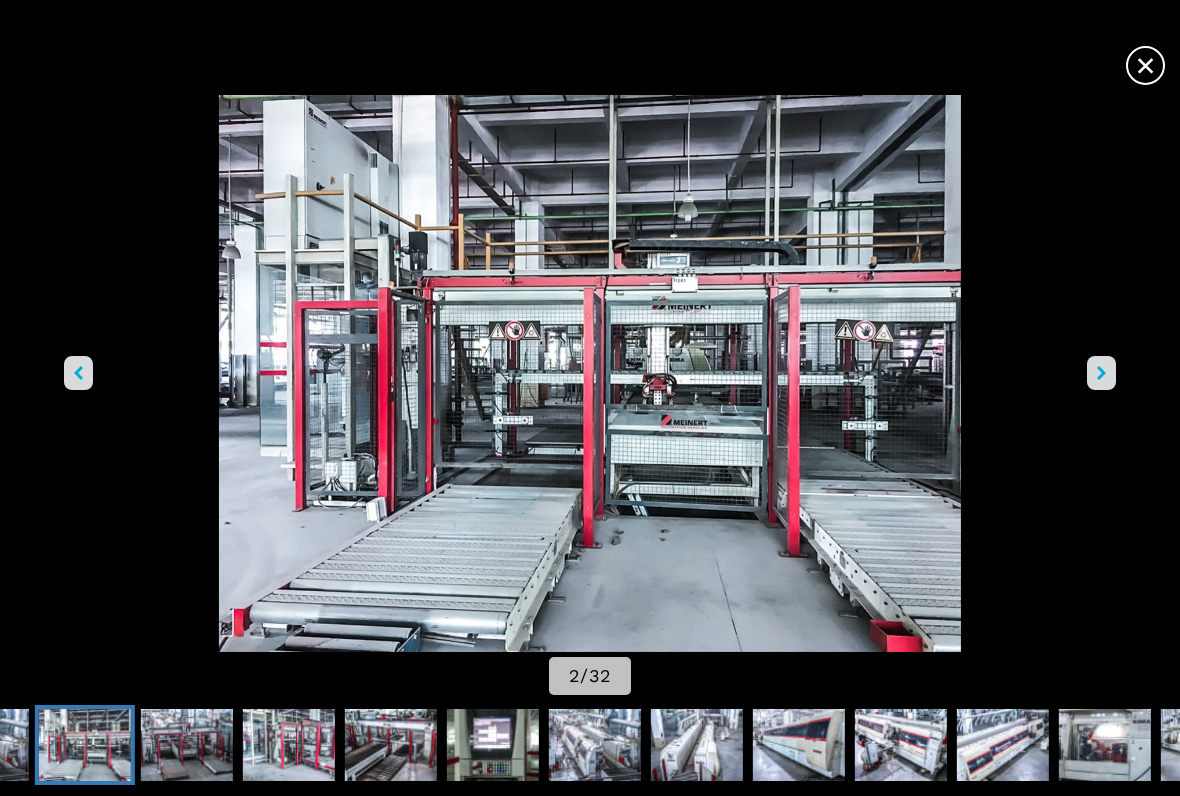 click at bounding box center (1101, 373) 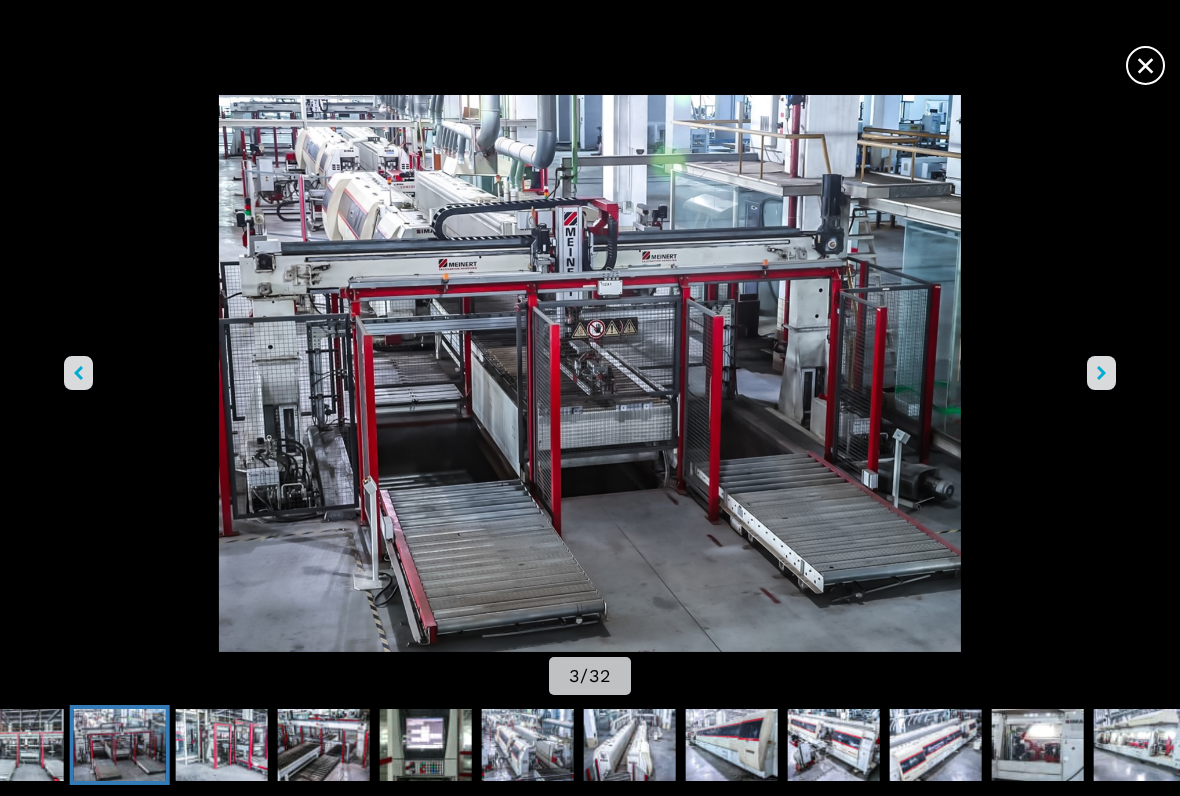 click at bounding box center (1101, 373) 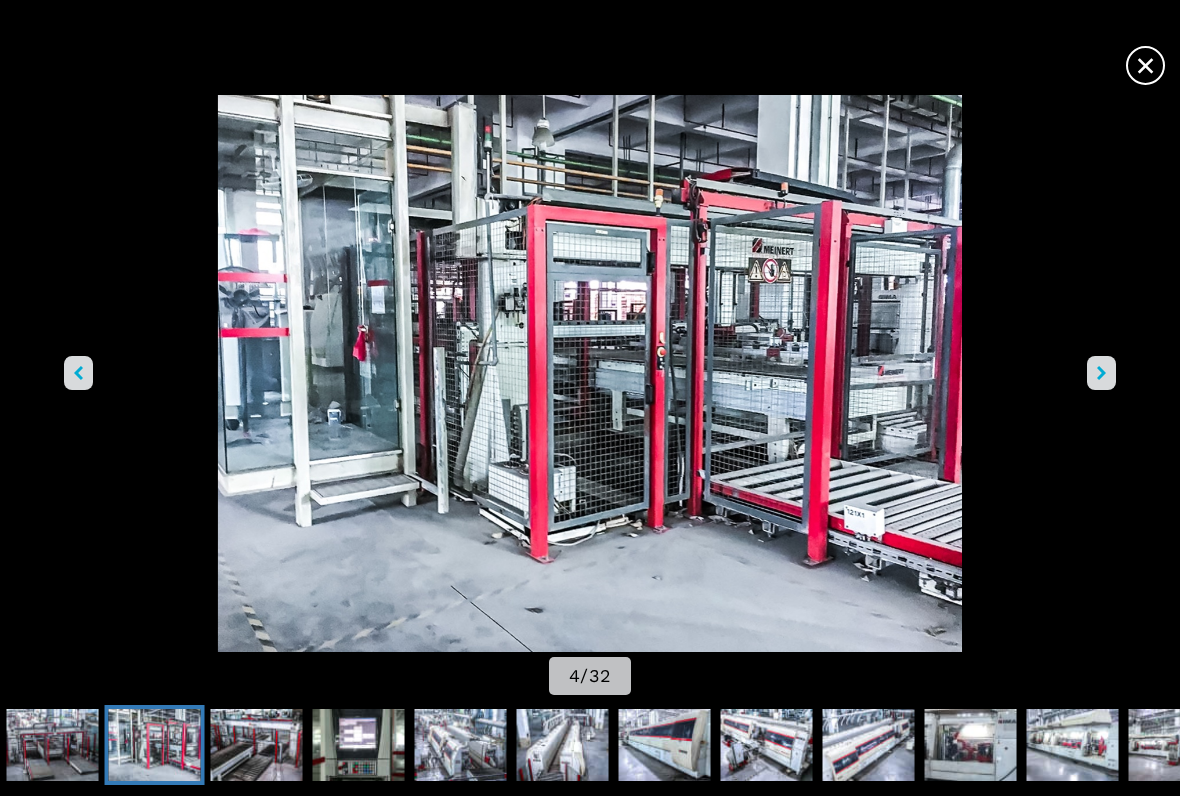 click 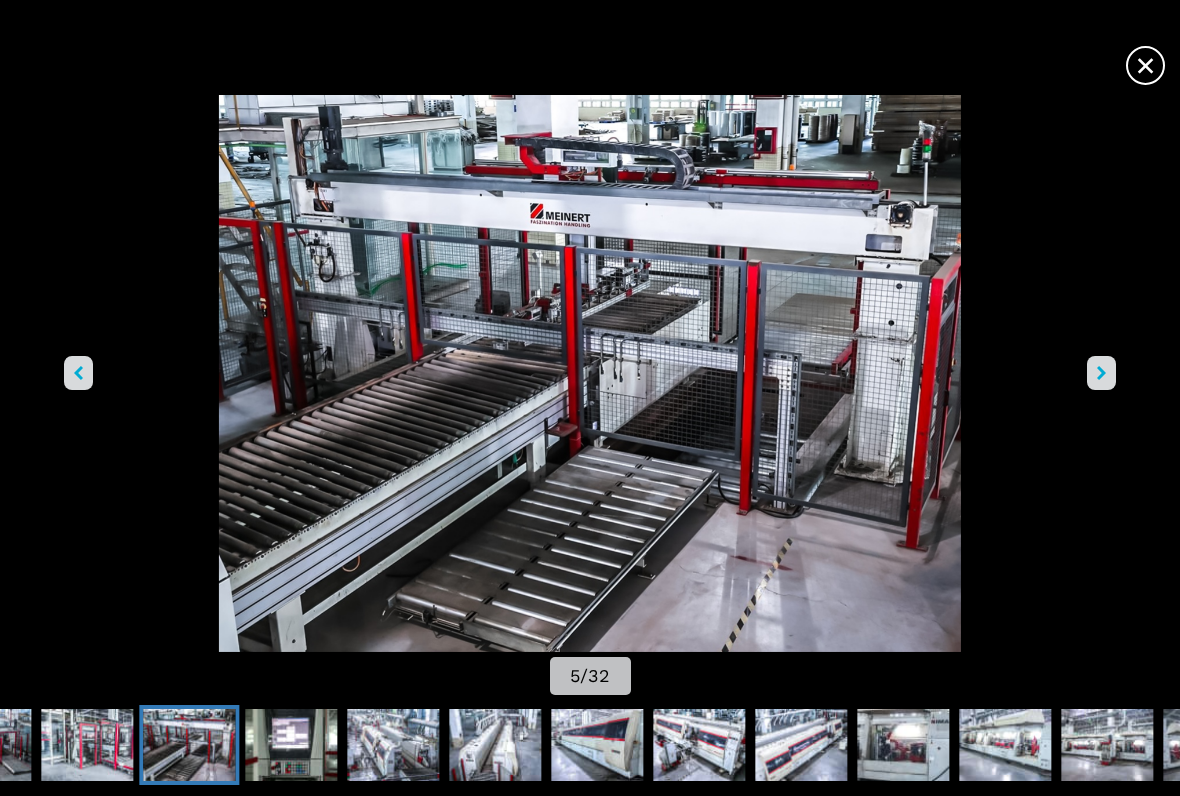click at bounding box center [1101, 373] 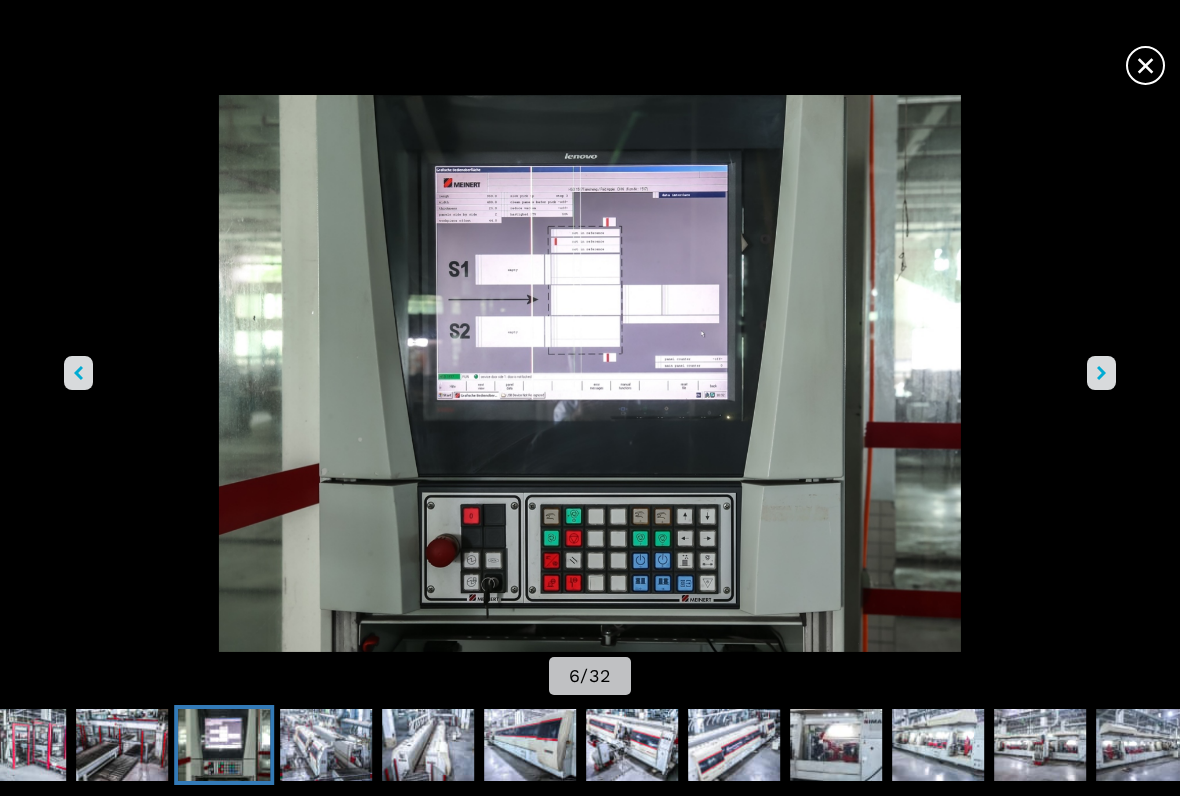 click at bounding box center (1101, 373) 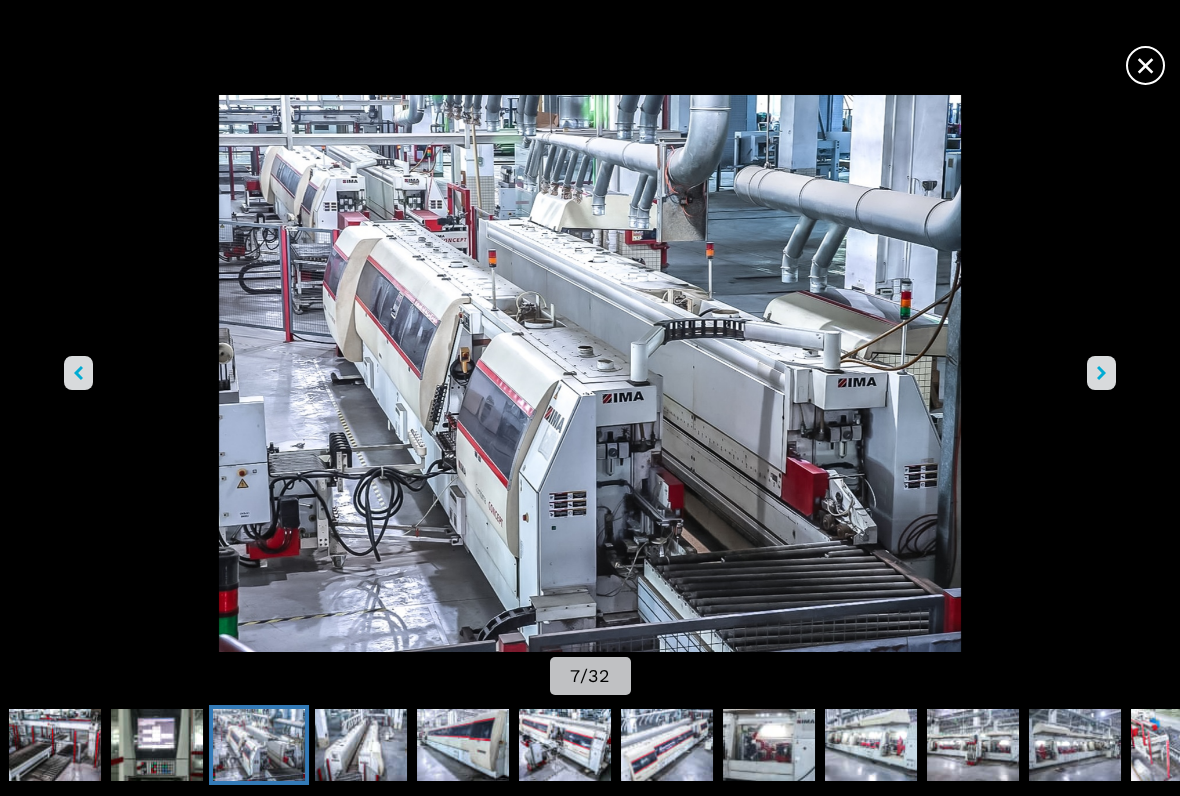 click at bounding box center [1101, 373] 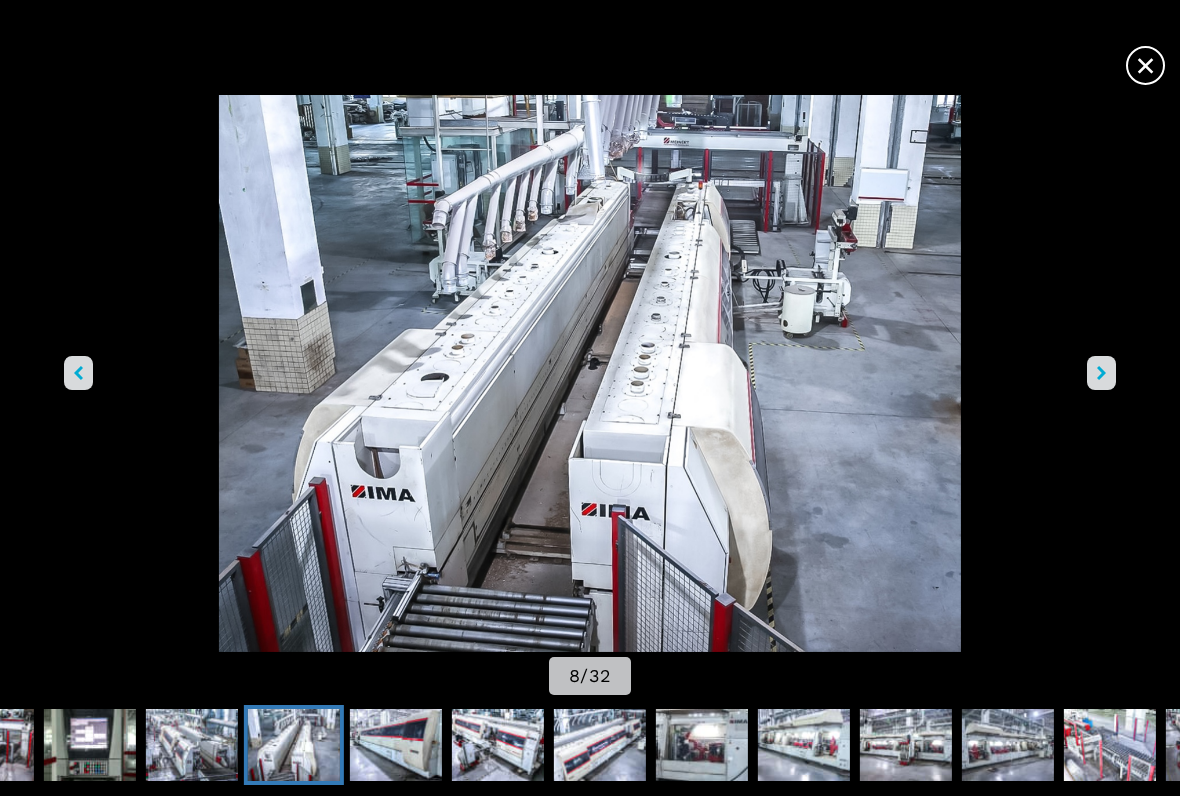 click at bounding box center (590, 373) 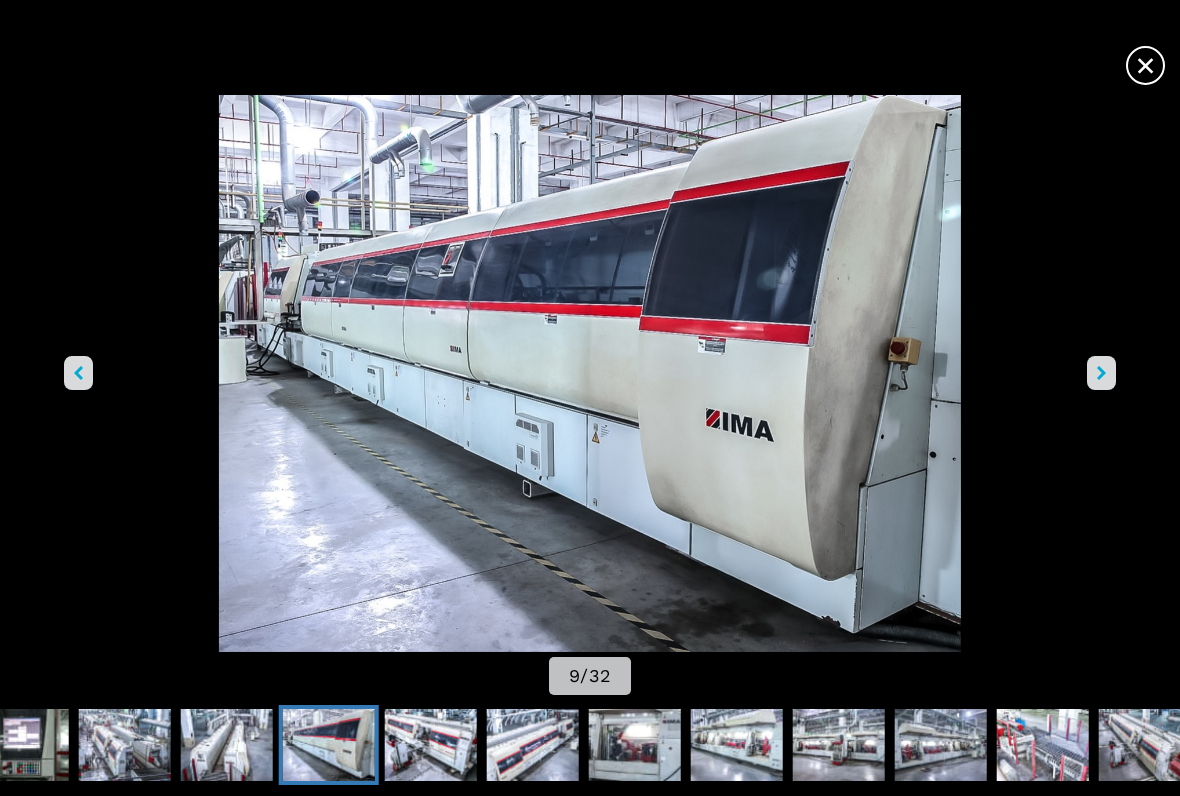 click at bounding box center [1101, 373] 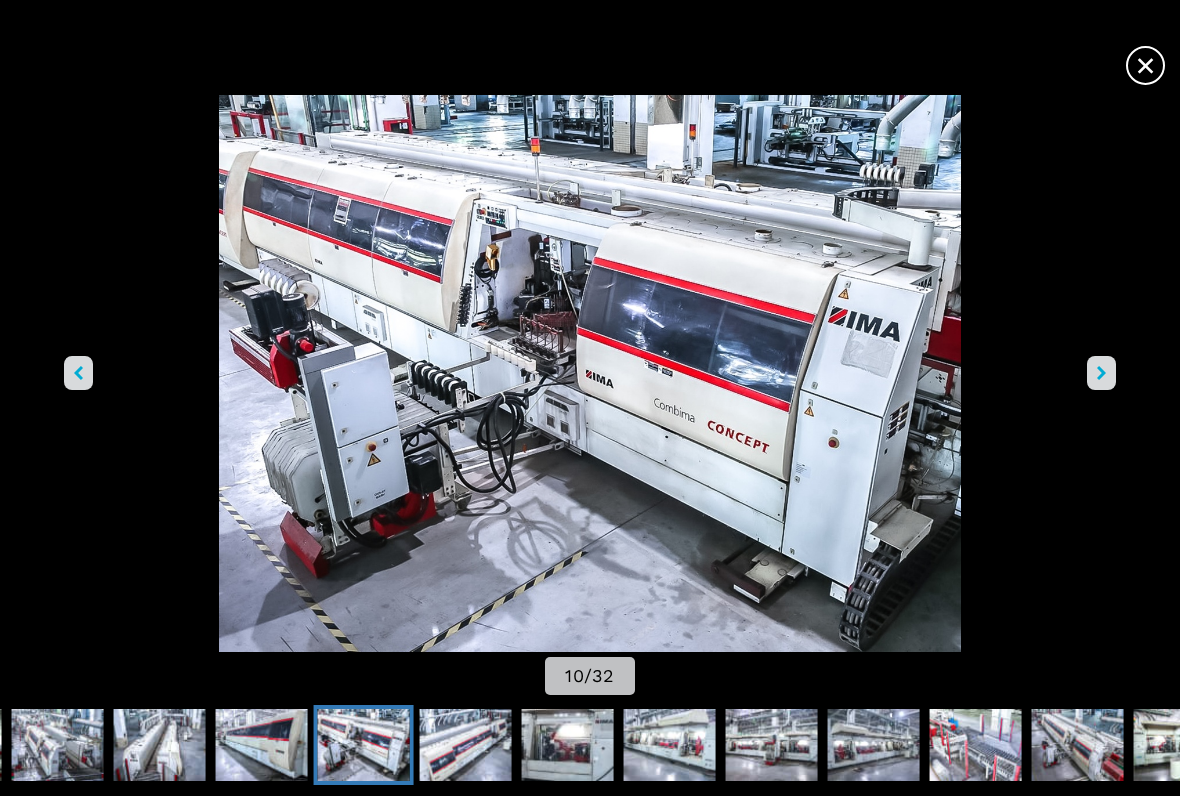 click at bounding box center [1101, 373] 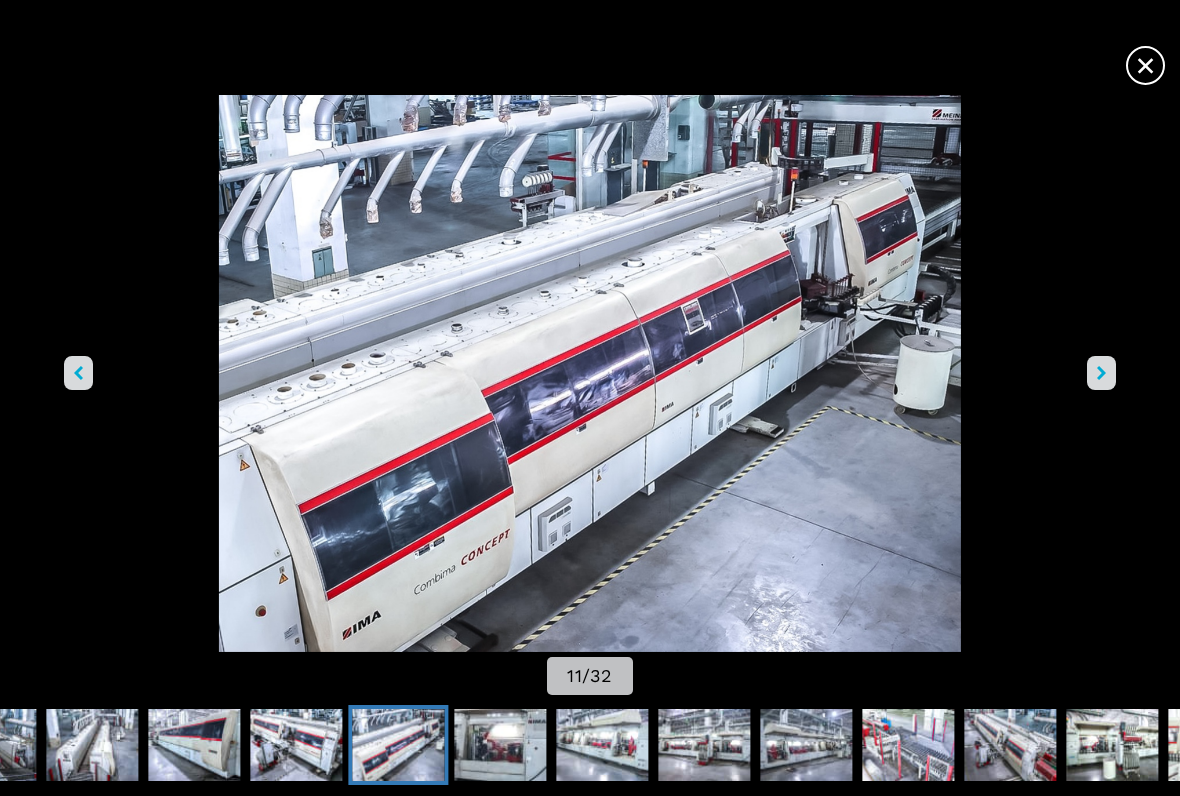 click at bounding box center [1101, 373] 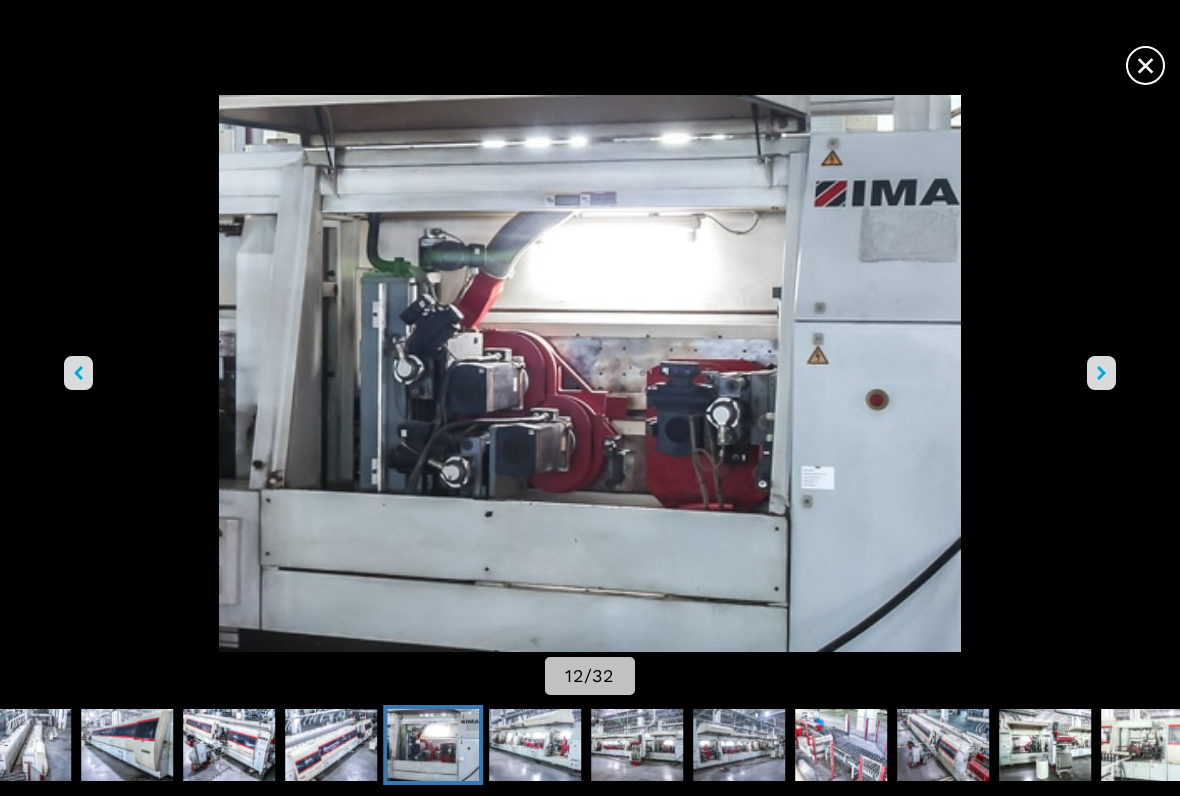 click at bounding box center [1101, 373] 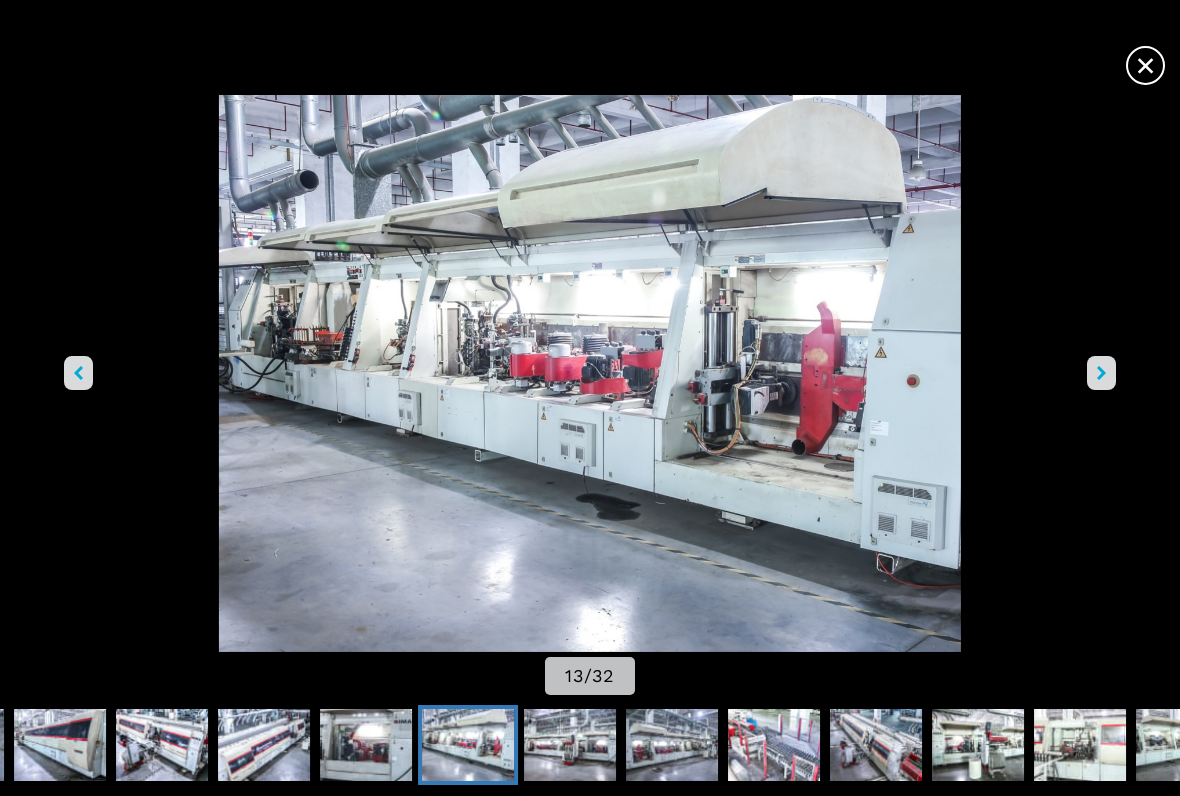 click 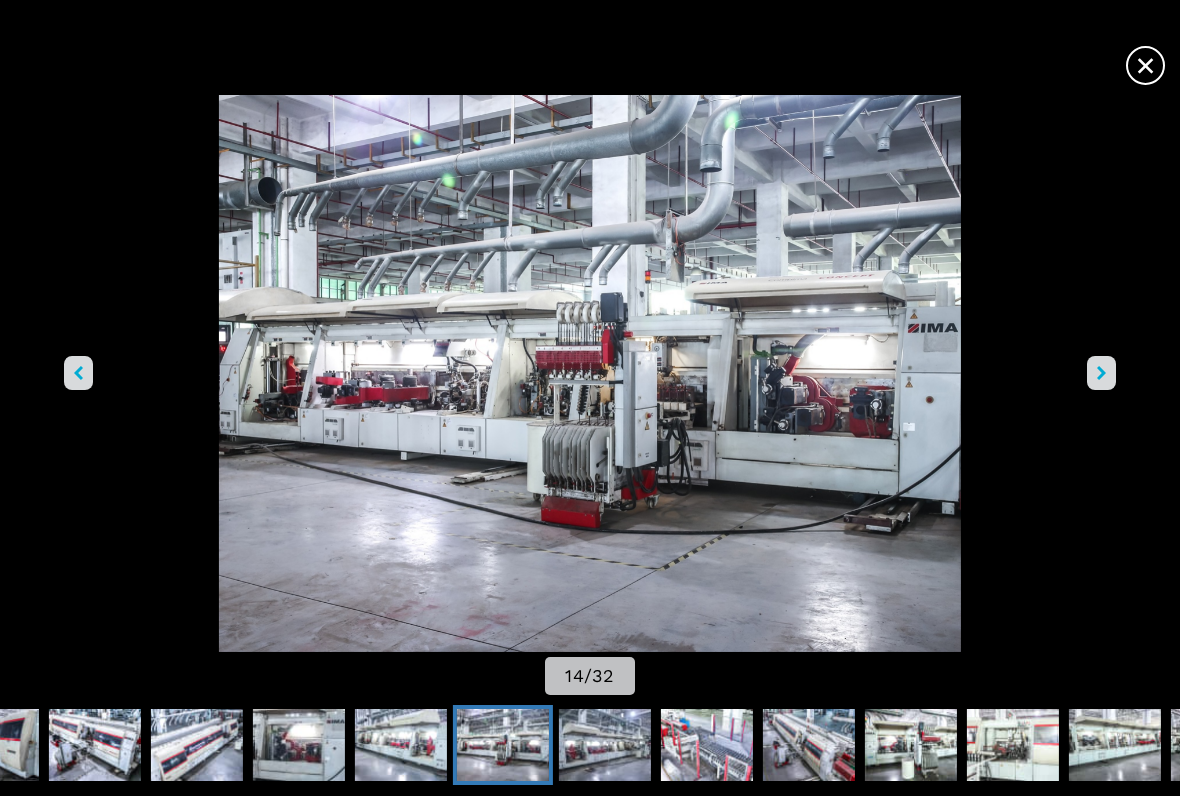click at bounding box center [1101, 373] 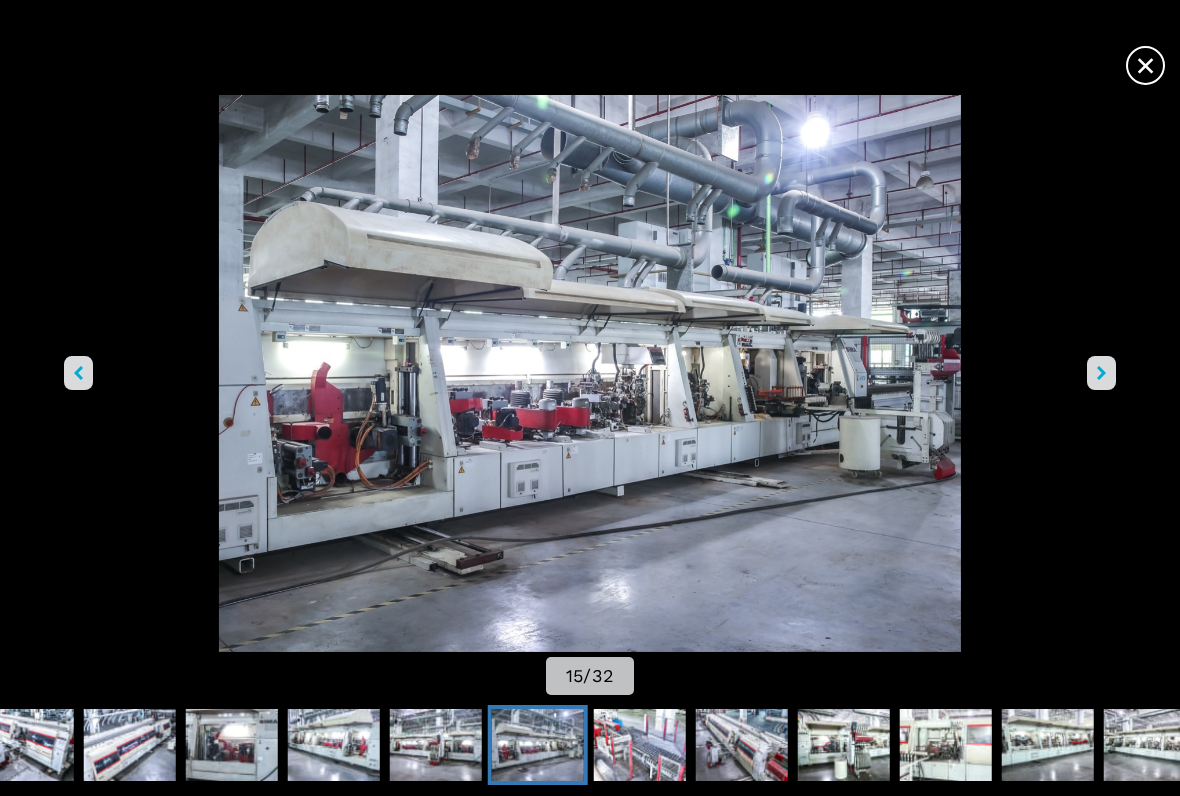 click at bounding box center [1101, 373] 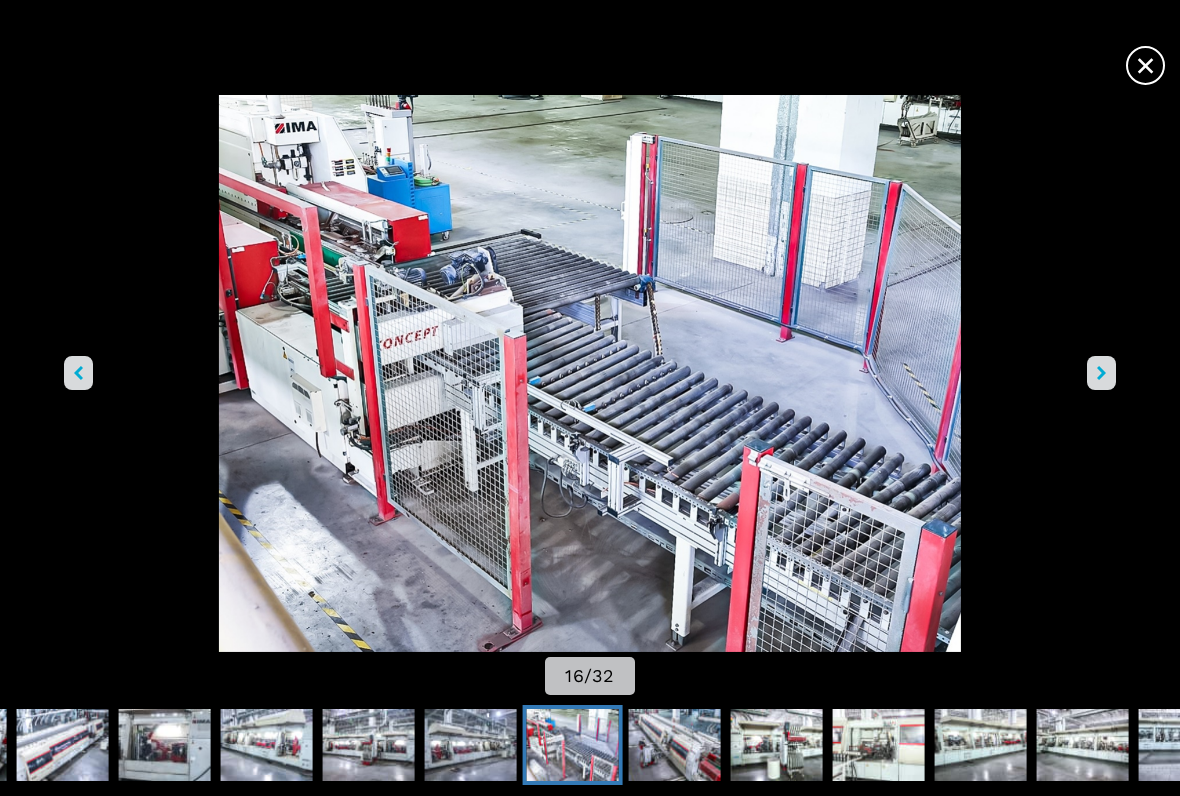 click at bounding box center [1101, 373] 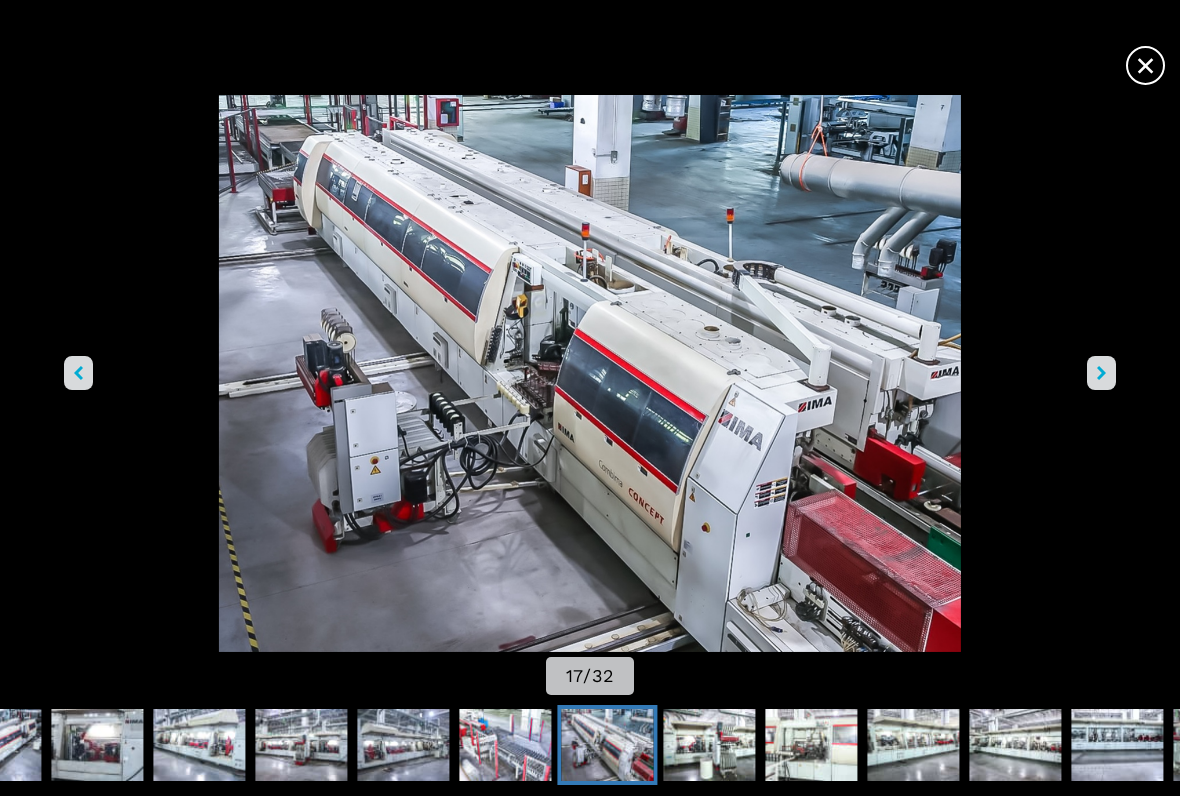 click at bounding box center (1101, 373) 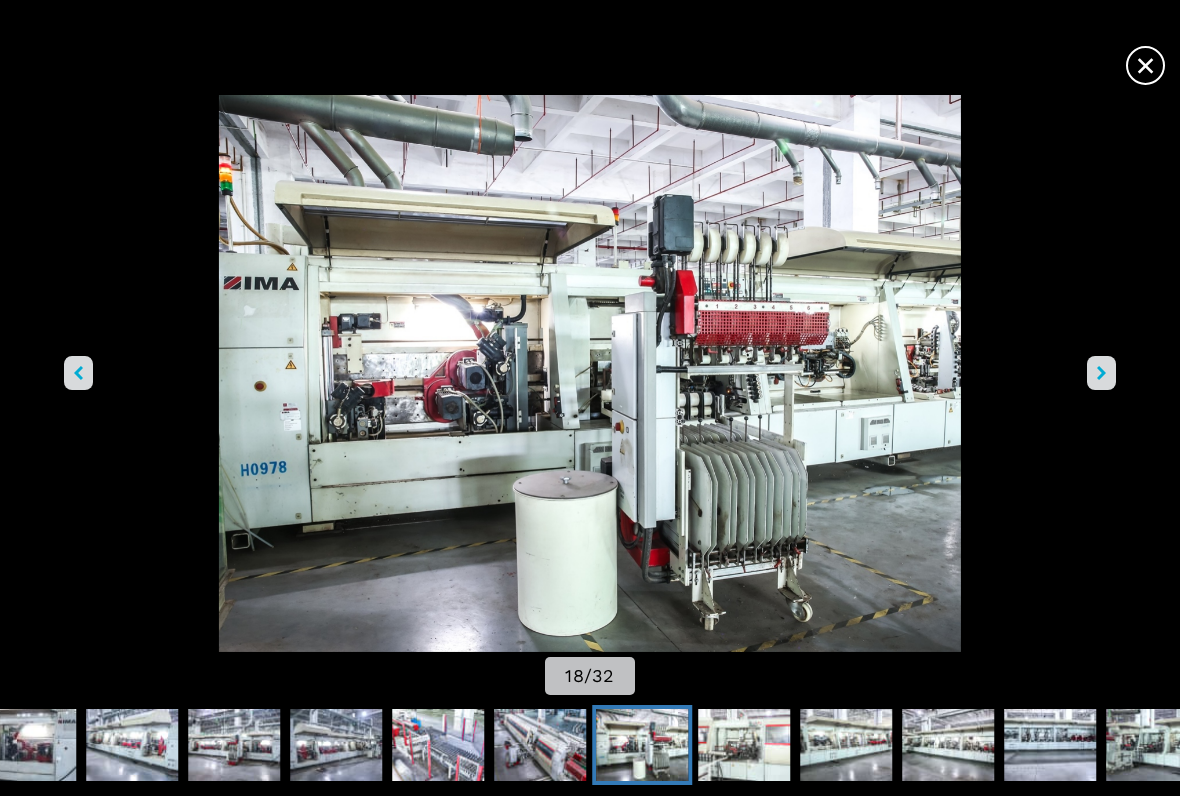 click at bounding box center (1101, 373) 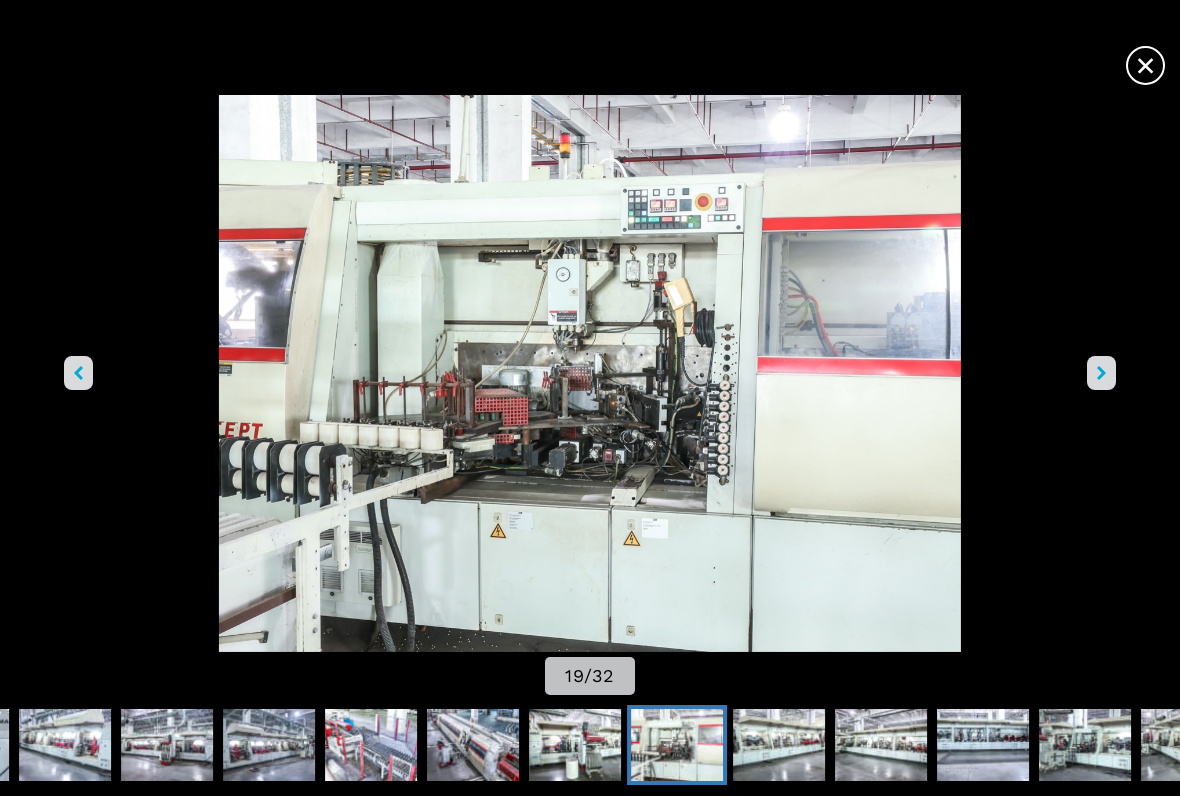 click at bounding box center [1101, 373] 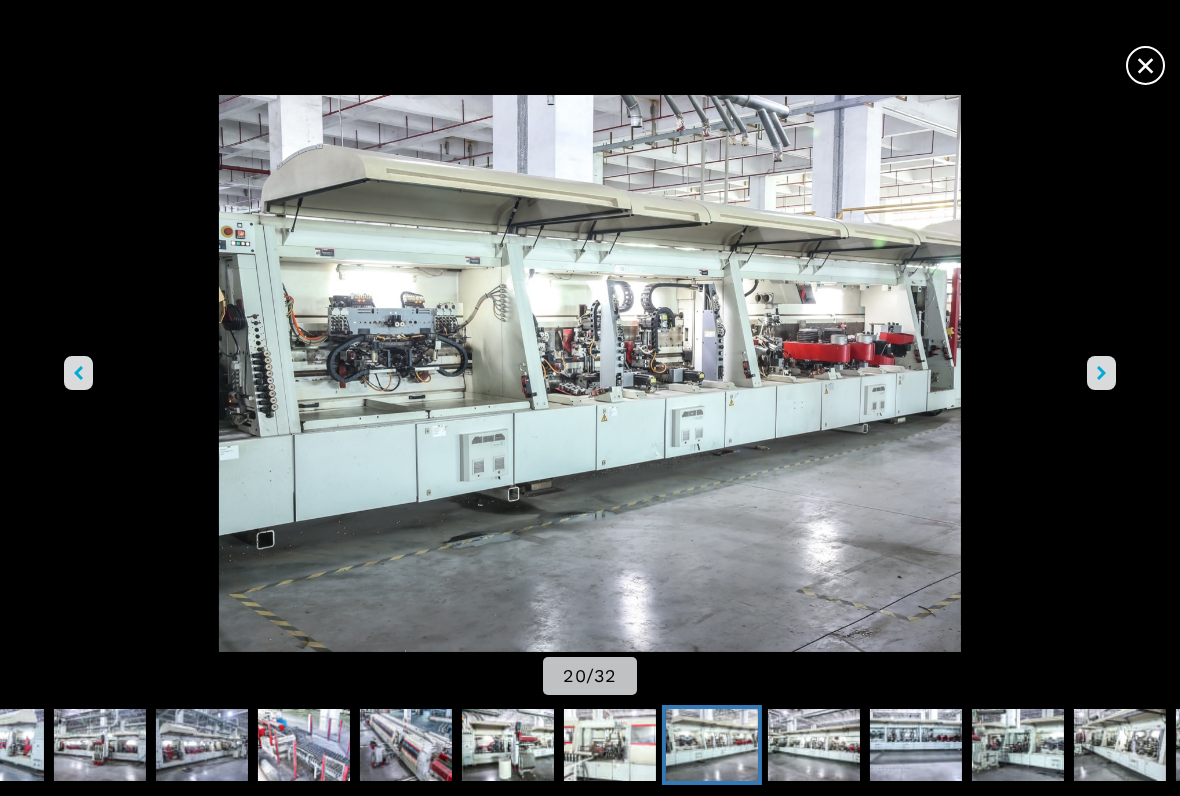 click at bounding box center (1101, 373) 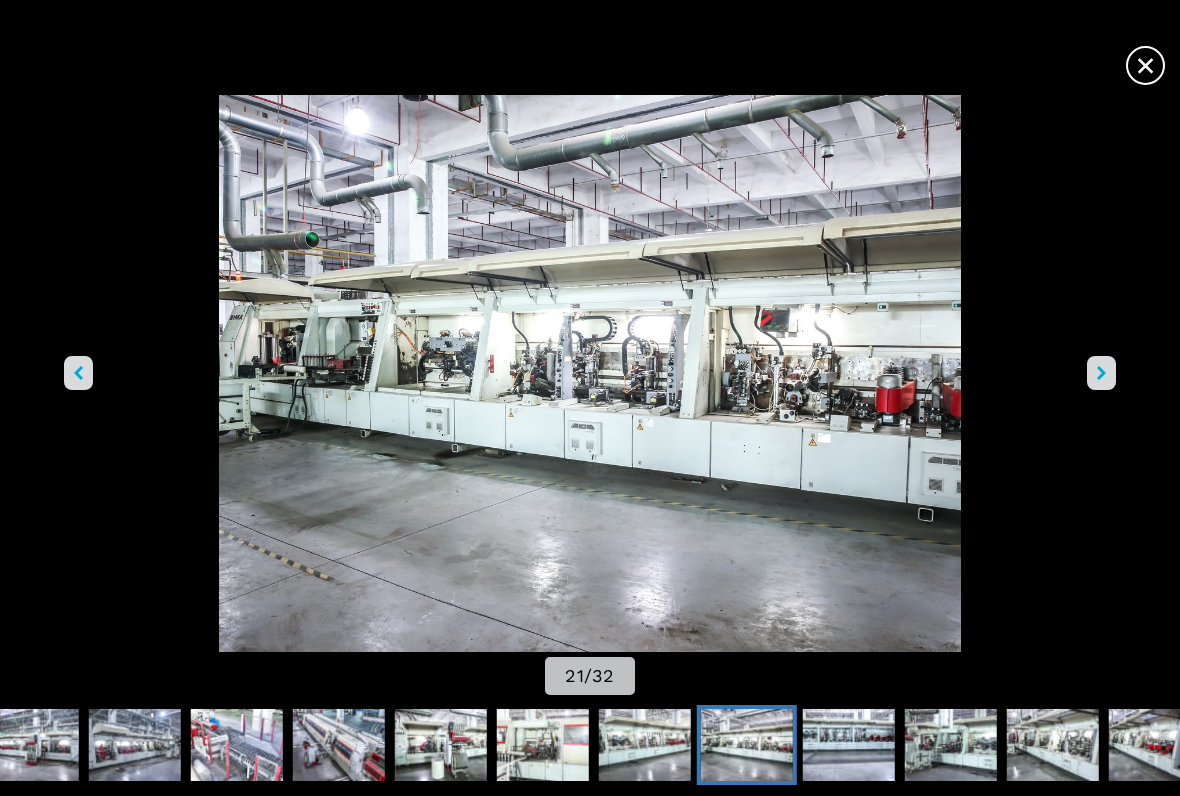 click at bounding box center (1101, 373) 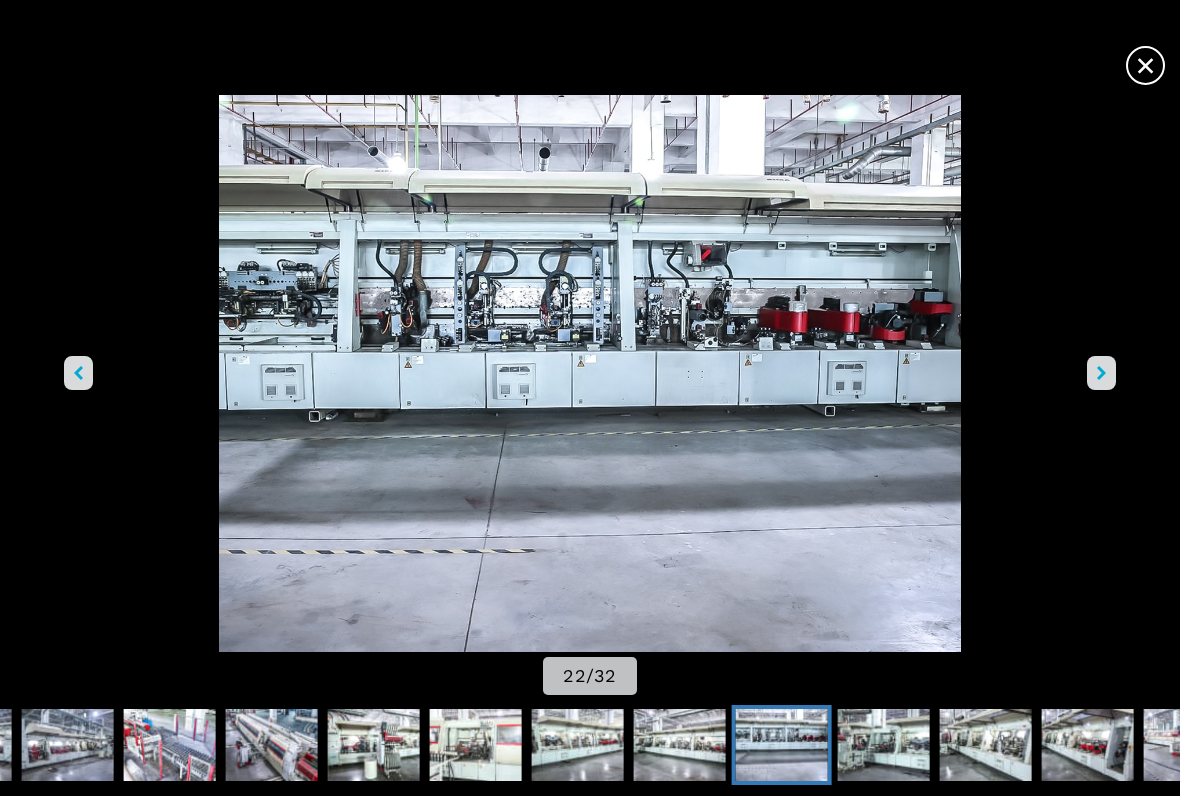 click at bounding box center (1101, 373) 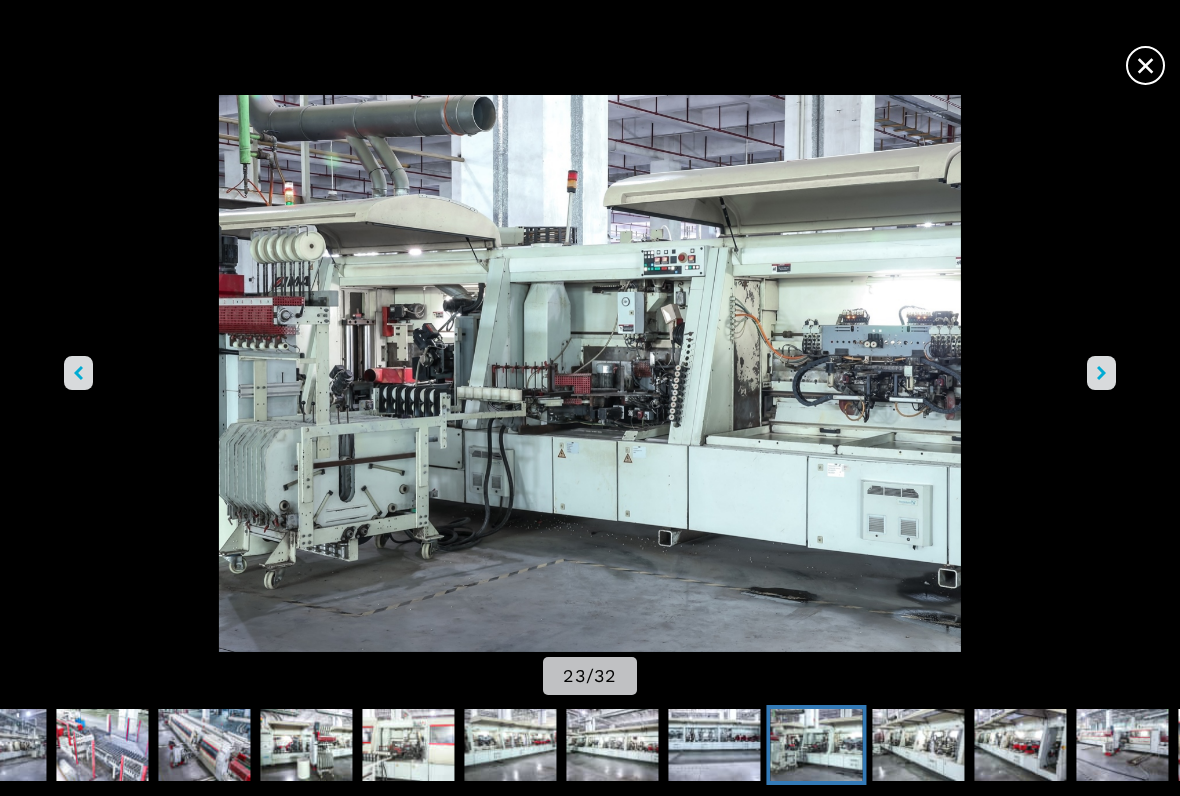 click at bounding box center [1101, 373] 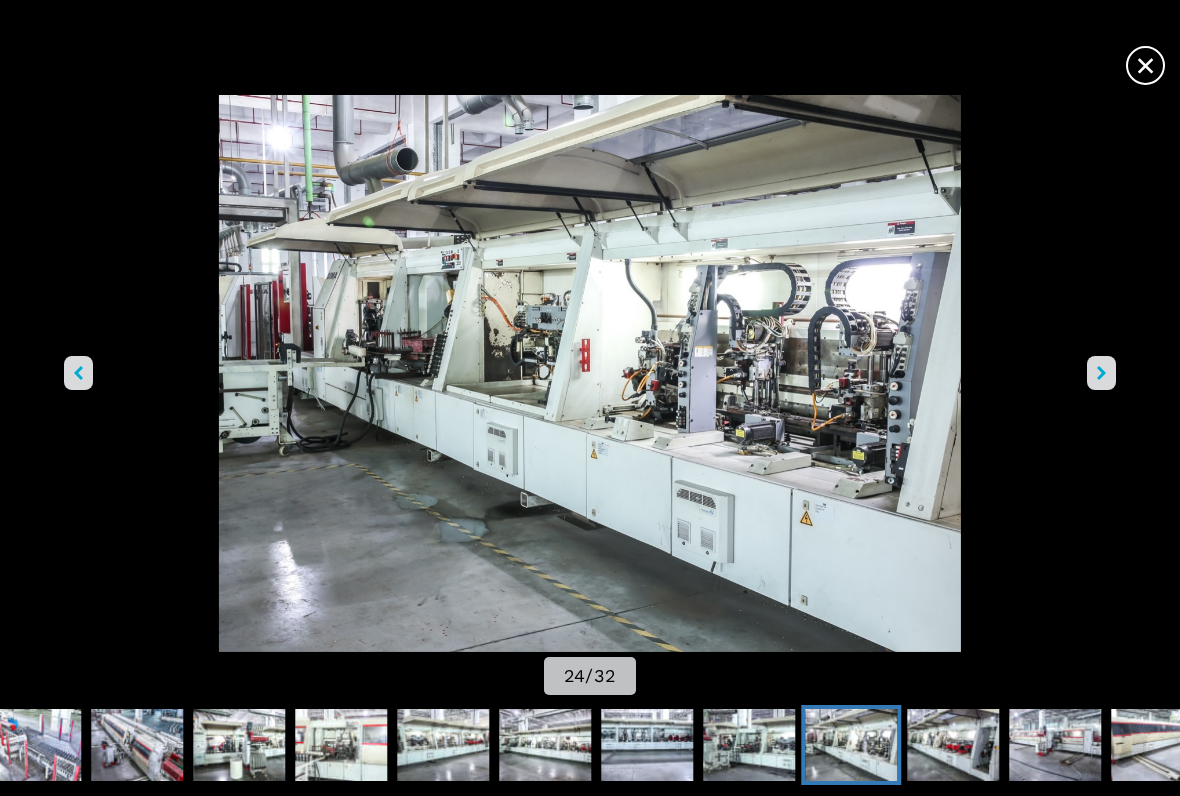 click at bounding box center [1101, 373] 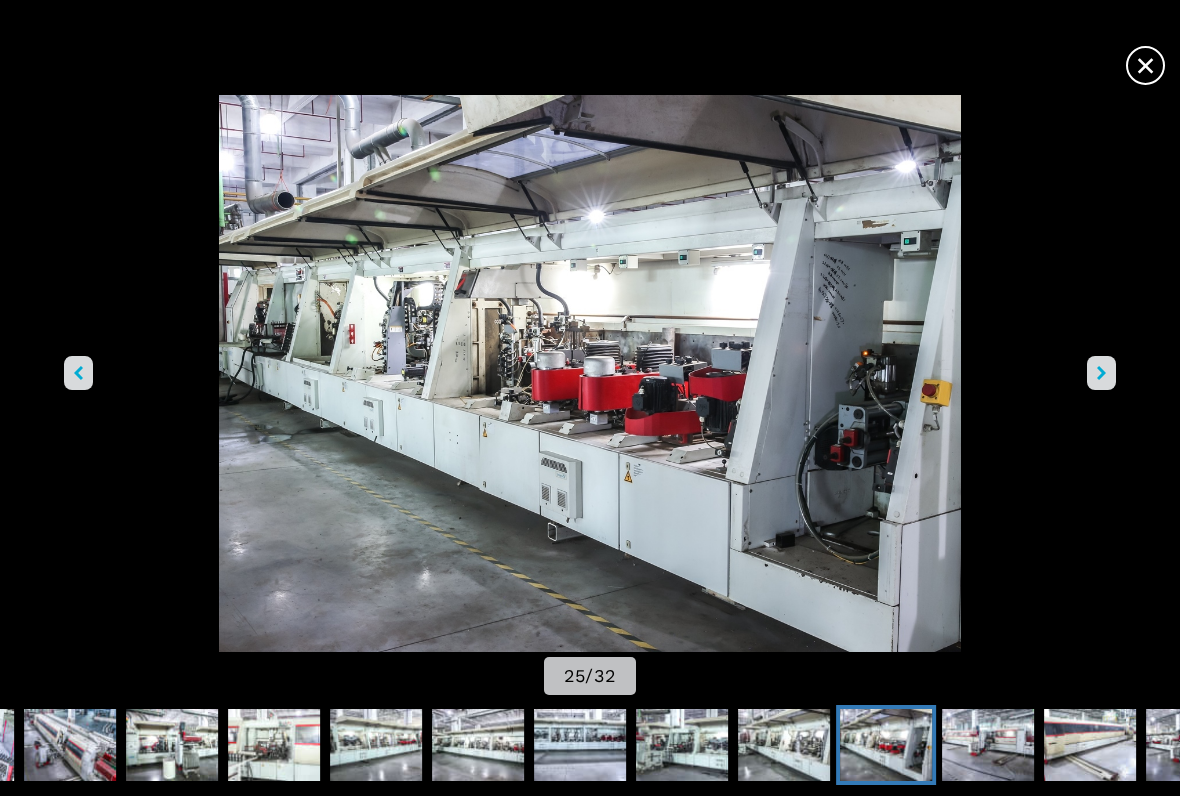 click at bounding box center [1101, 373] 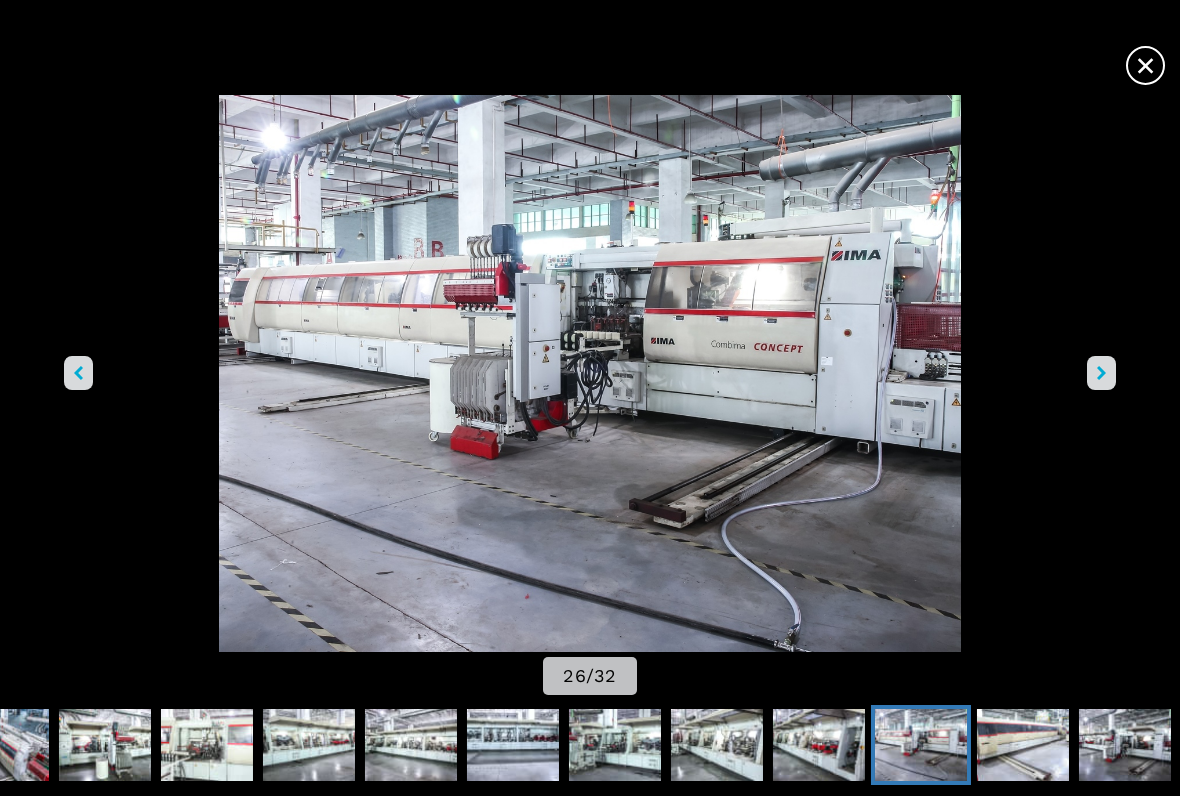 click at bounding box center [1101, 373] 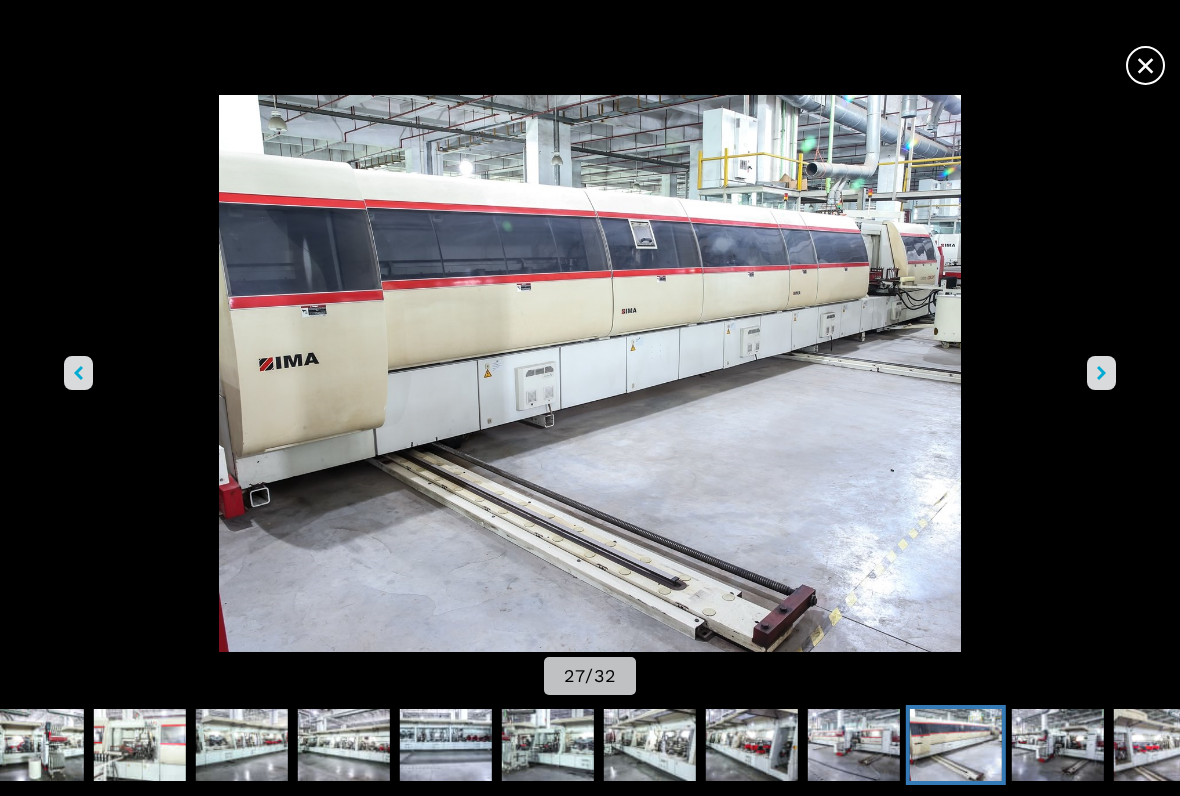 click at bounding box center (1101, 373) 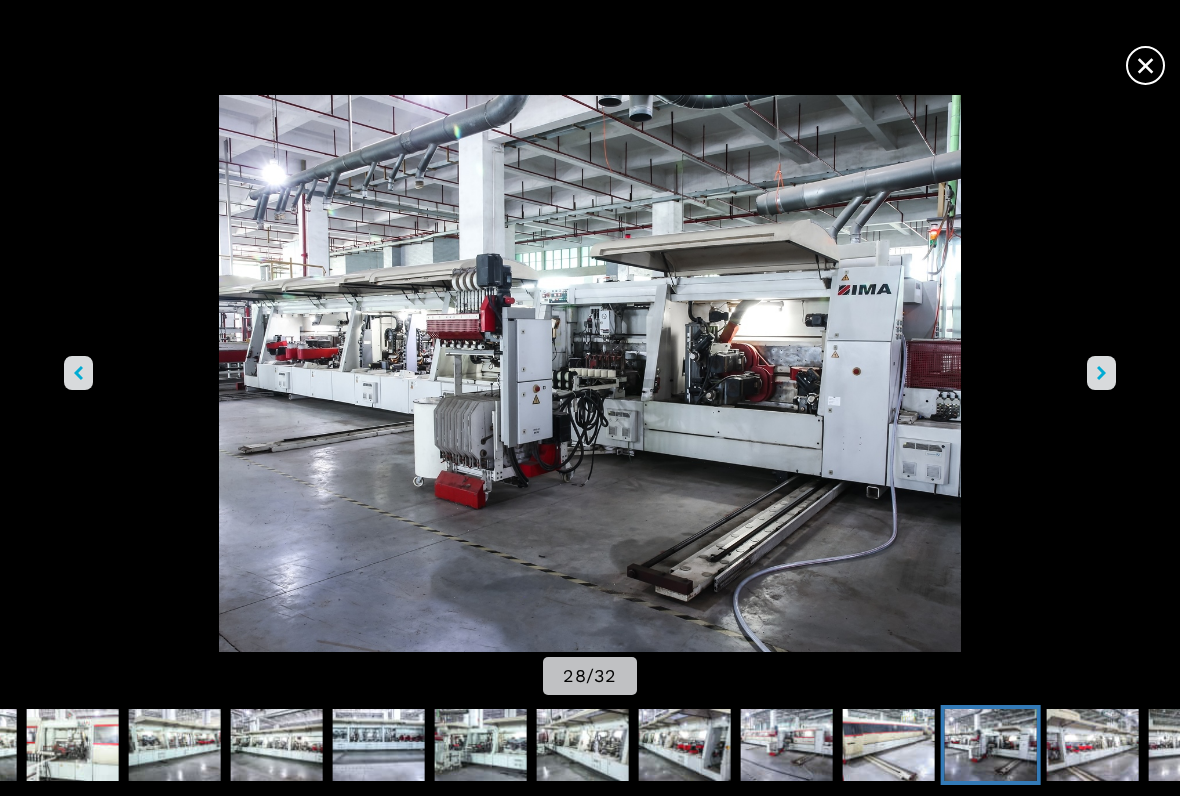 click at bounding box center (1101, 373) 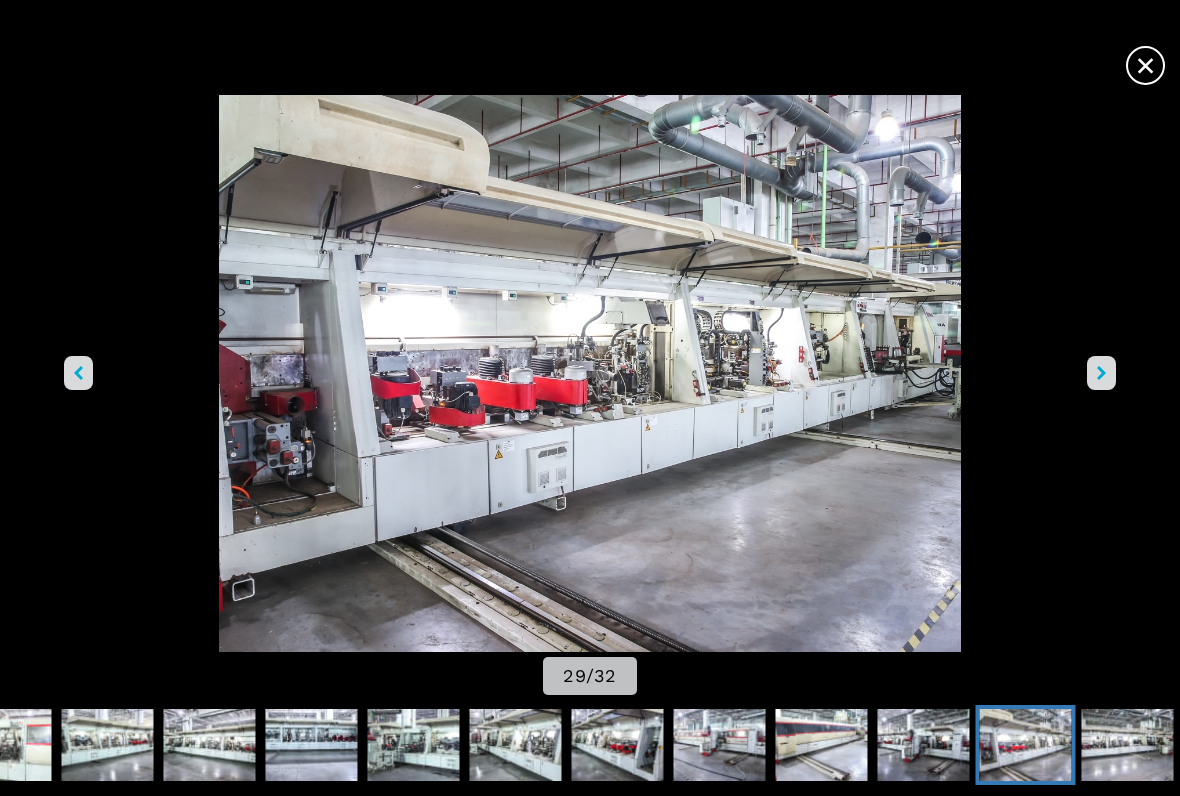 click at bounding box center [1101, 373] 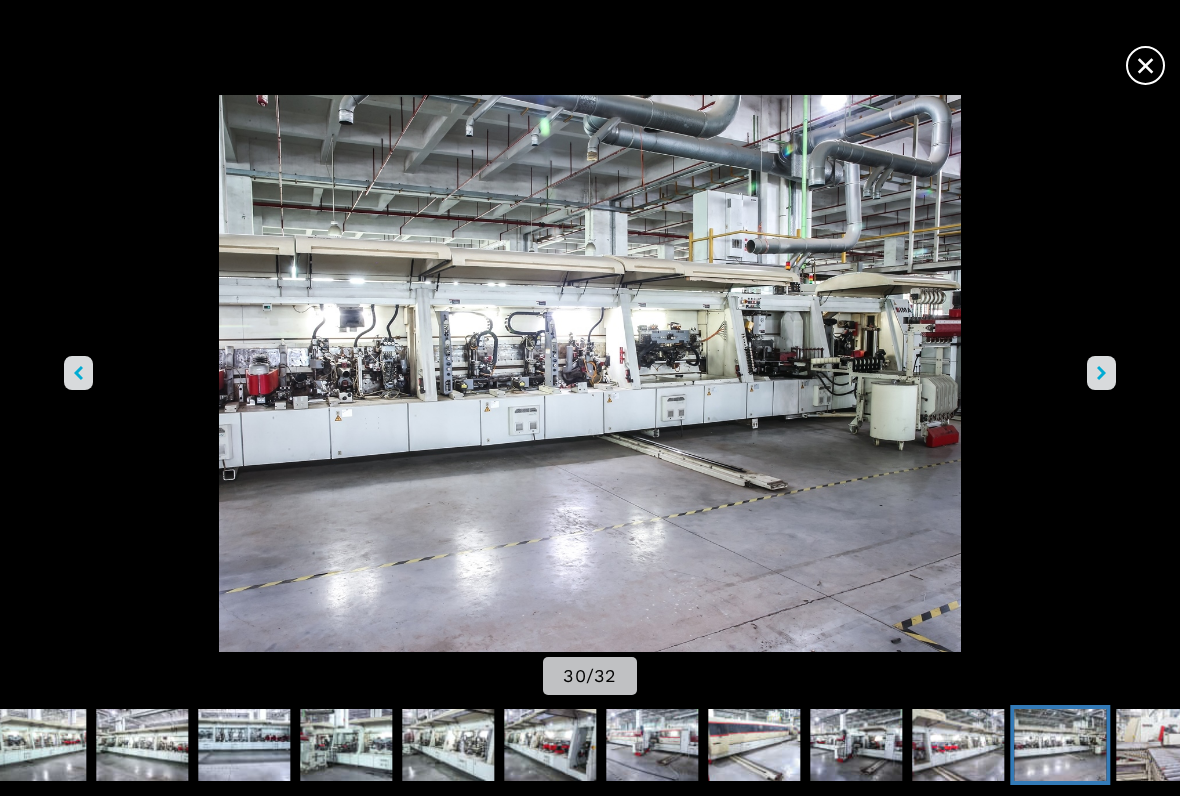 click at bounding box center [1101, 373] 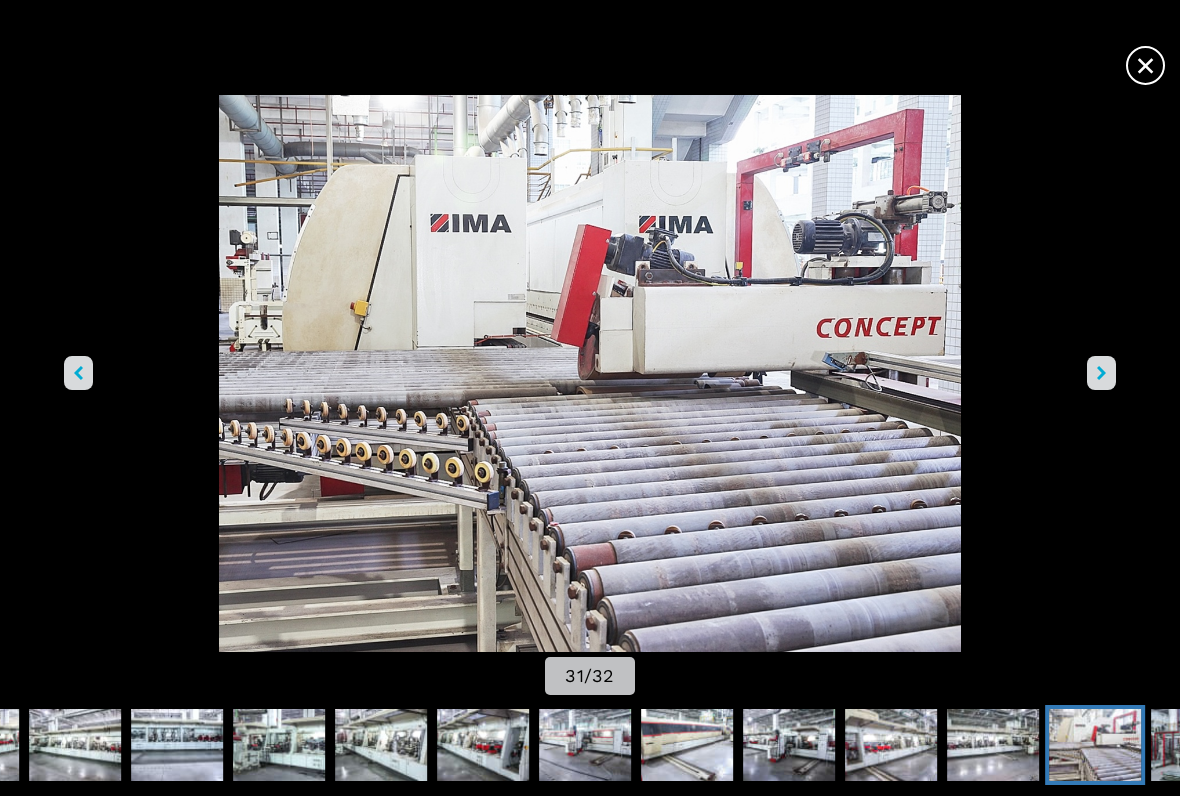 click at bounding box center [1101, 373] 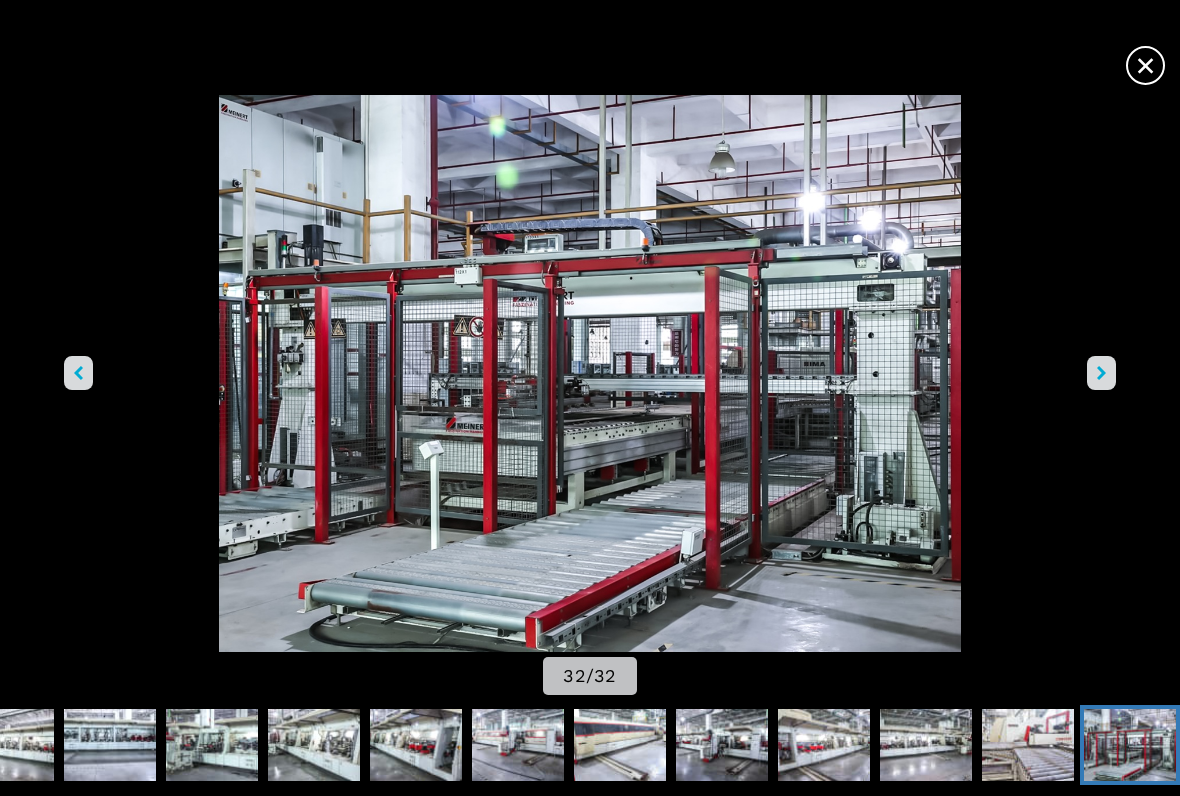 click at bounding box center (1101, 373) 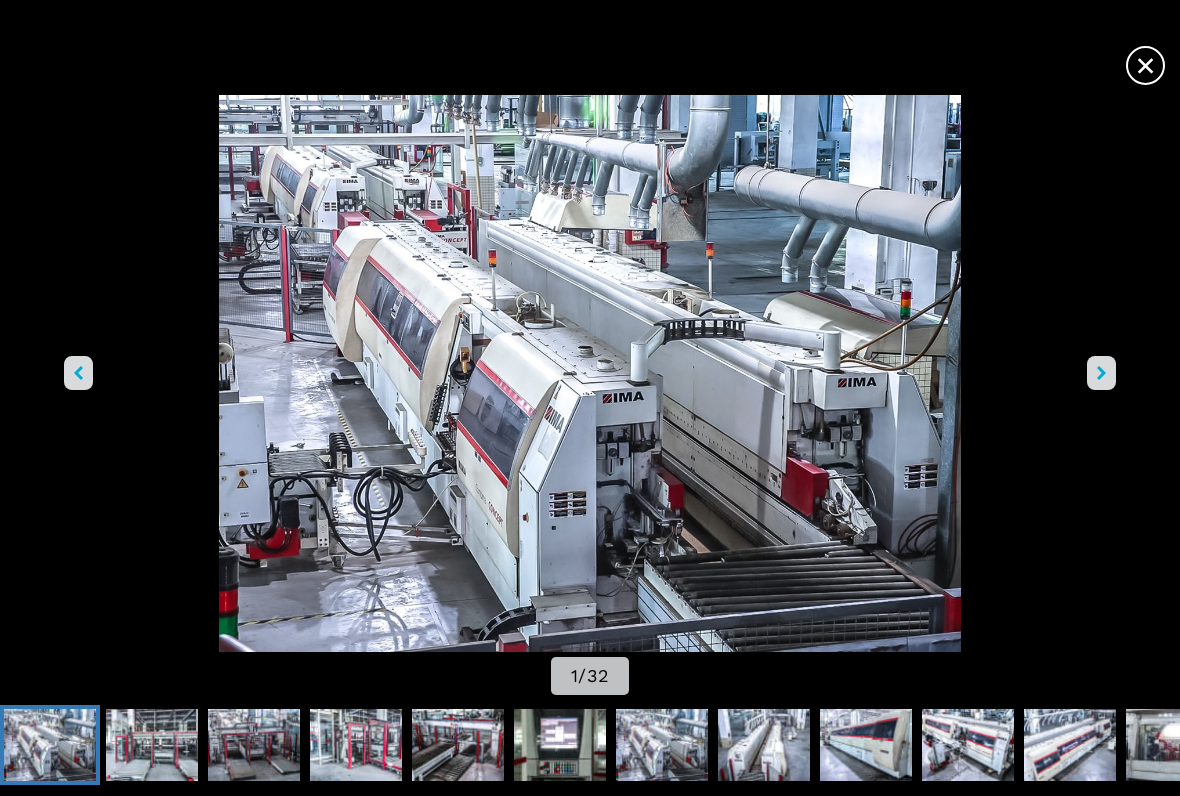 click at bounding box center [1101, 373] 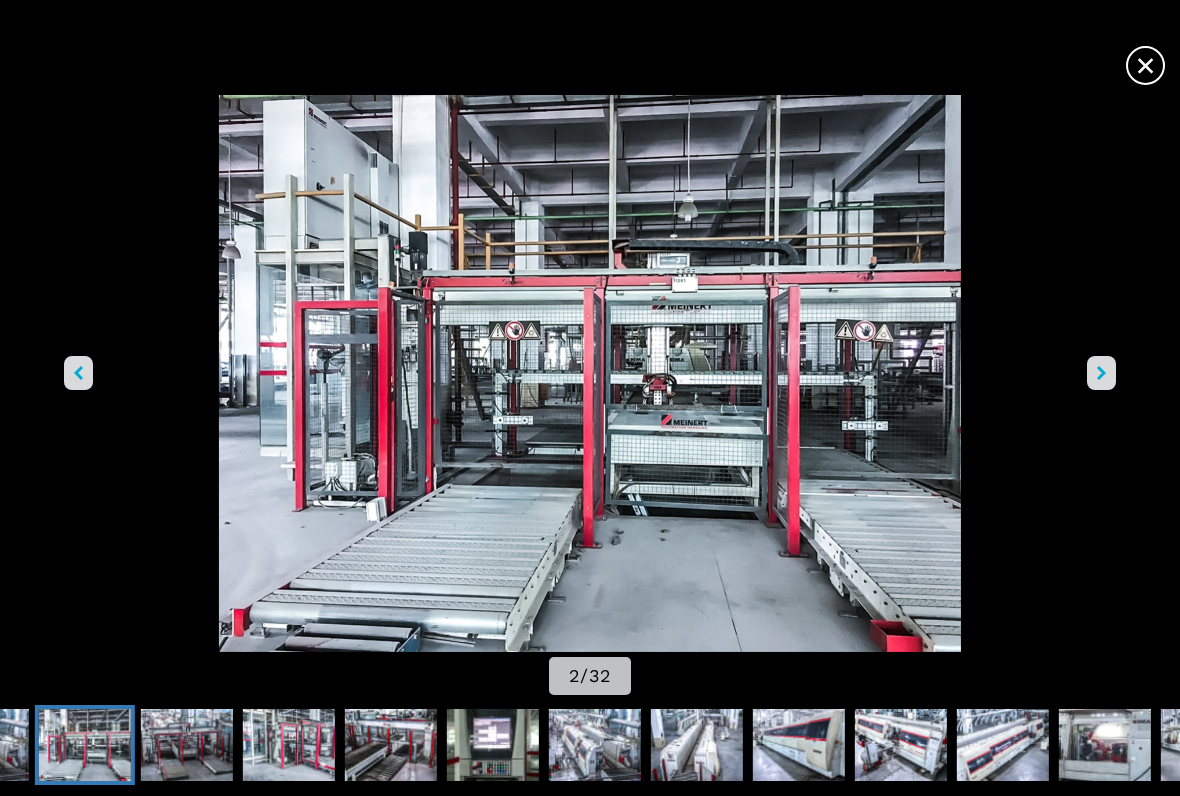 click on "×" at bounding box center (1145, 61) 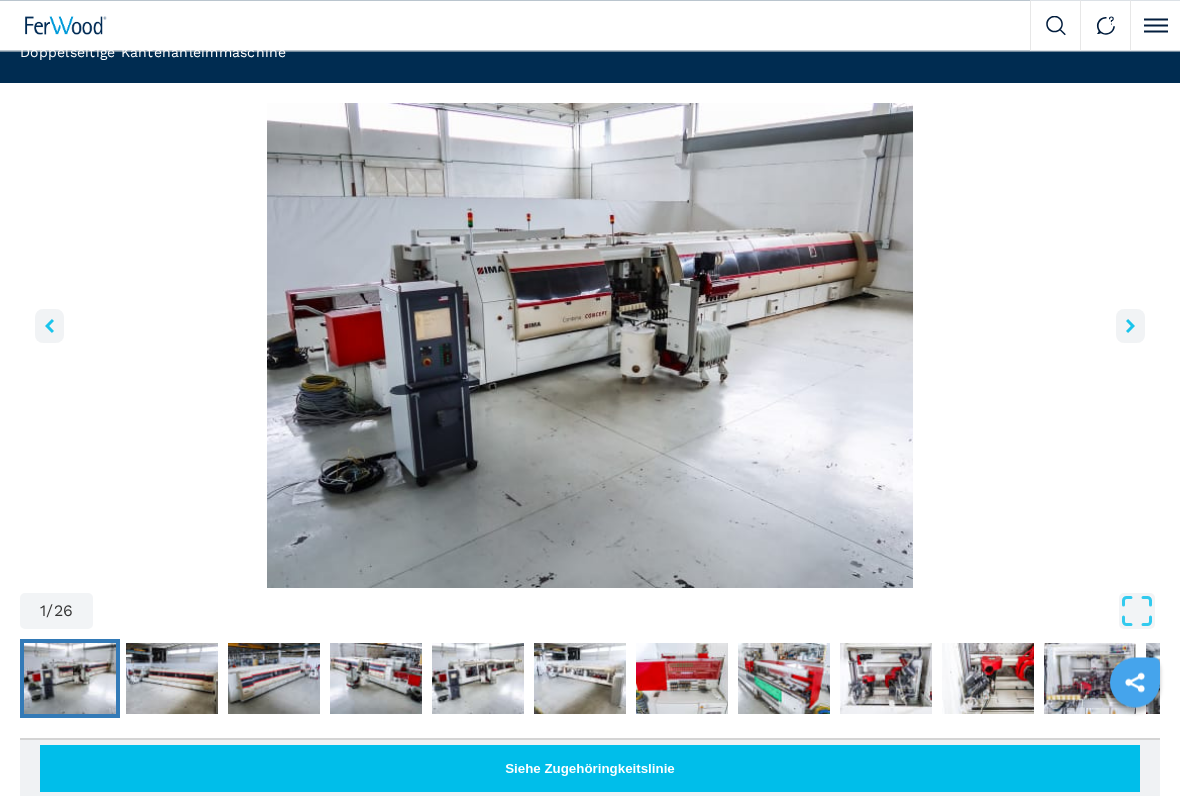 scroll, scrollTop: 101, scrollLeft: 0, axis: vertical 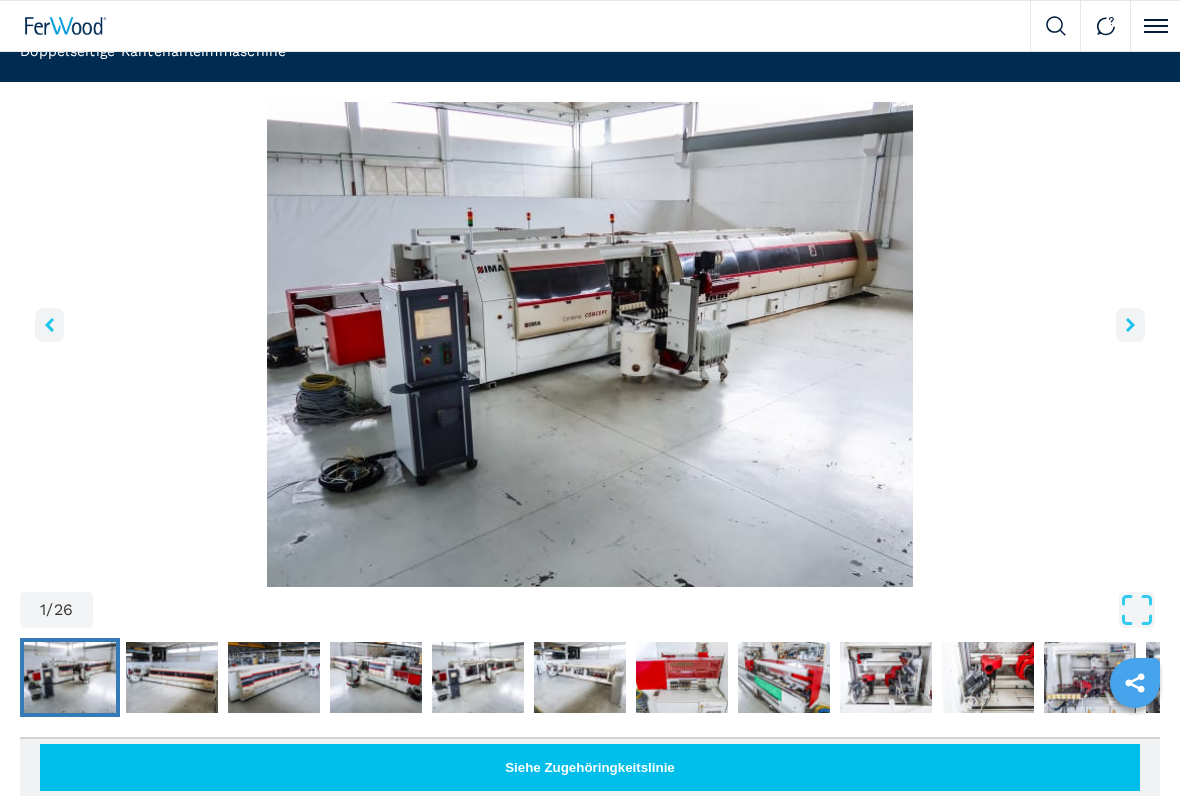 click at bounding box center [590, 344] 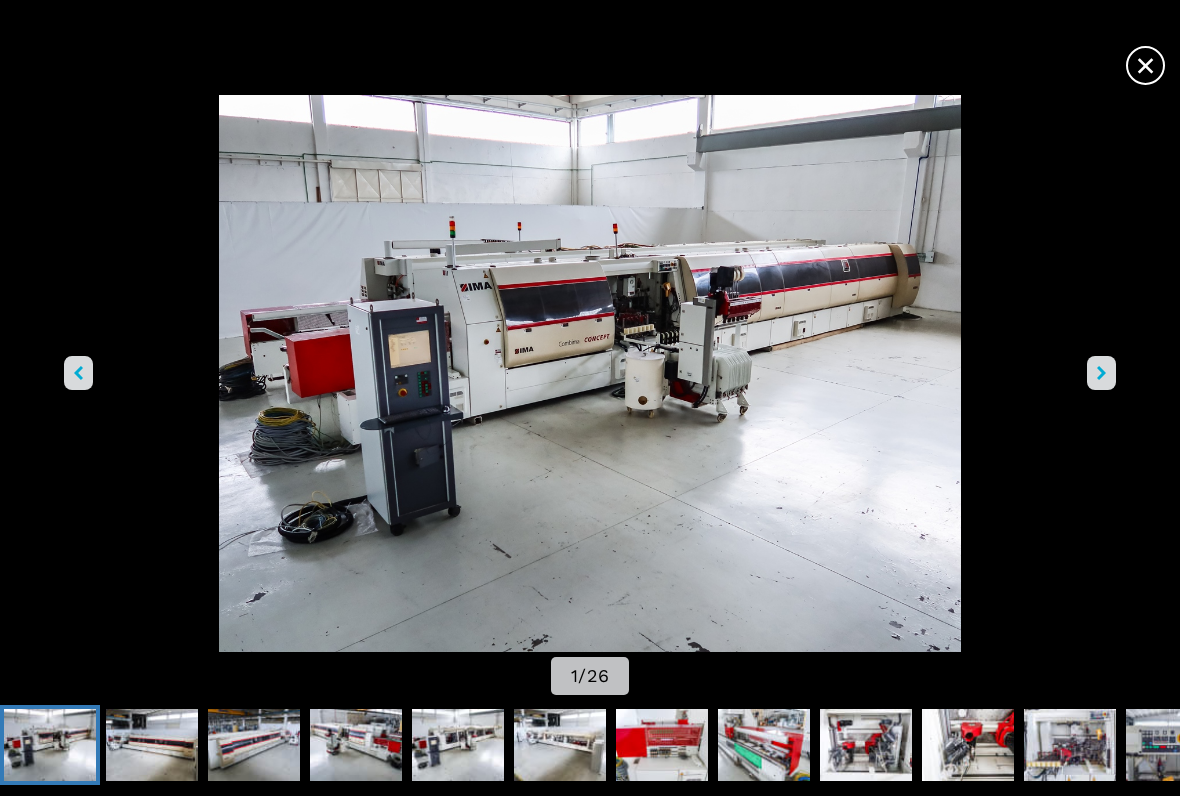 click 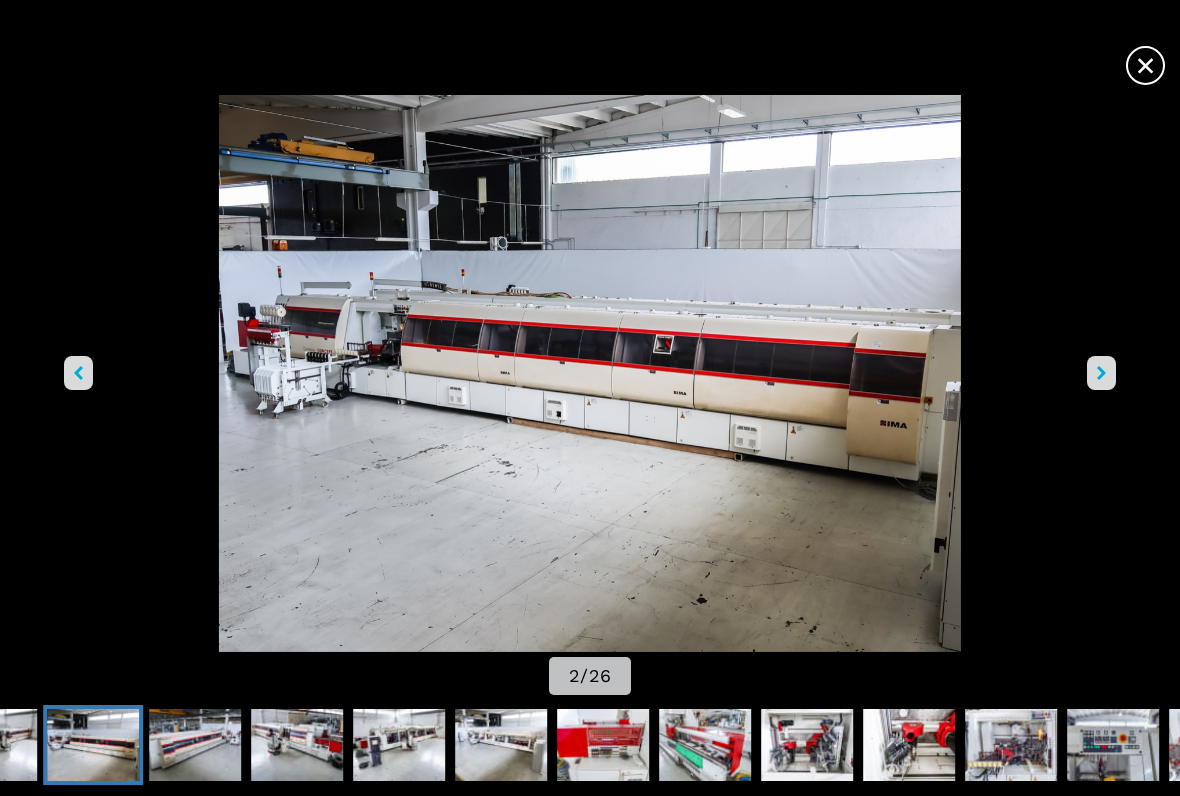 click at bounding box center [1101, 373] 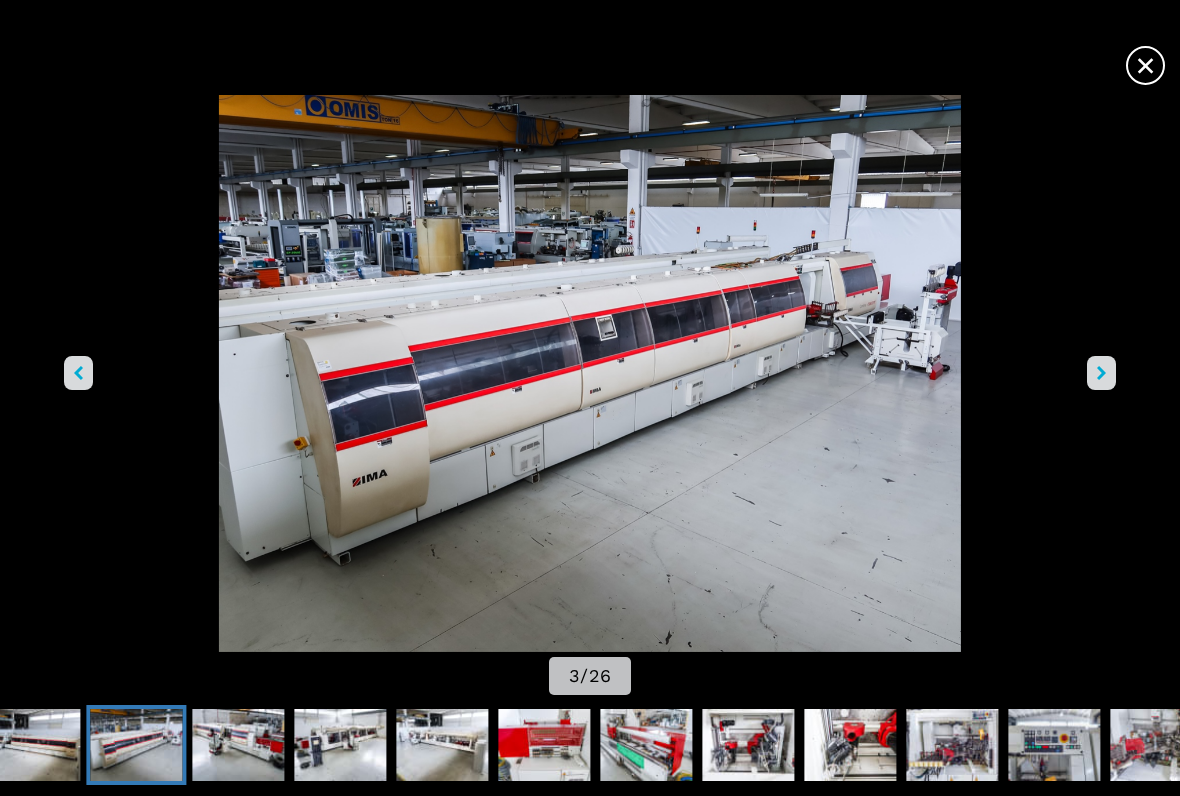 click at bounding box center (1101, 373) 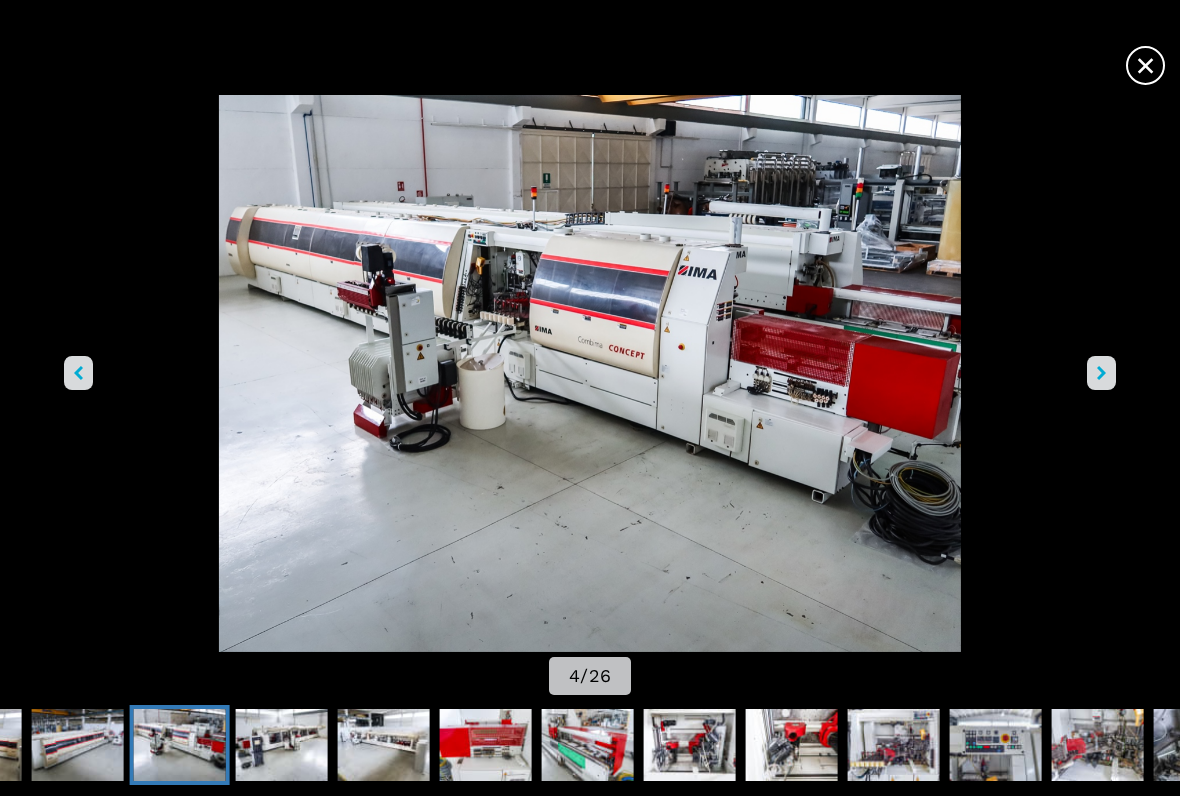click at bounding box center (1101, 373) 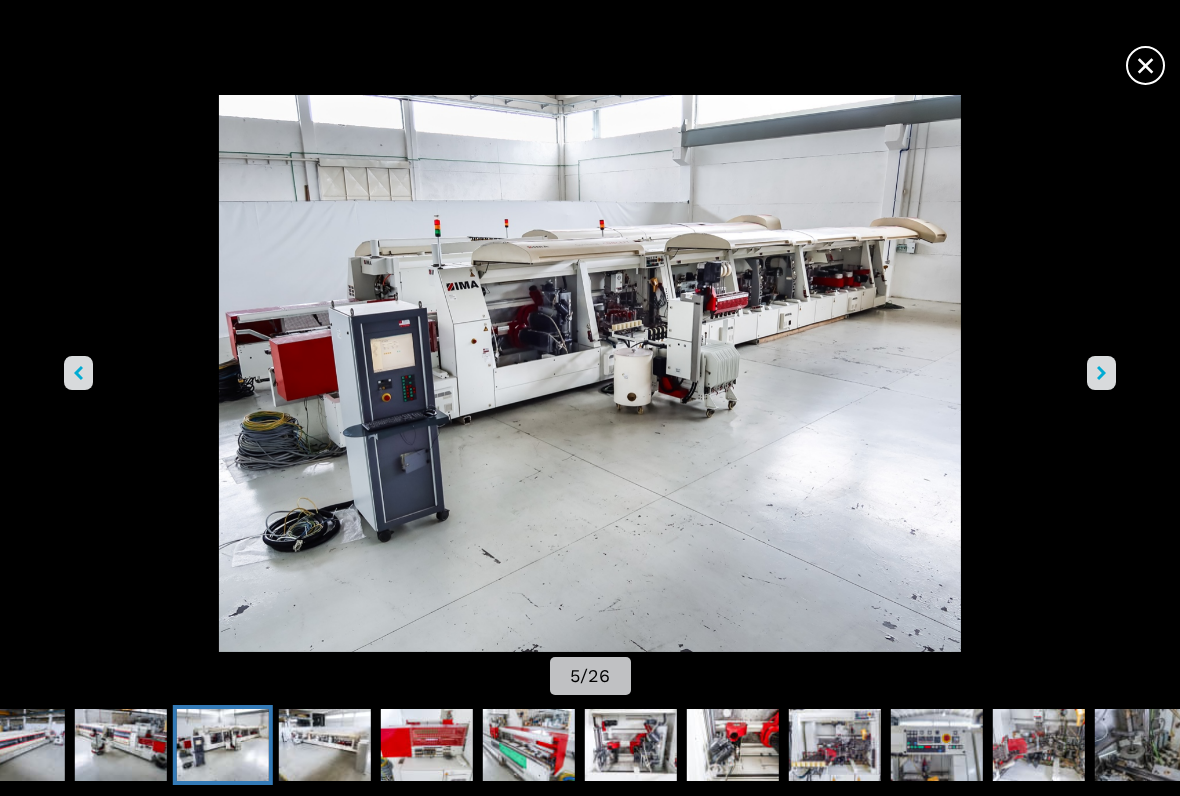 click at bounding box center (590, 373) 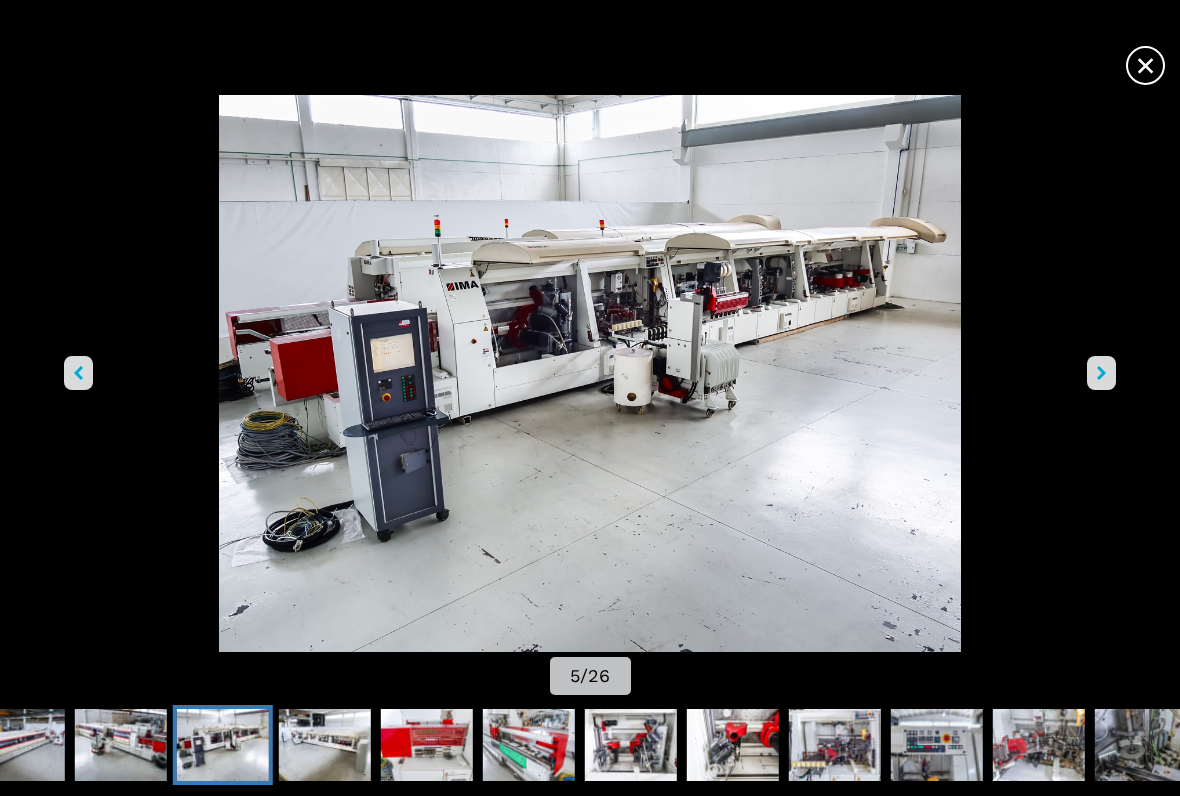 click at bounding box center (1101, 373) 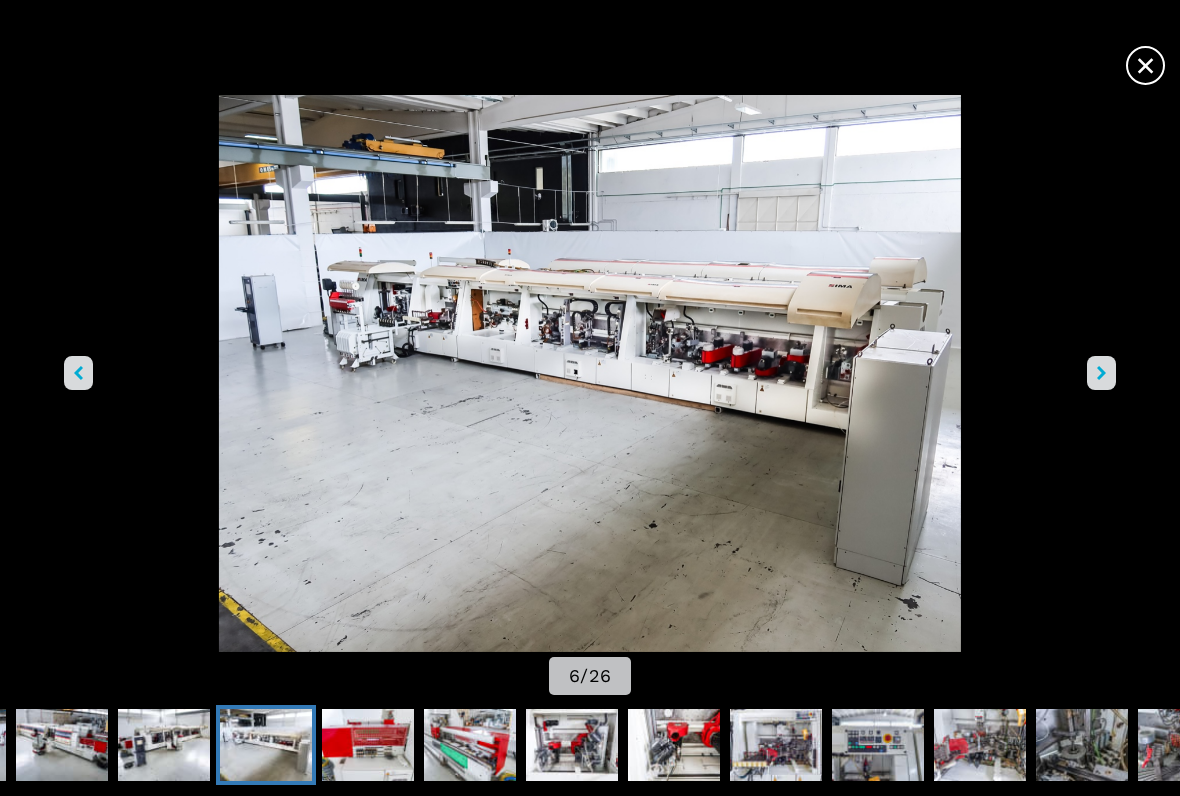 click at bounding box center [1101, 373] 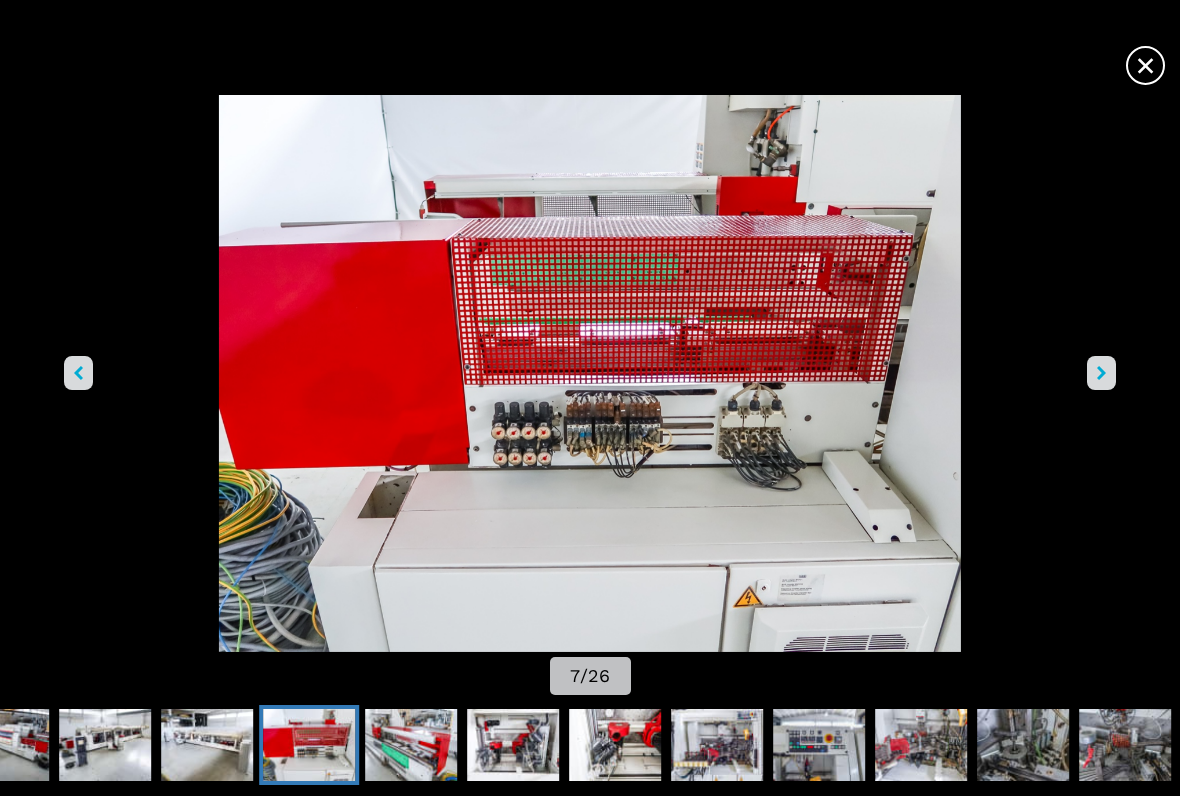 click at bounding box center (590, 373) 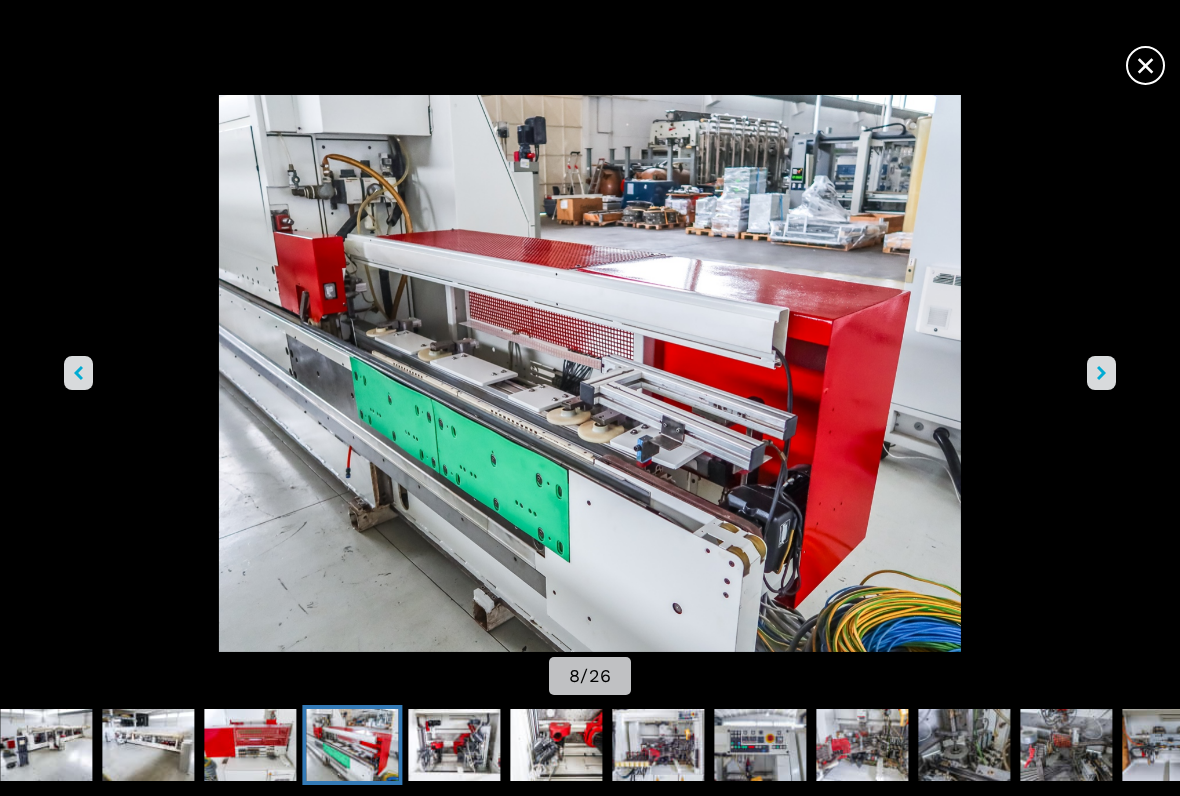 click 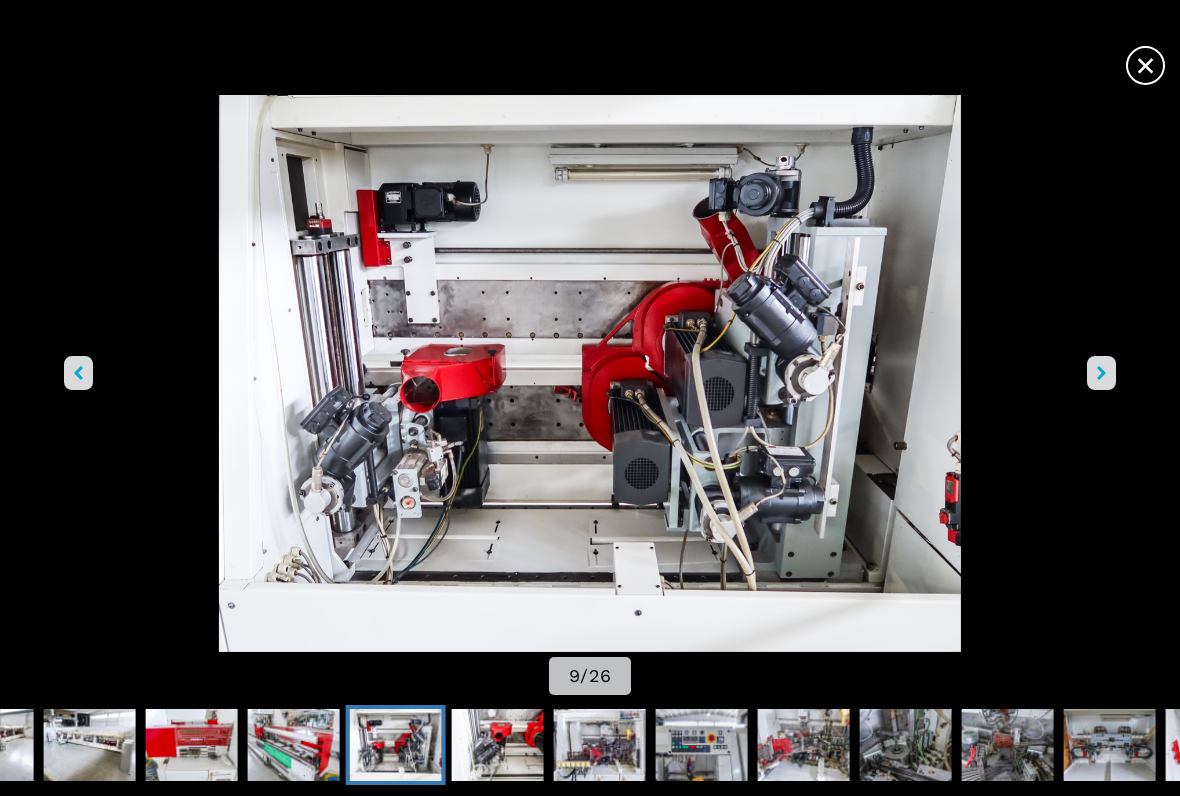click at bounding box center [1101, 373] 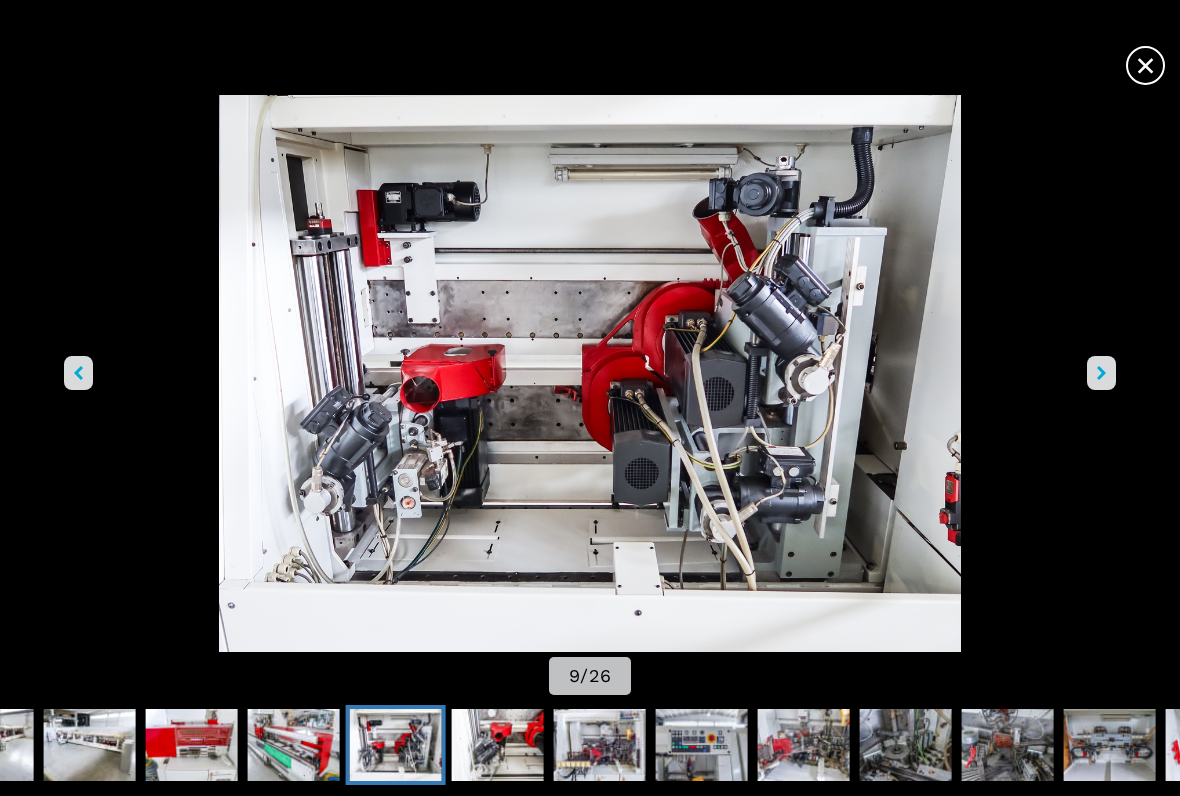 click at bounding box center (1101, 373) 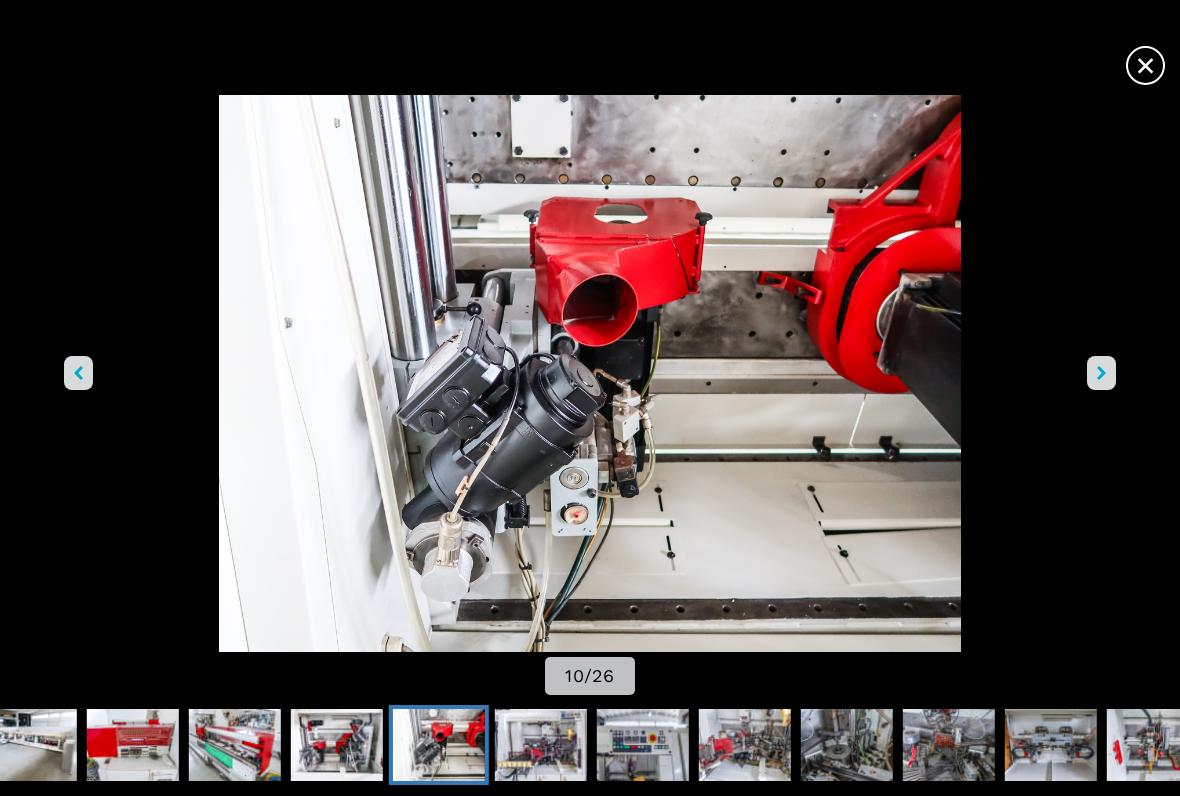click 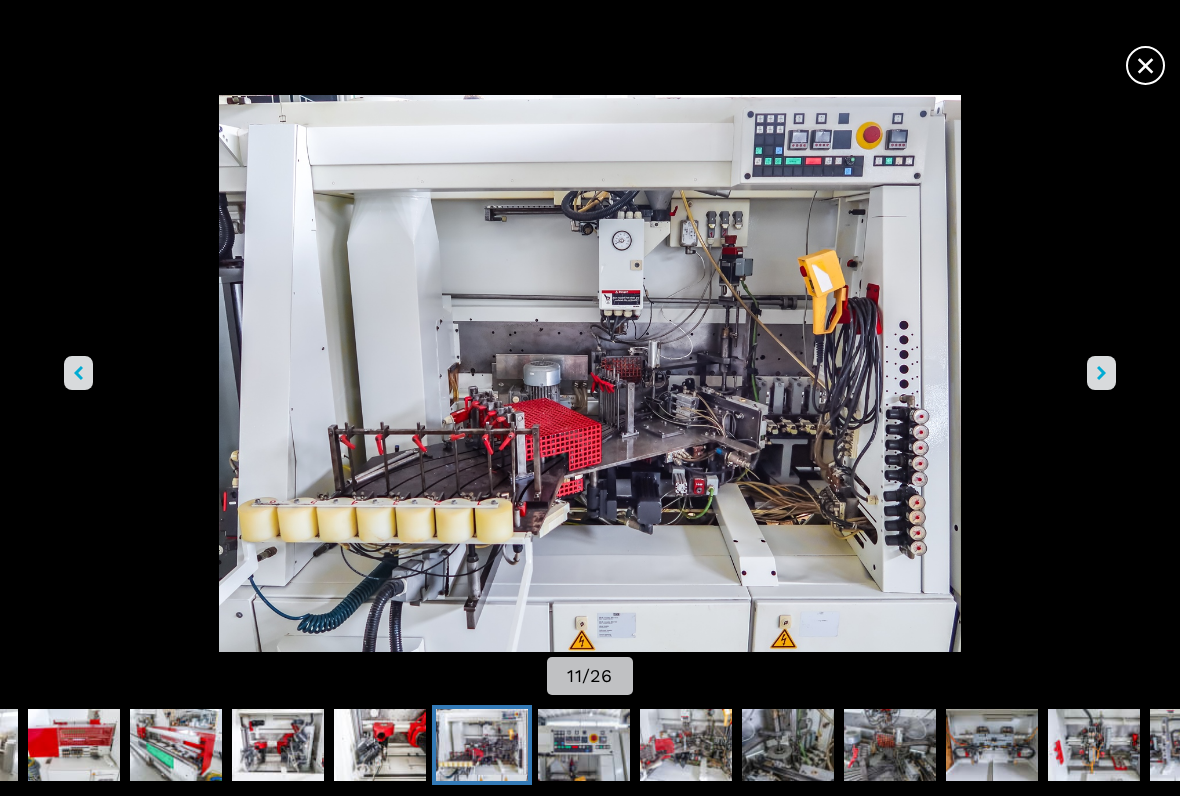click 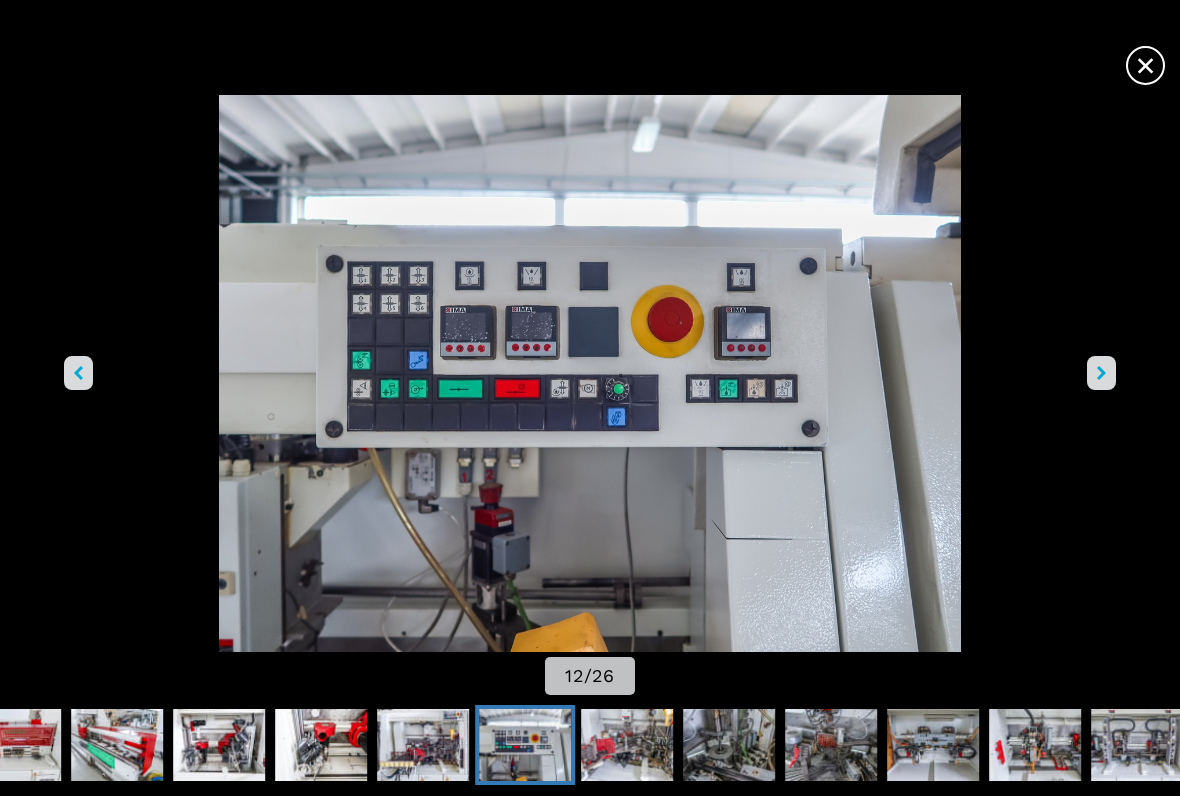 click at bounding box center (1101, 373) 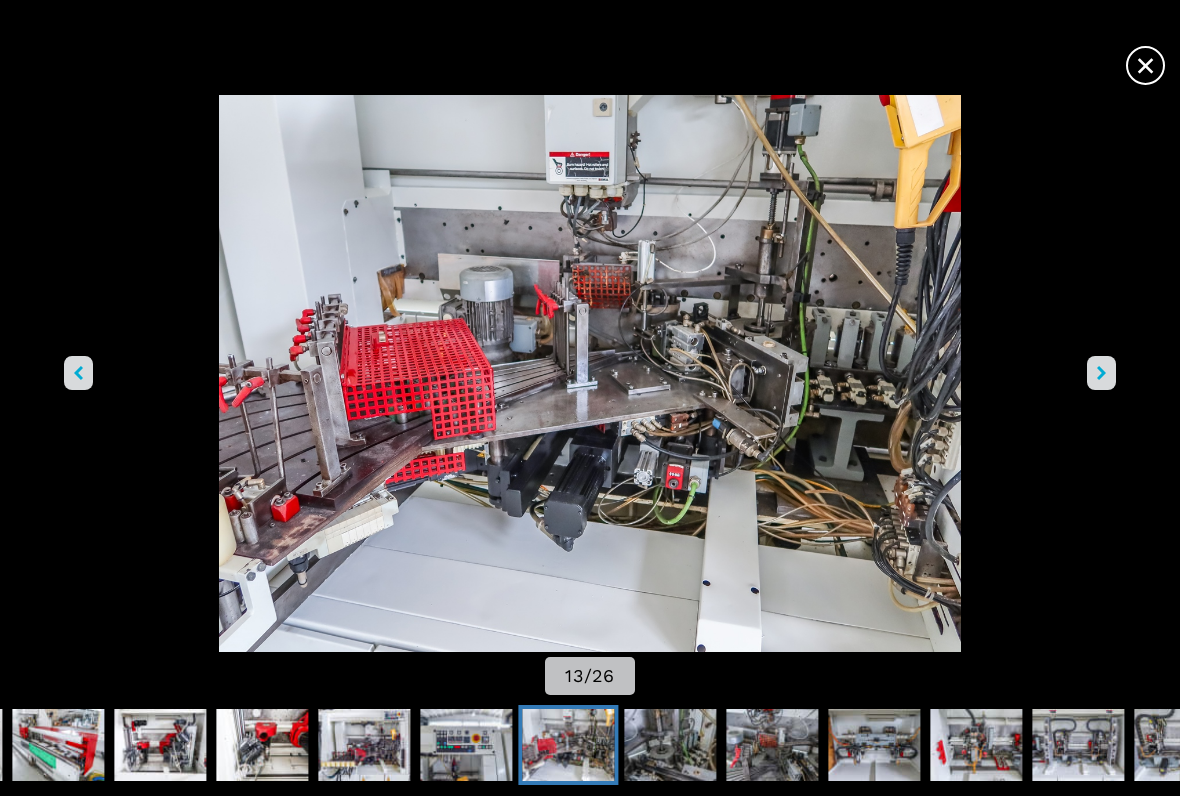 click at bounding box center [1101, 373] 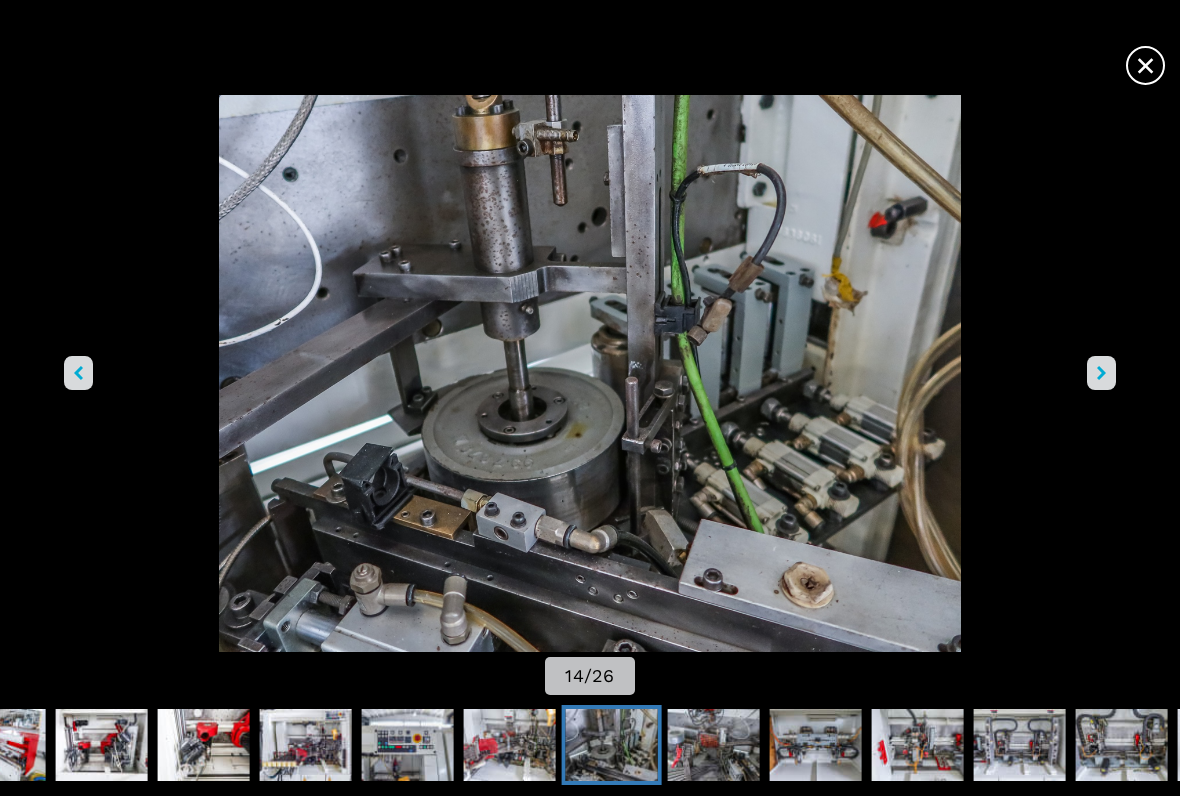 click at bounding box center [1101, 373] 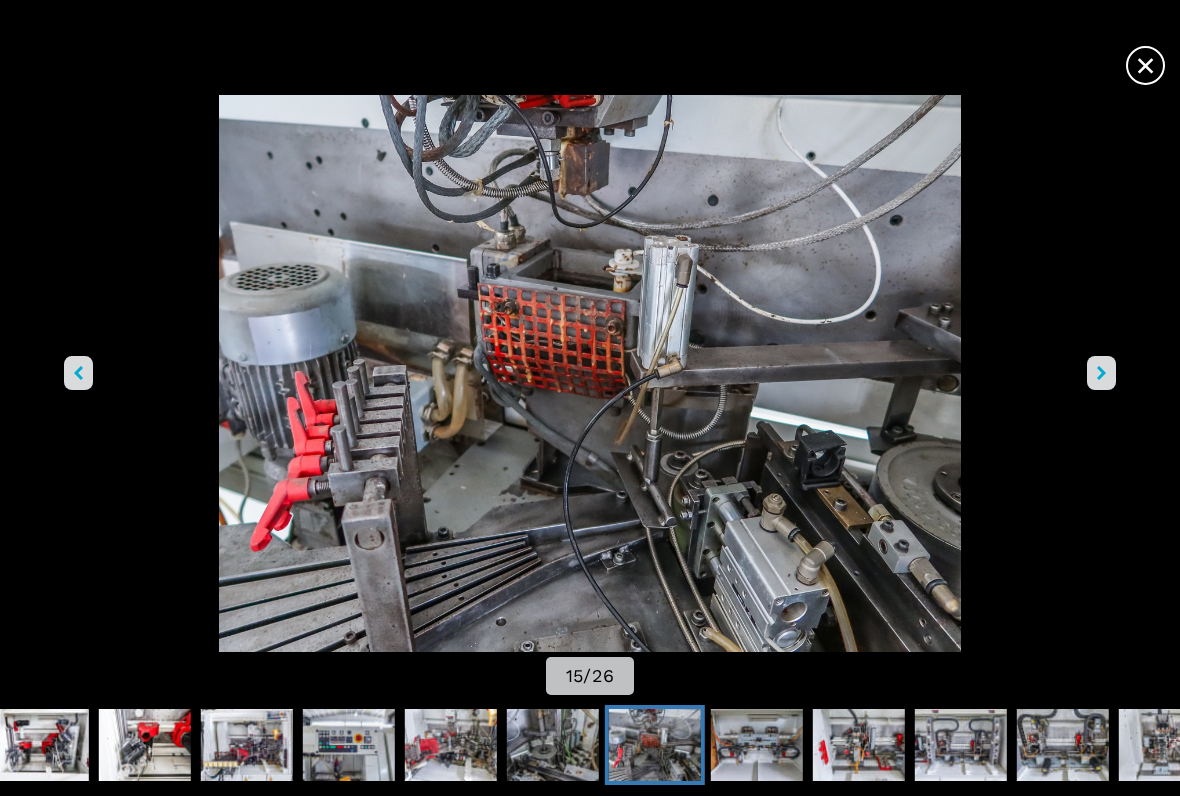 click at bounding box center [590, 373] 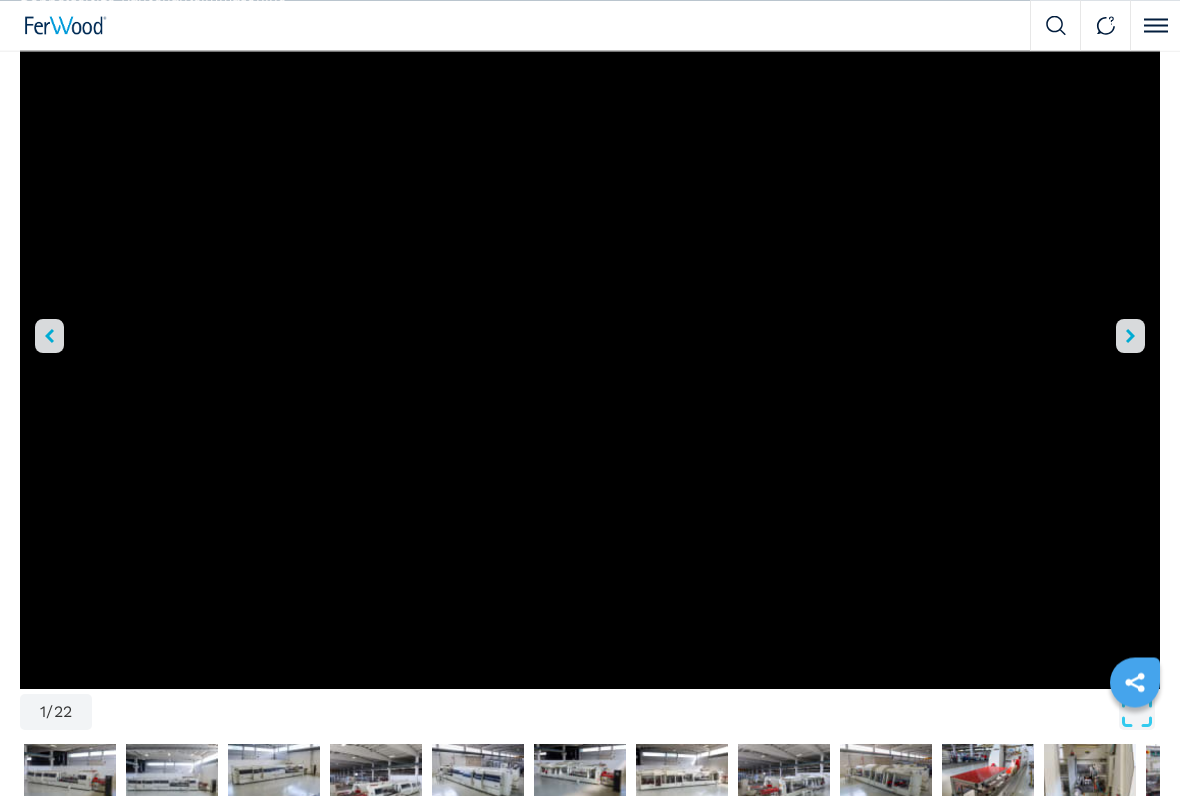 scroll, scrollTop: 173, scrollLeft: 0, axis: vertical 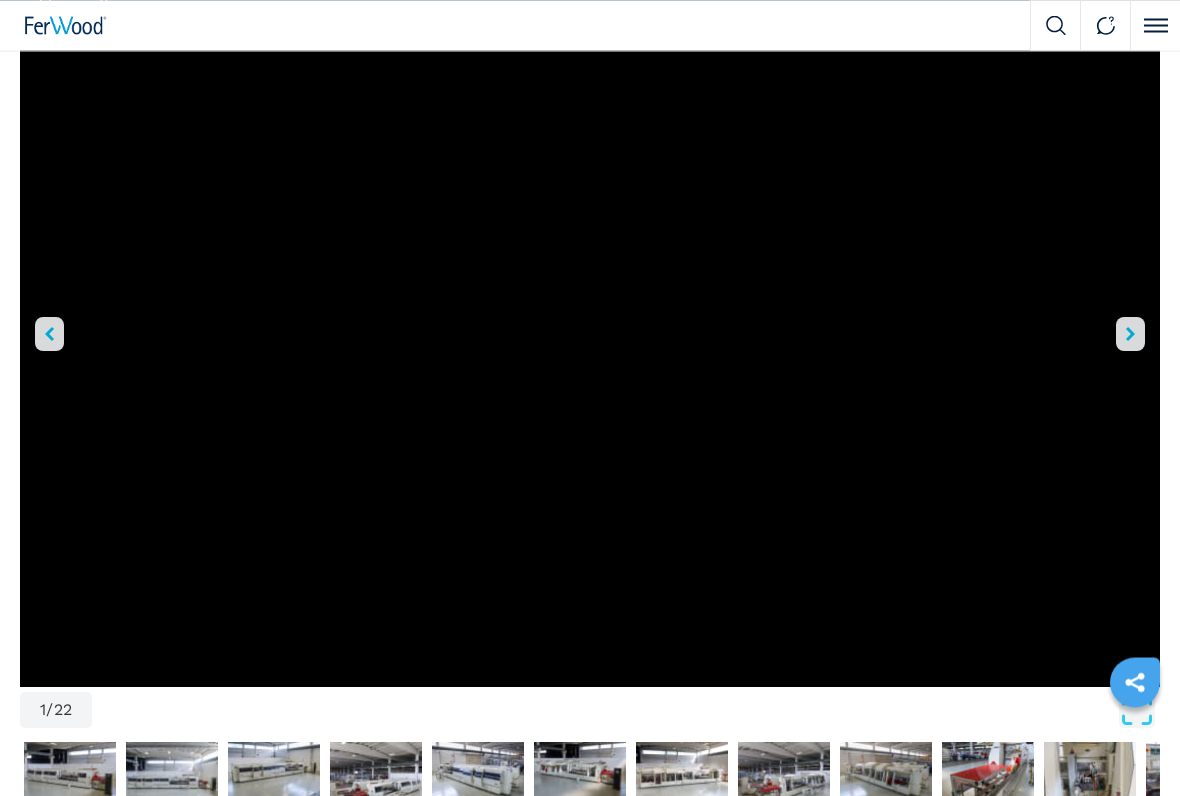 click 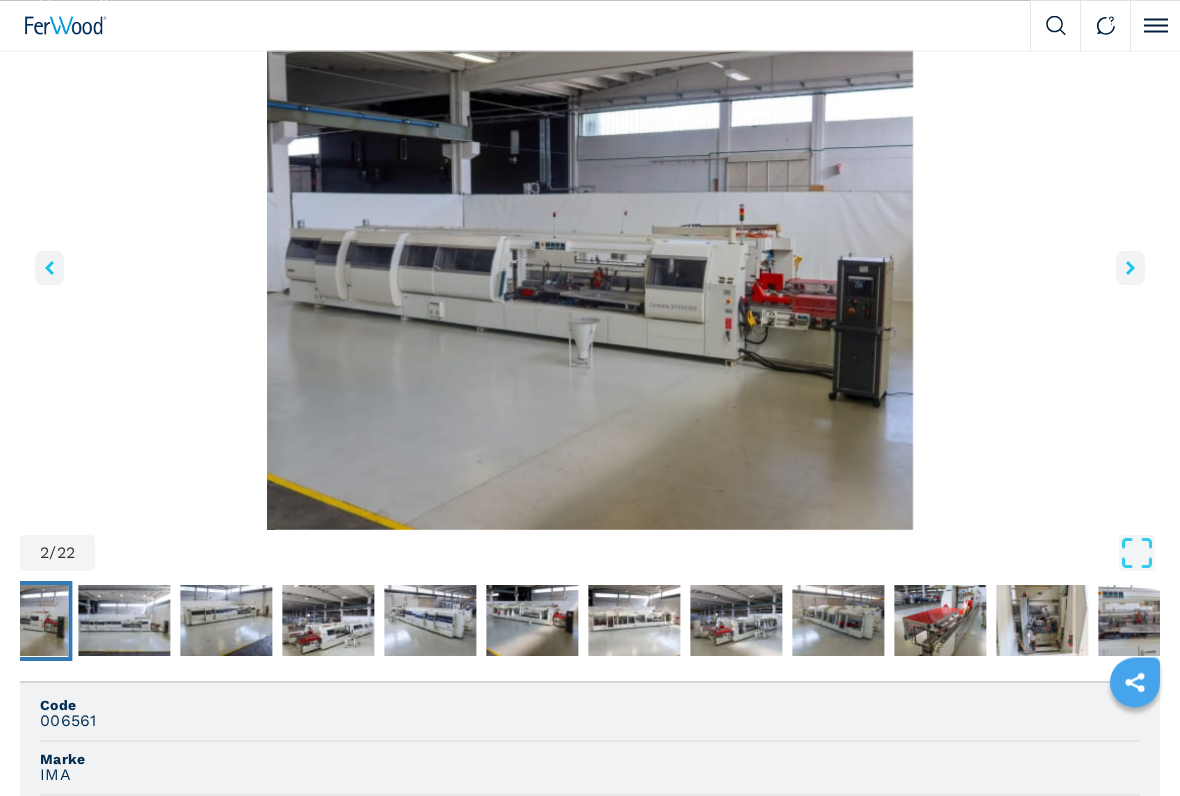 scroll, scrollTop: 174, scrollLeft: 0, axis: vertical 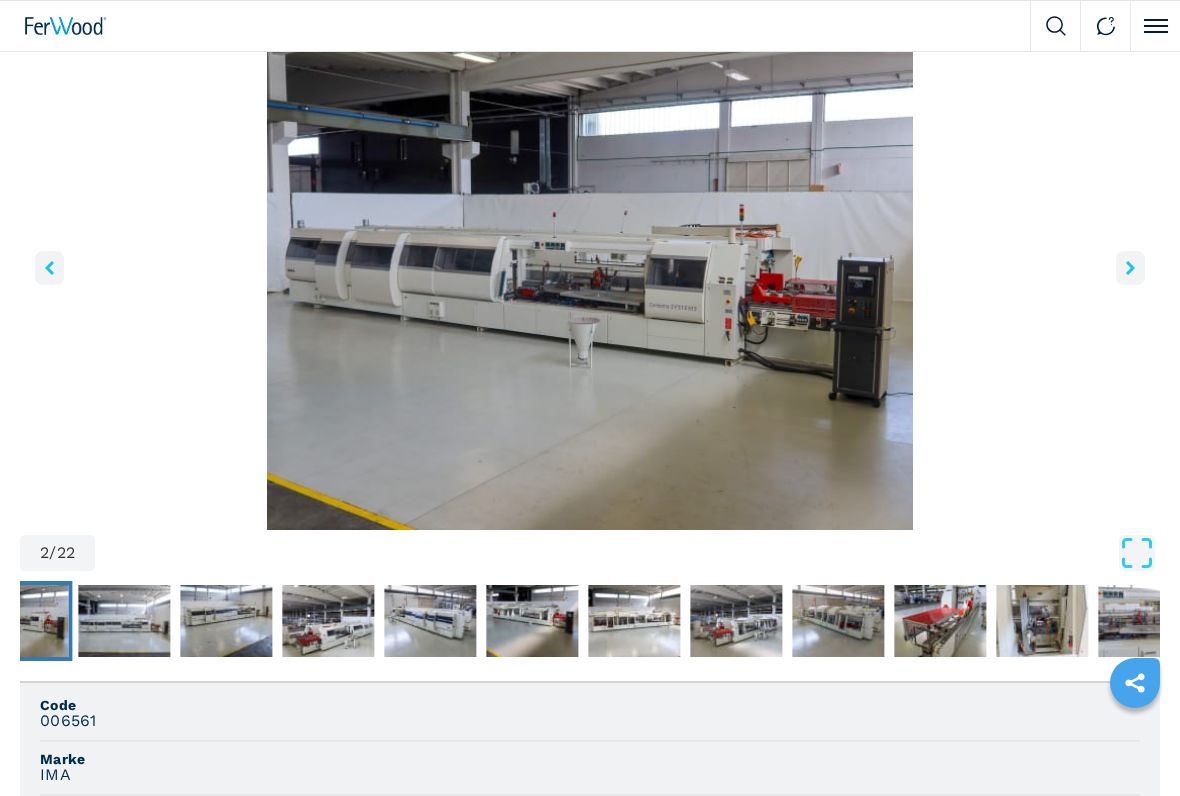 click at bounding box center (590, 287) 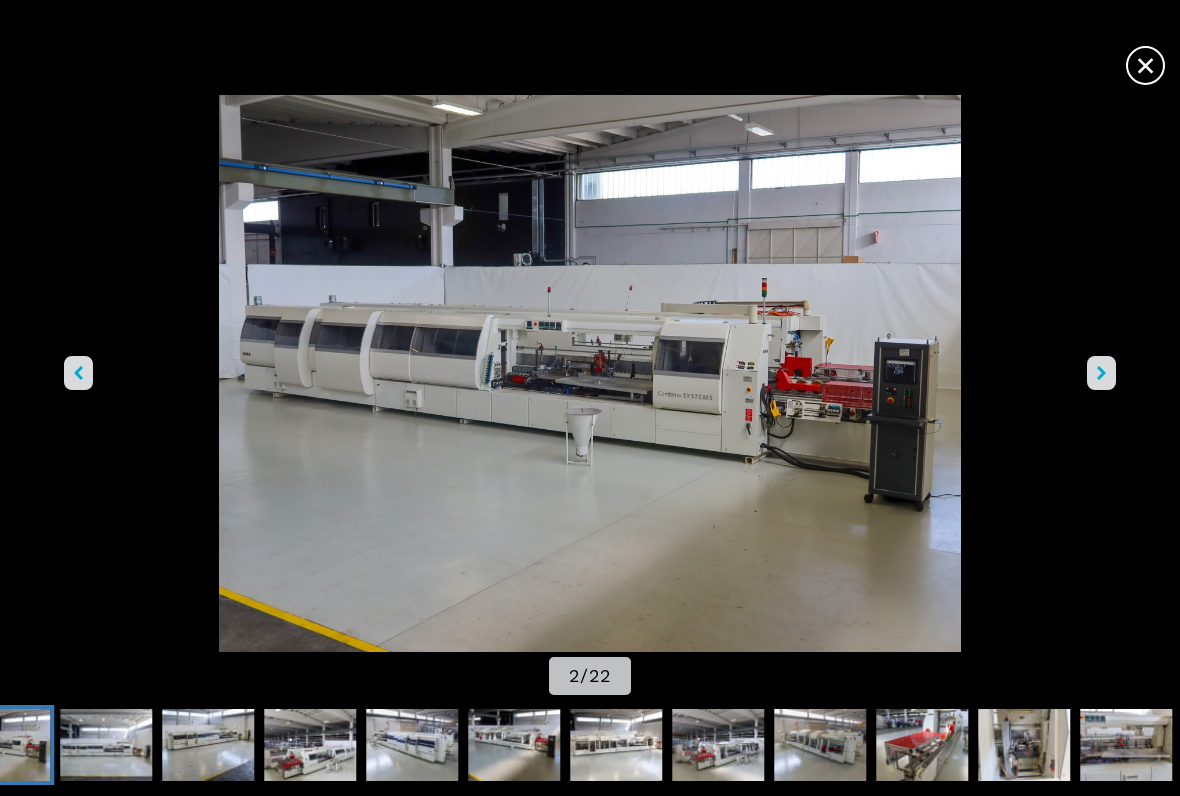 click 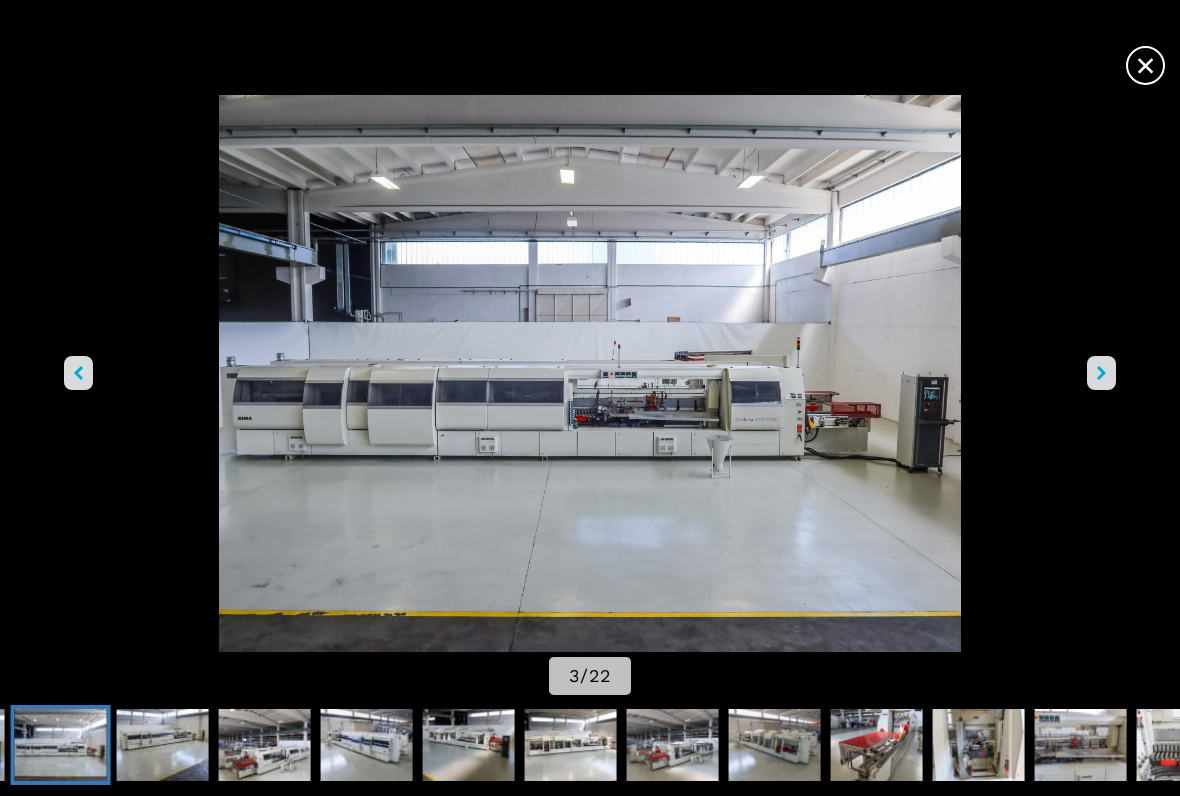 click at bounding box center [1101, 373] 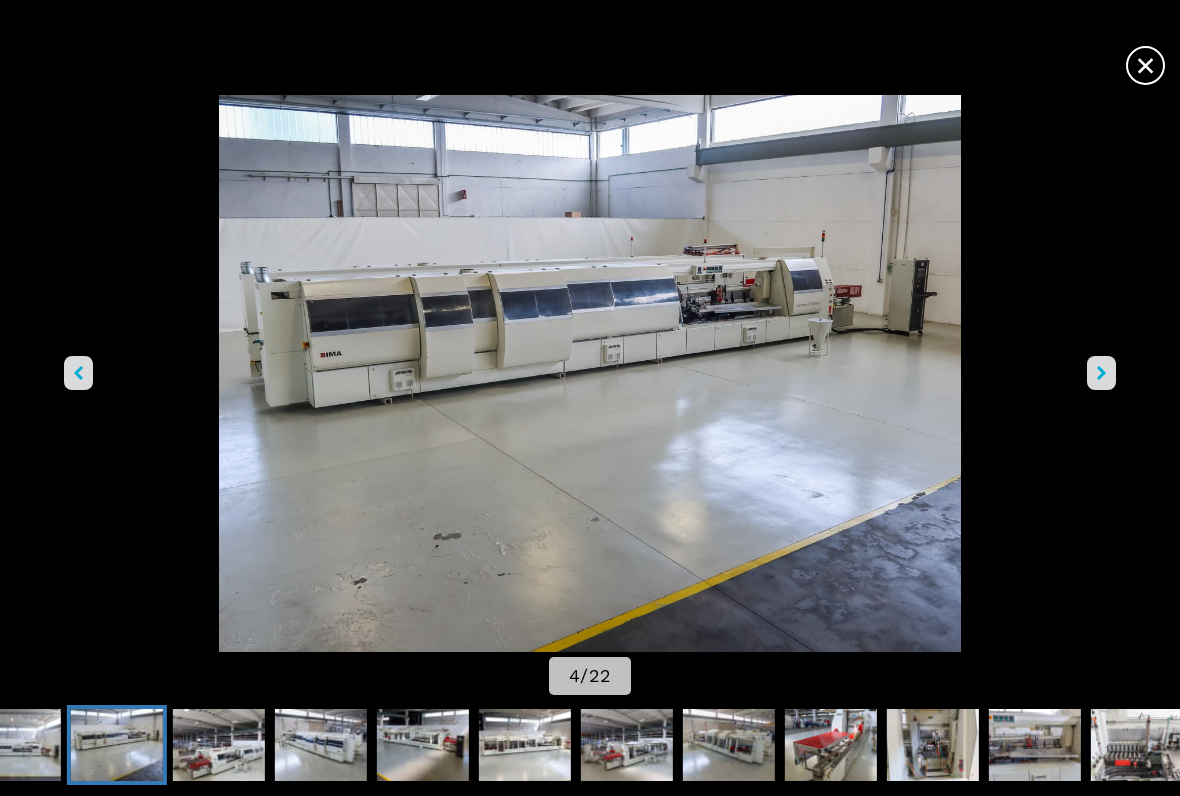 click at bounding box center [1101, 373] 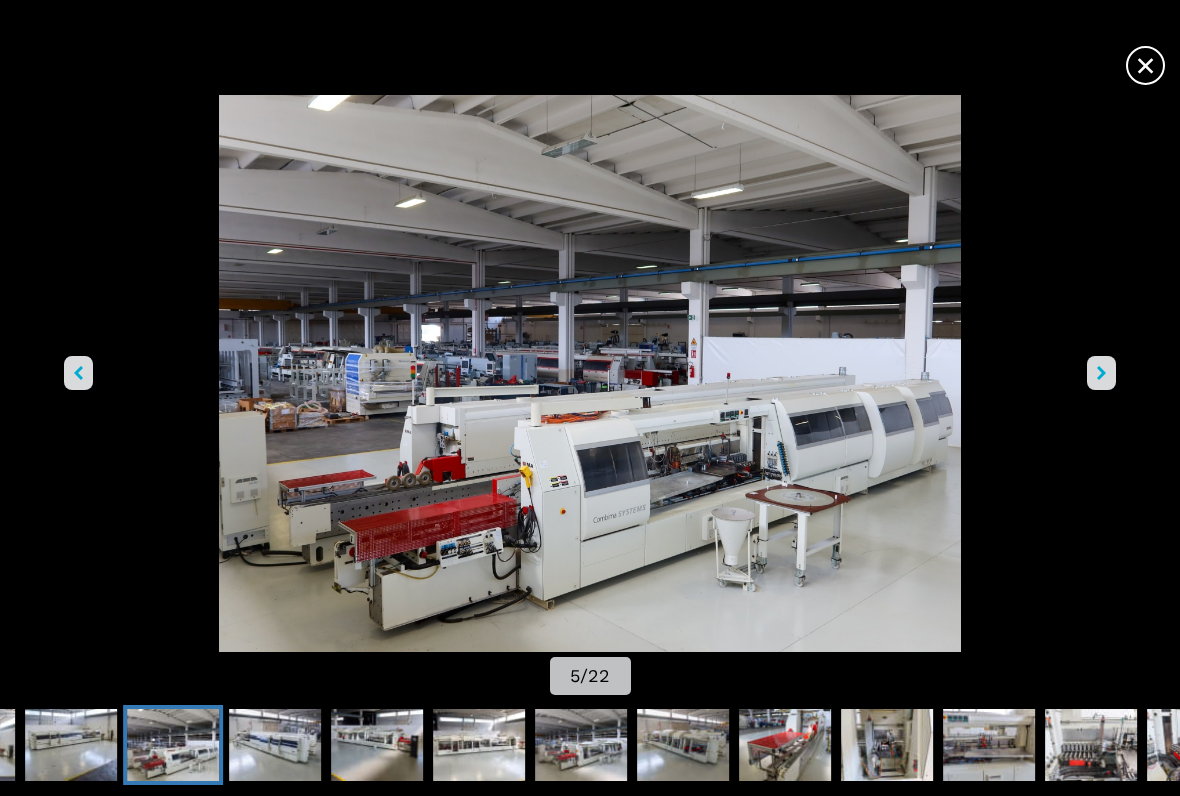 click at bounding box center (1101, 373) 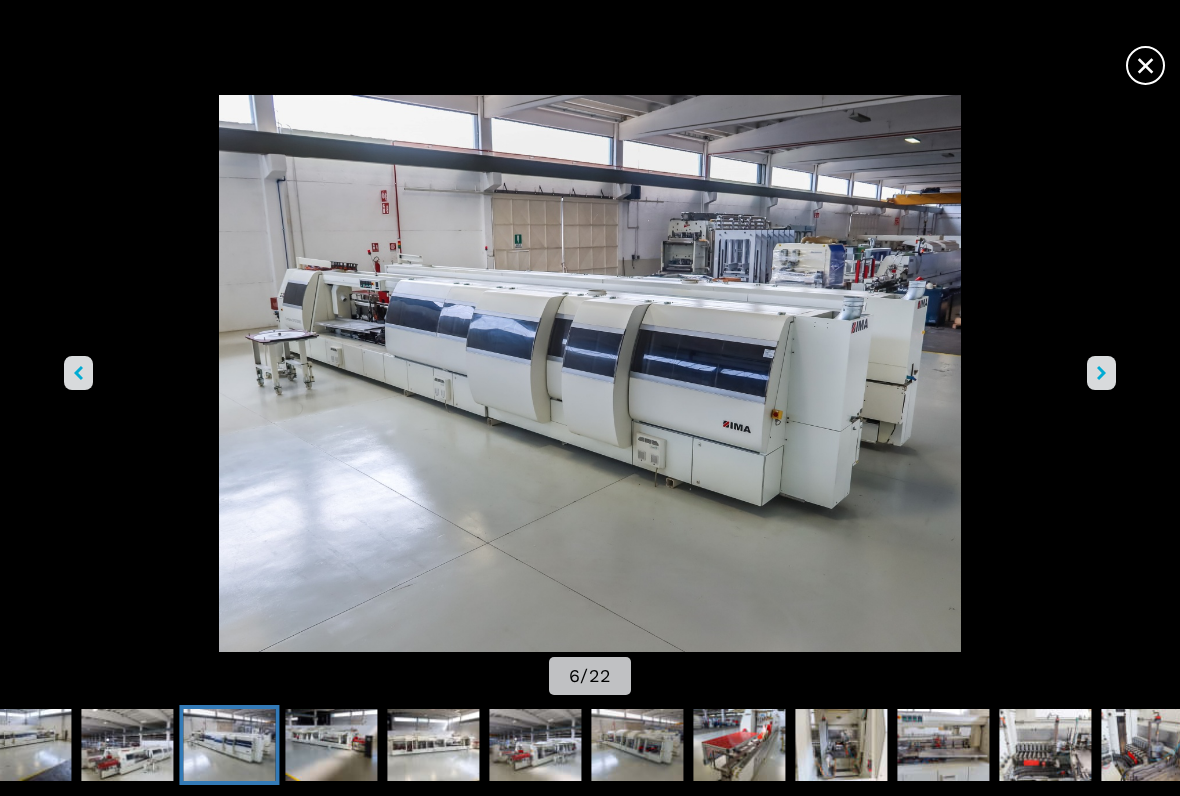 click at bounding box center [590, 373] 